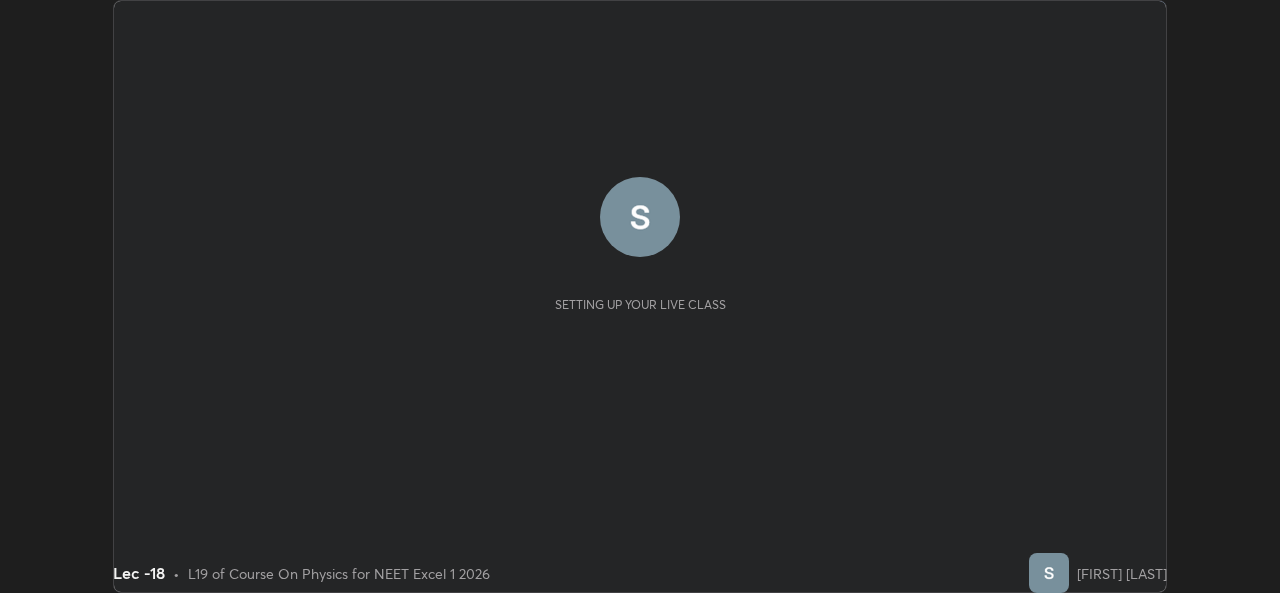 scroll, scrollTop: 0, scrollLeft: 0, axis: both 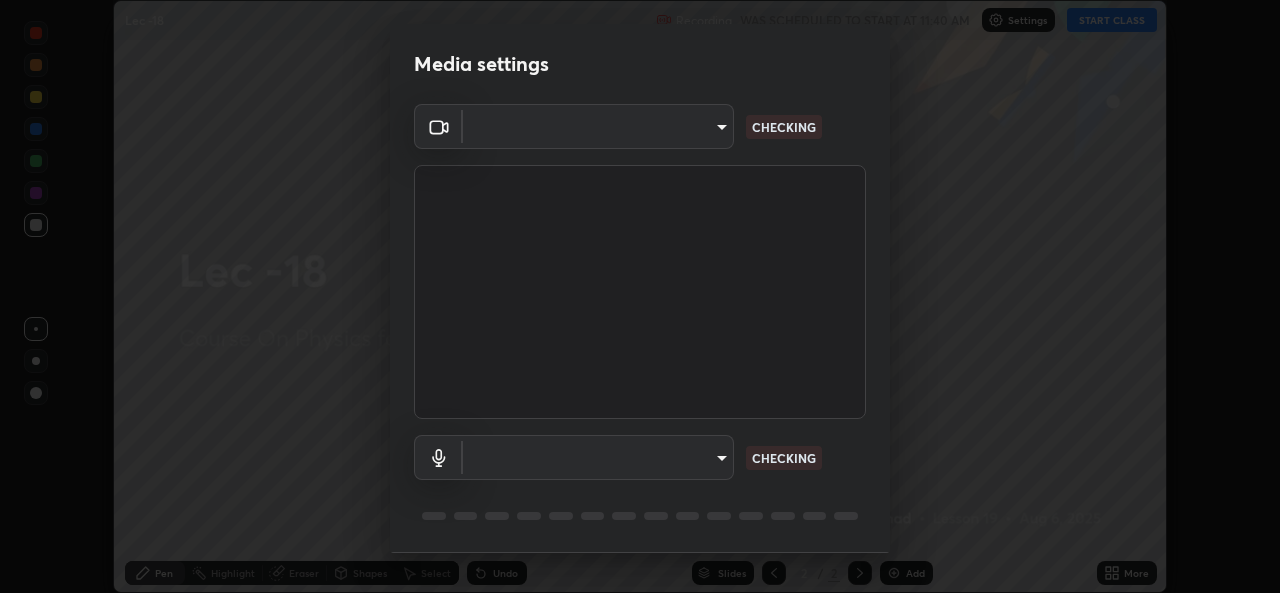 type on "78e73baf3d63bceb4c45423e3c658d9595c8caa1ee6d34b79bc6d5c79dc82097" 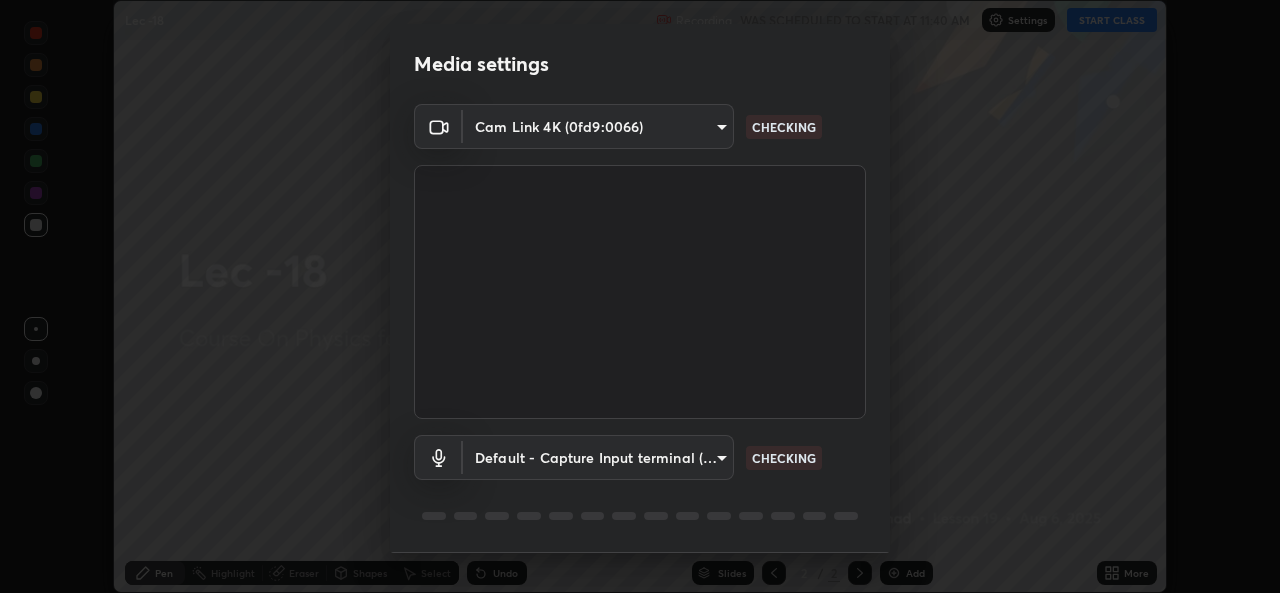 scroll, scrollTop: 63, scrollLeft: 0, axis: vertical 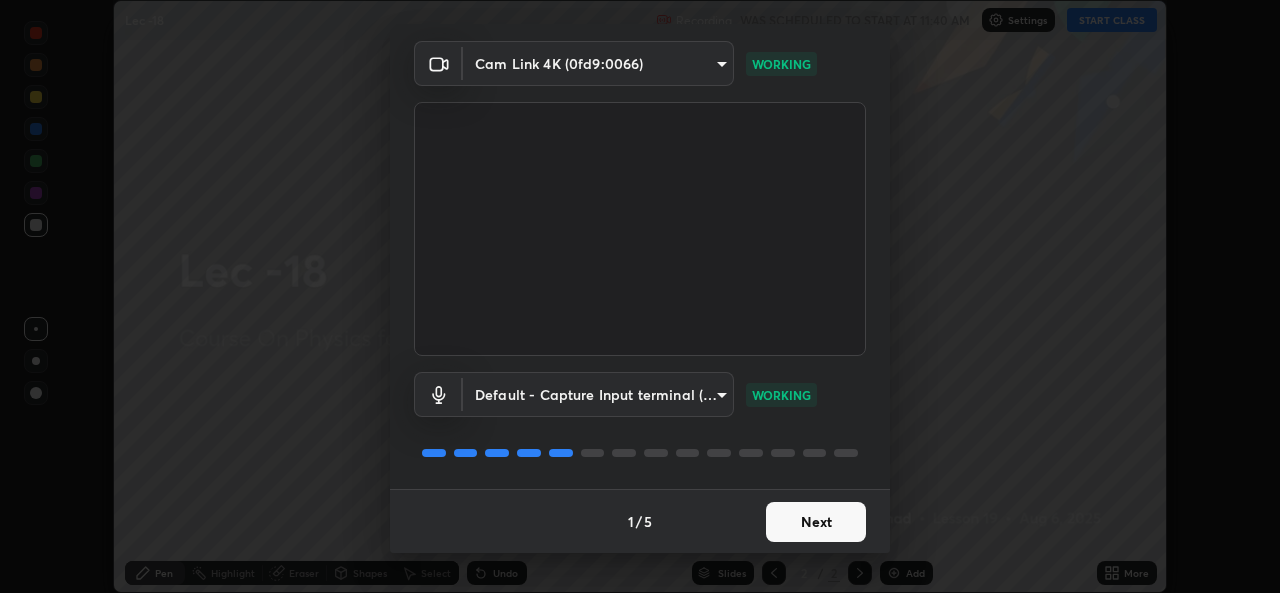click on "Next" at bounding box center (816, 522) 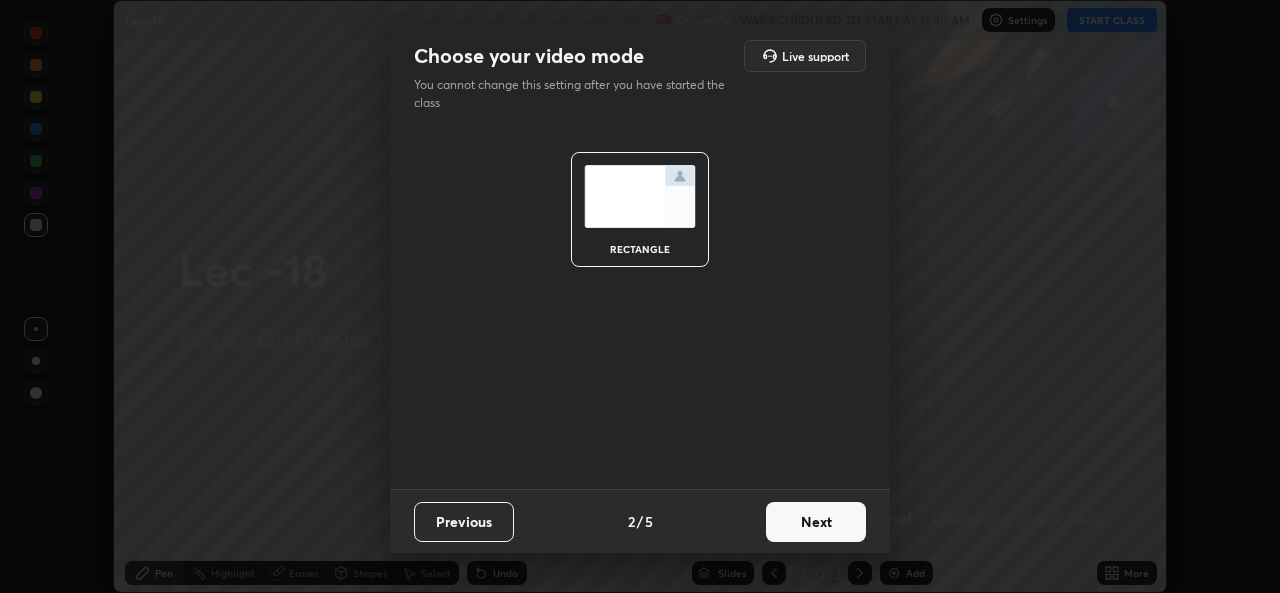 scroll, scrollTop: 0, scrollLeft: 0, axis: both 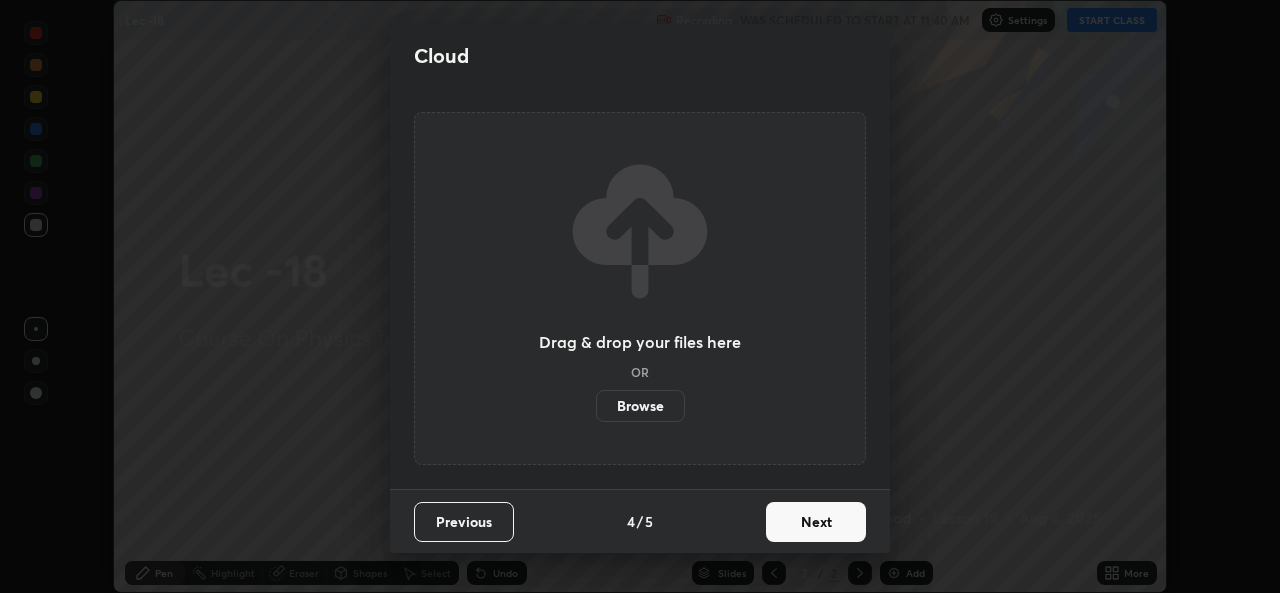 click on "Next" at bounding box center (816, 522) 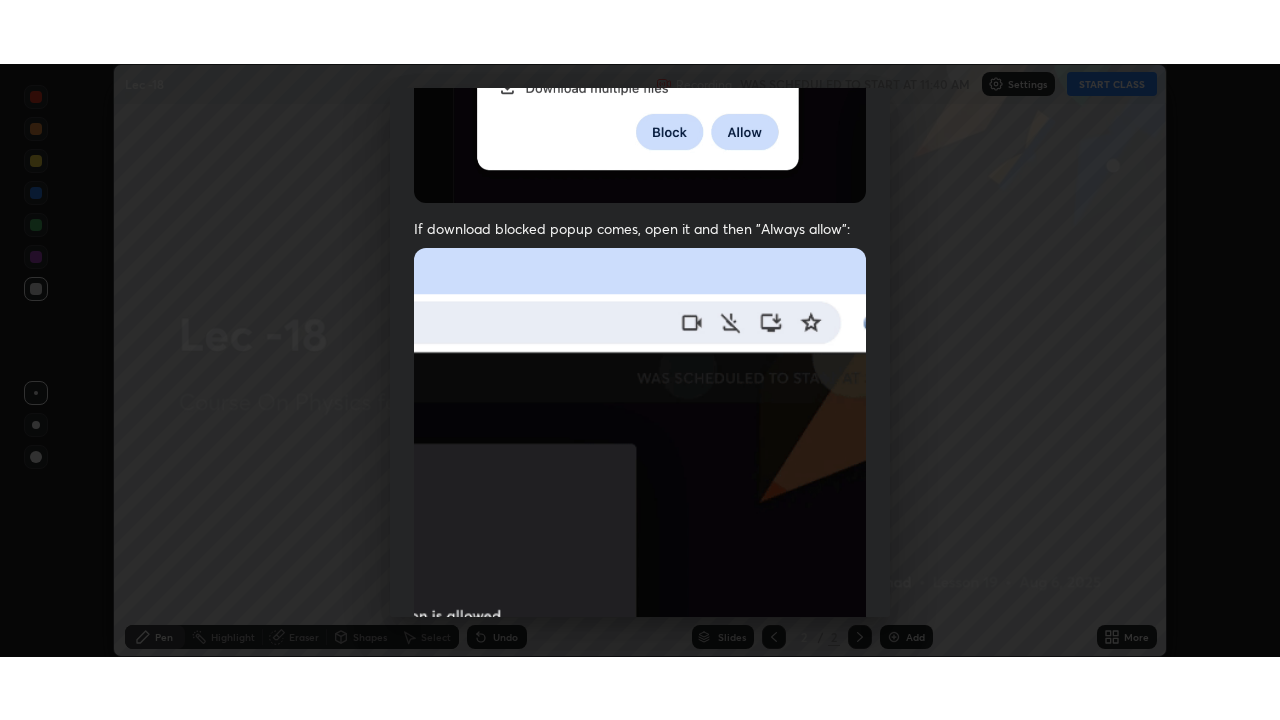 scroll, scrollTop: 471, scrollLeft: 0, axis: vertical 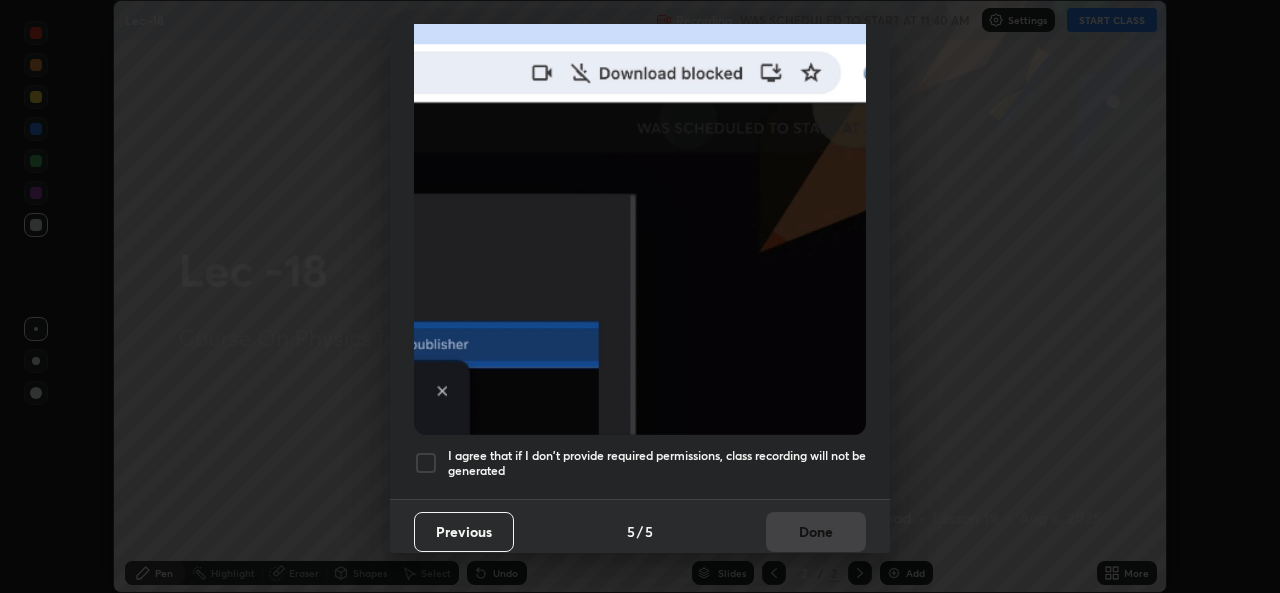 click at bounding box center (426, 463) 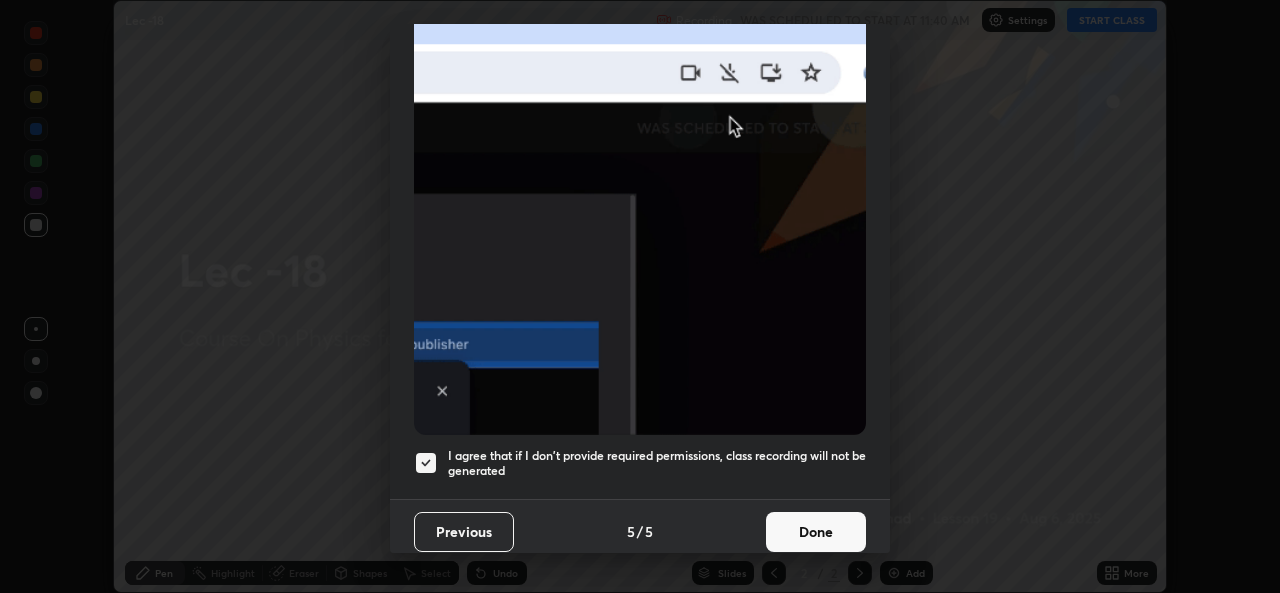 click on "Done" at bounding box center [816, 532] 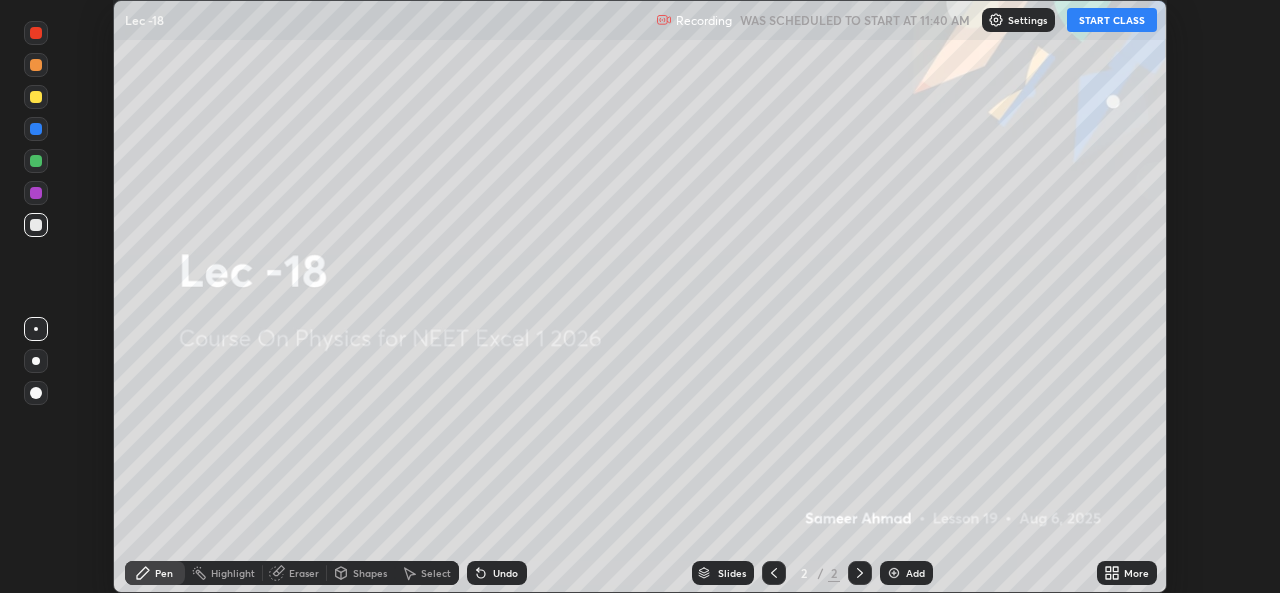 click on "START CLASS" at bounding box center (1112, 20) 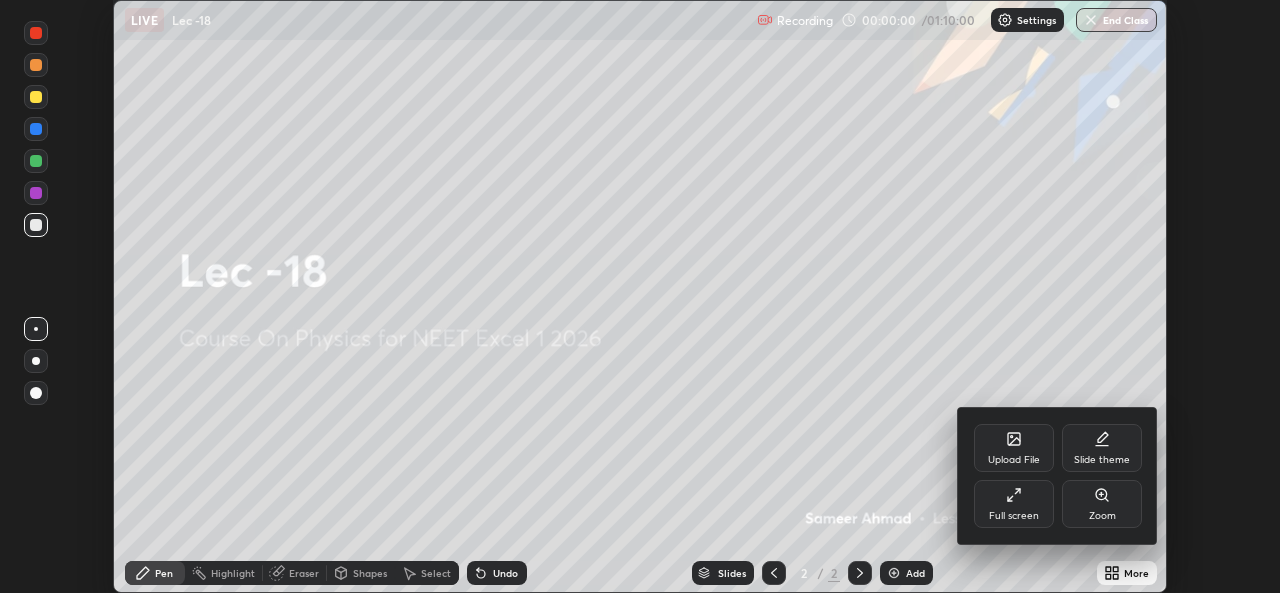 click on "Full screen" at bounding box center [1014, 516] 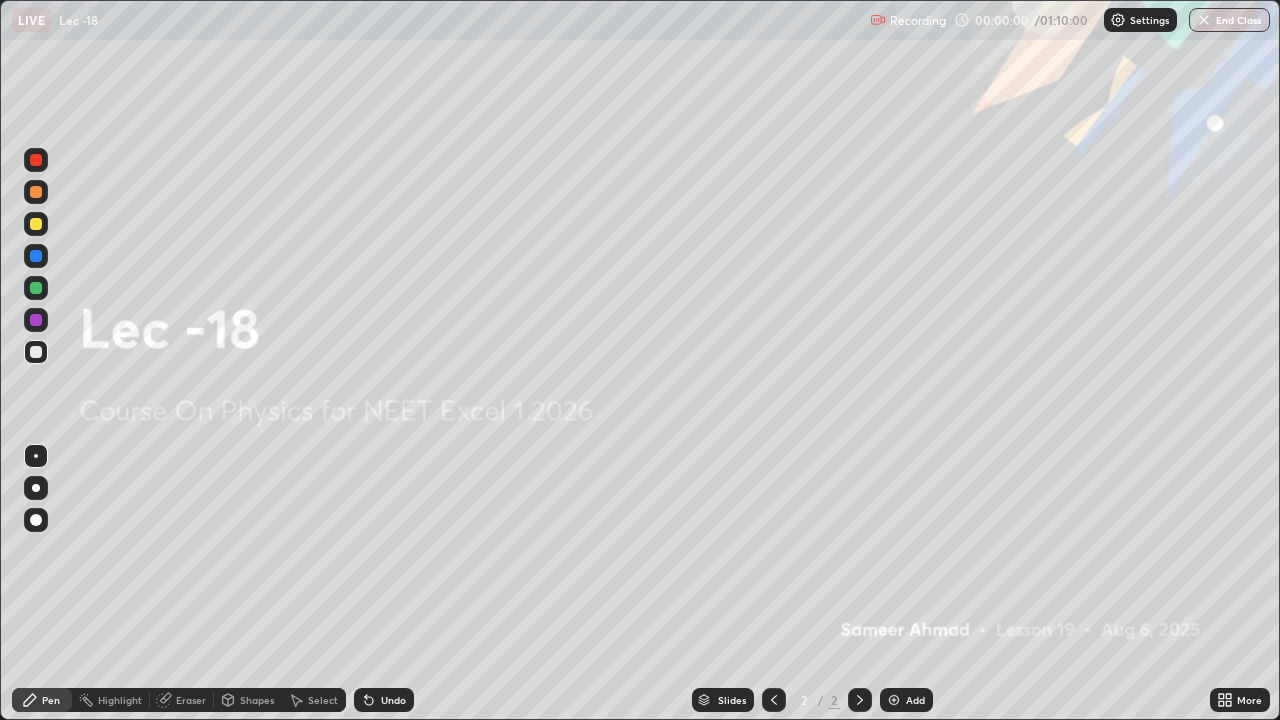 scroll, scrollTop: 99280, scrollLeft: 98720, axis: both 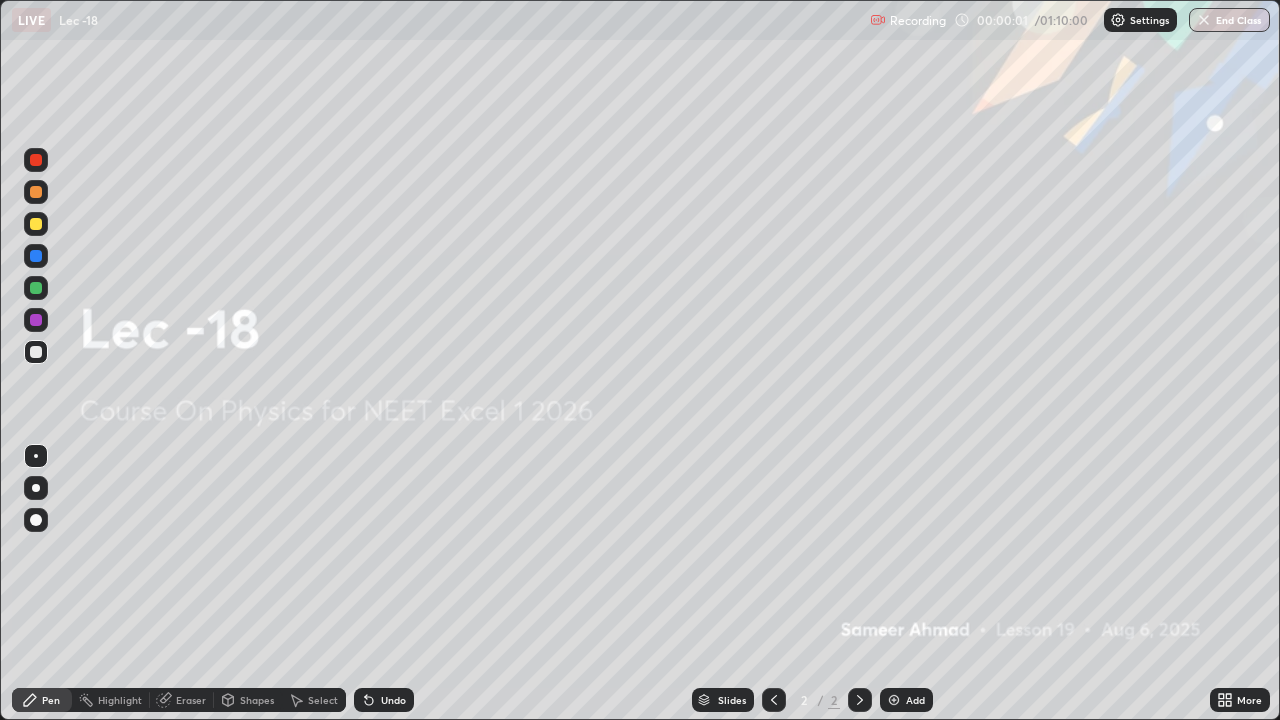 click on "Add" at bounding box center [915, 700] 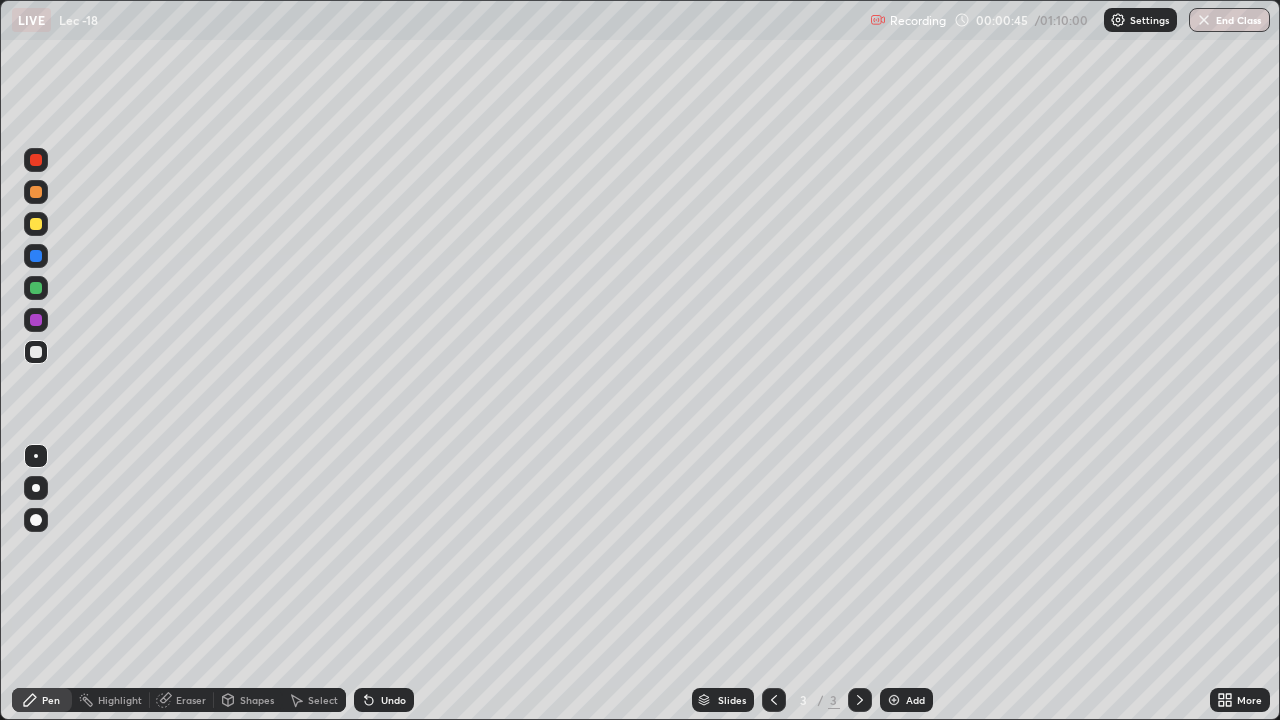 click at bounding box center (36, 288) 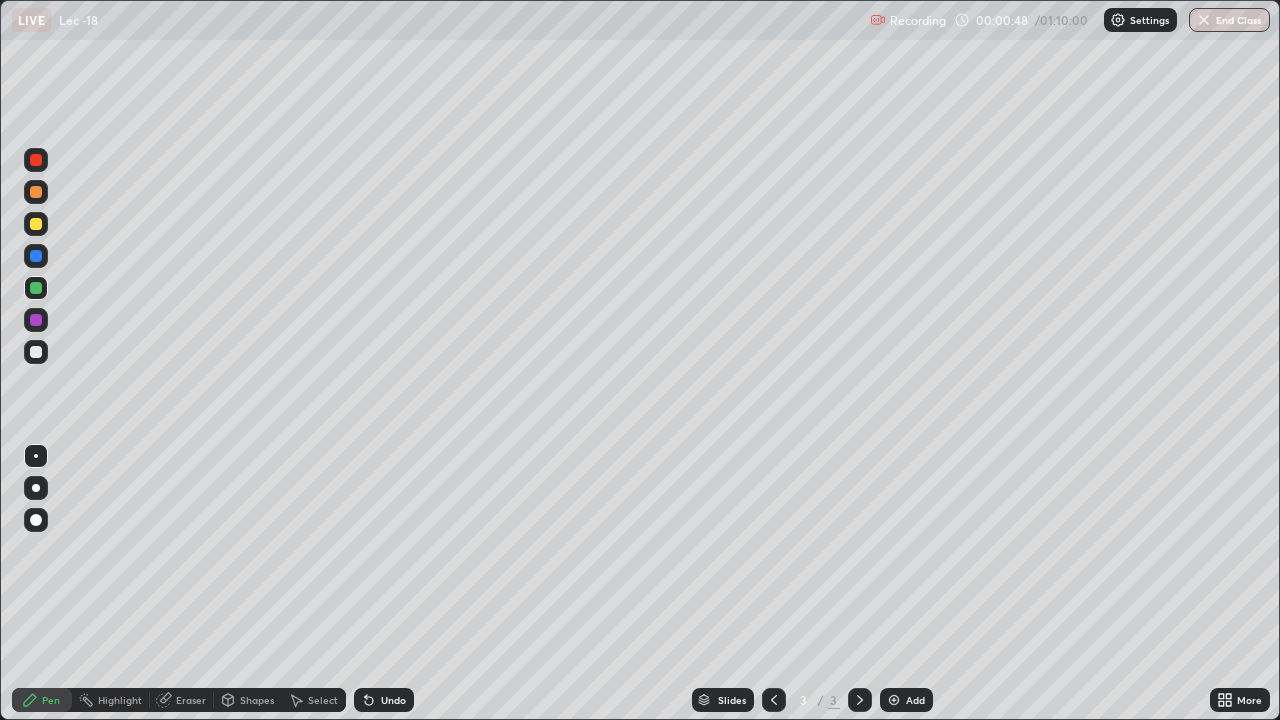 click at bounding box center [36, 520] 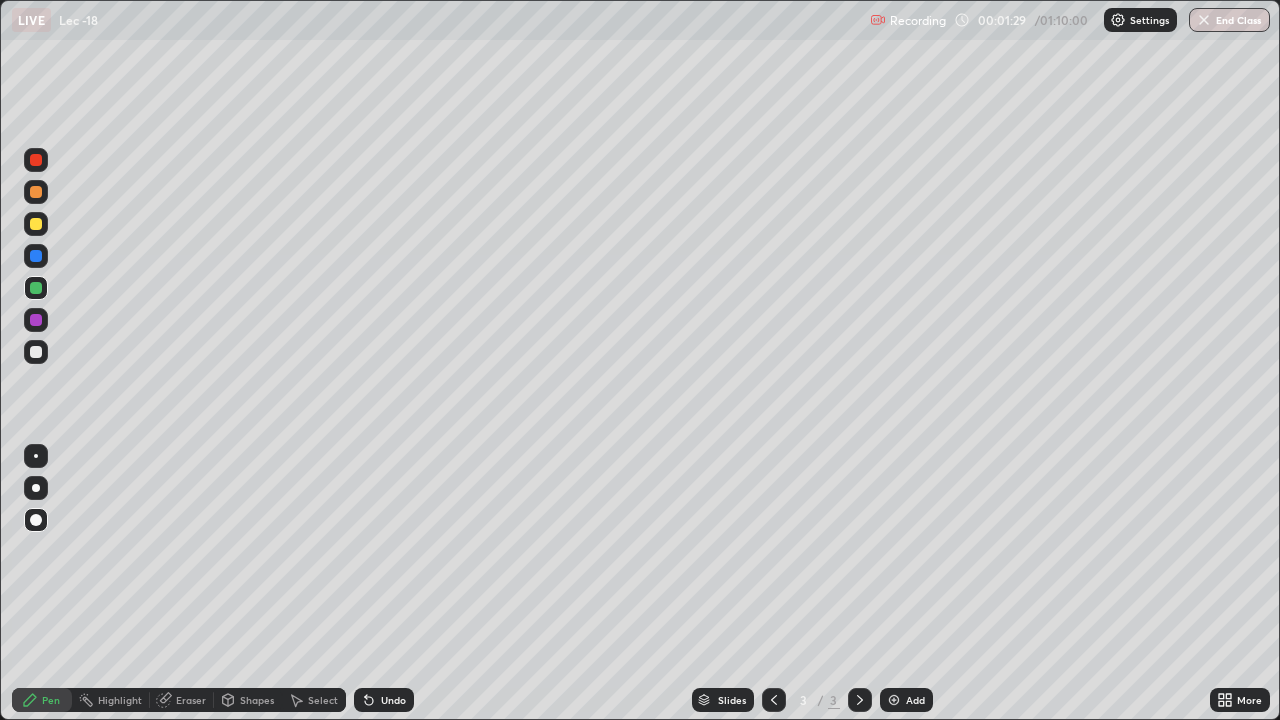 click at bounding box center (36, 352) 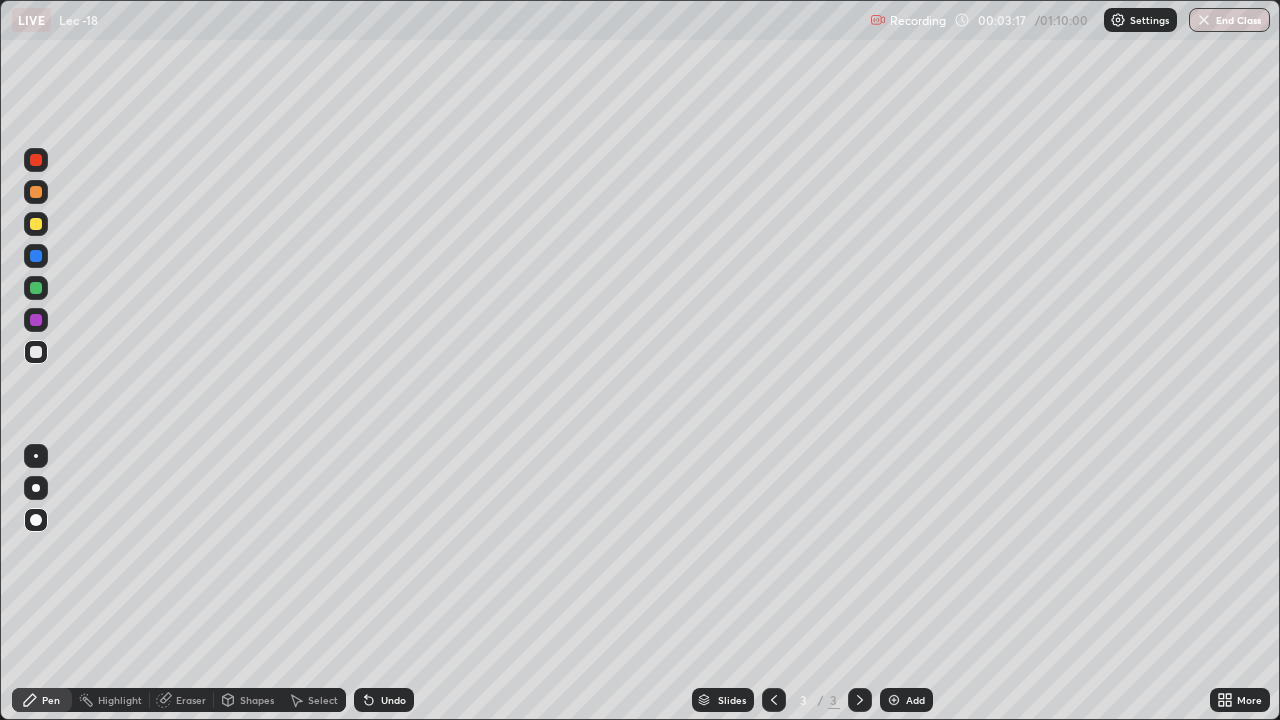 click on "Add" at bounding box center (915, 700) 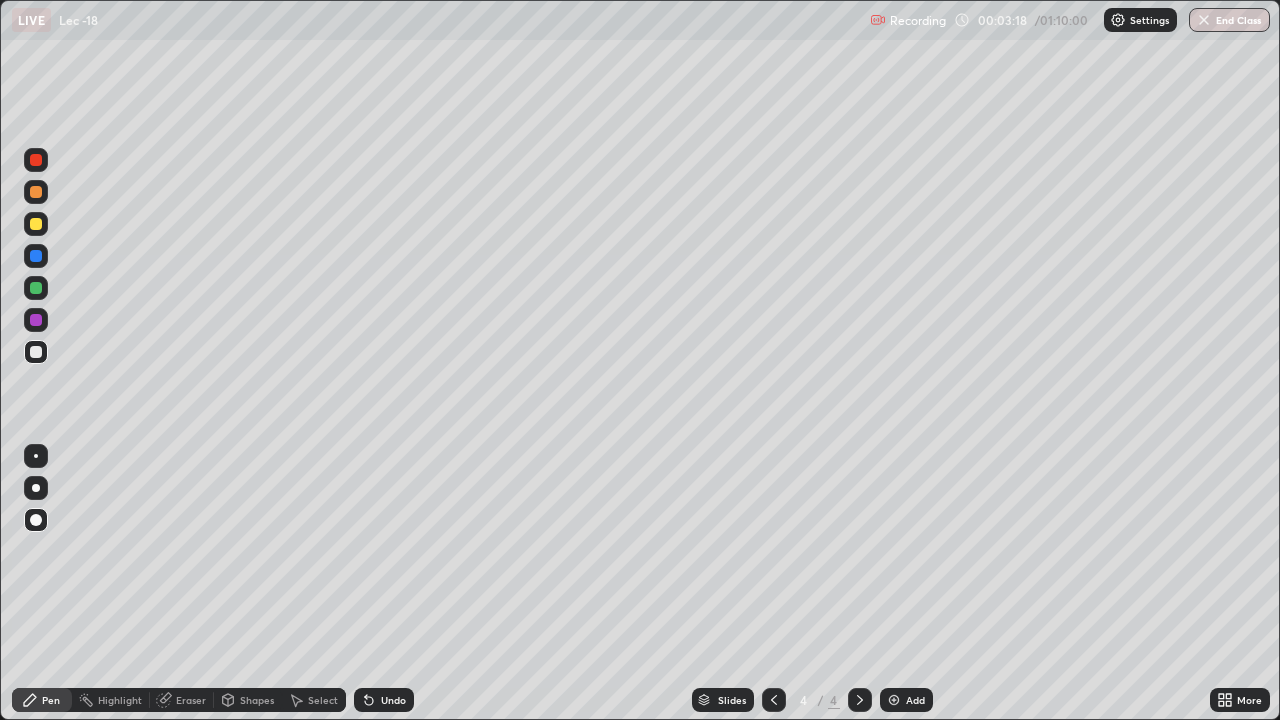 click at bounding box center [36, 456] 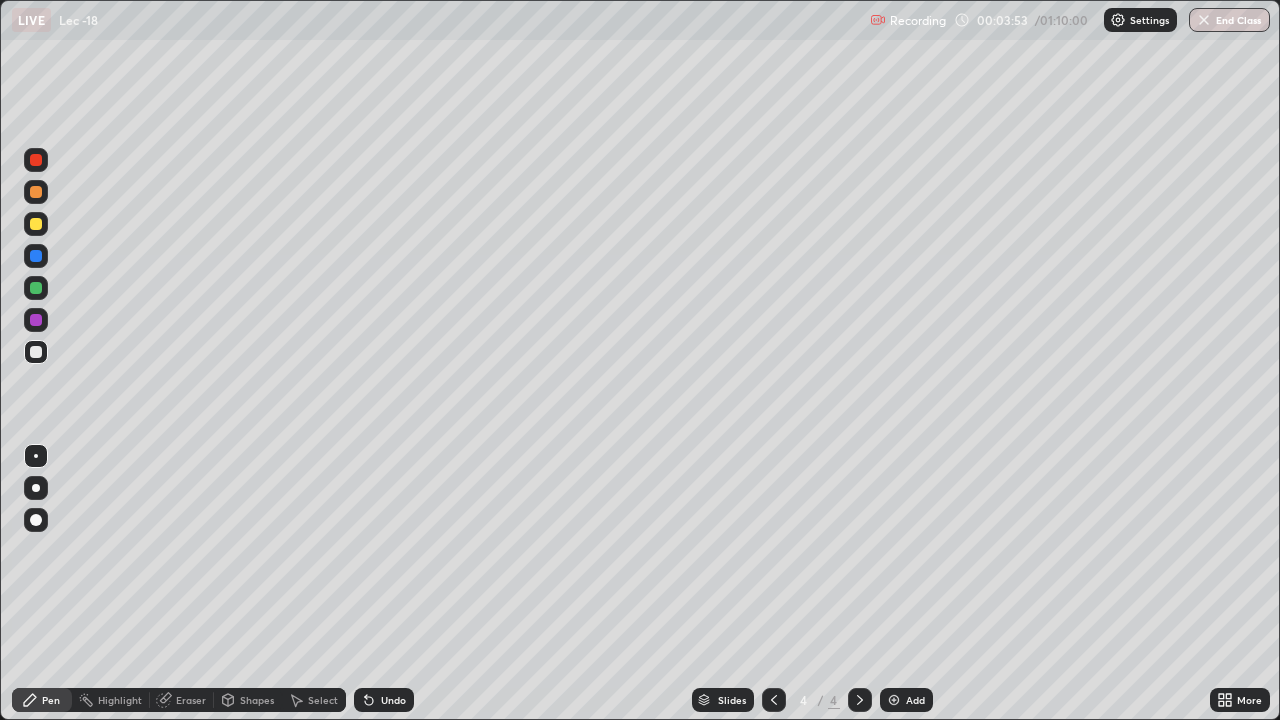 click at bounding box center [36, 288] 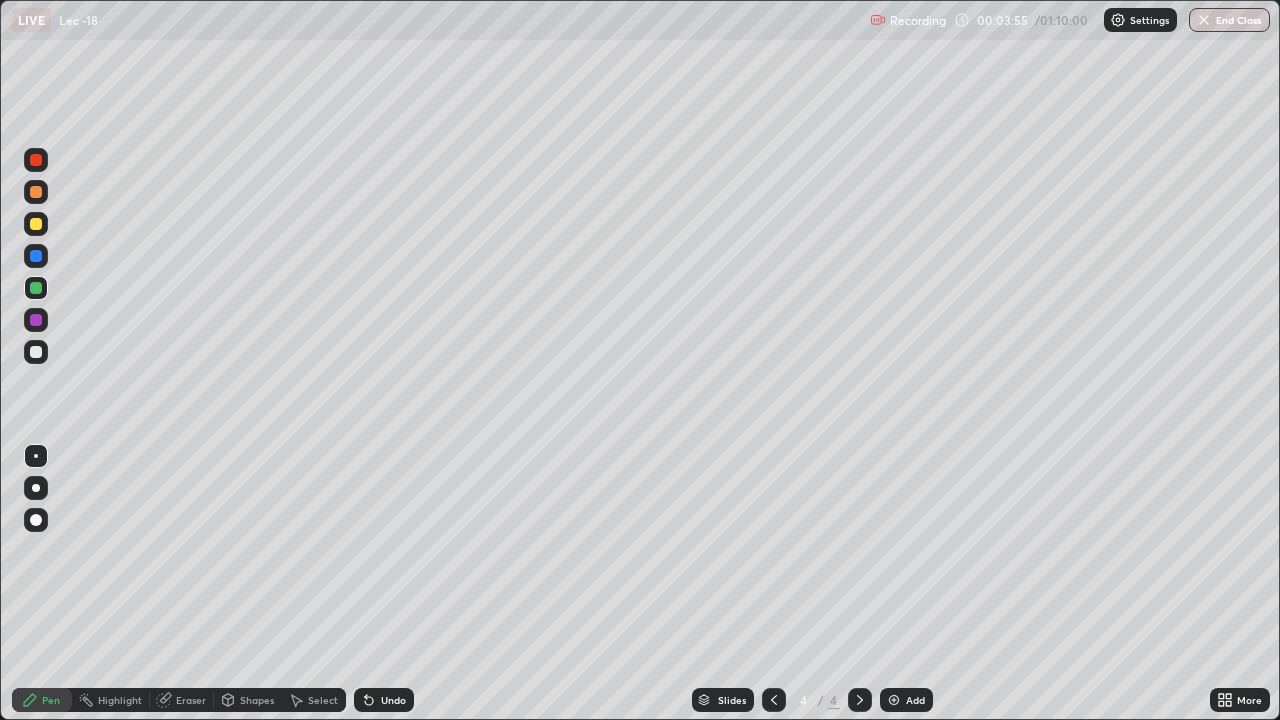click at bounding box center [36, 352] 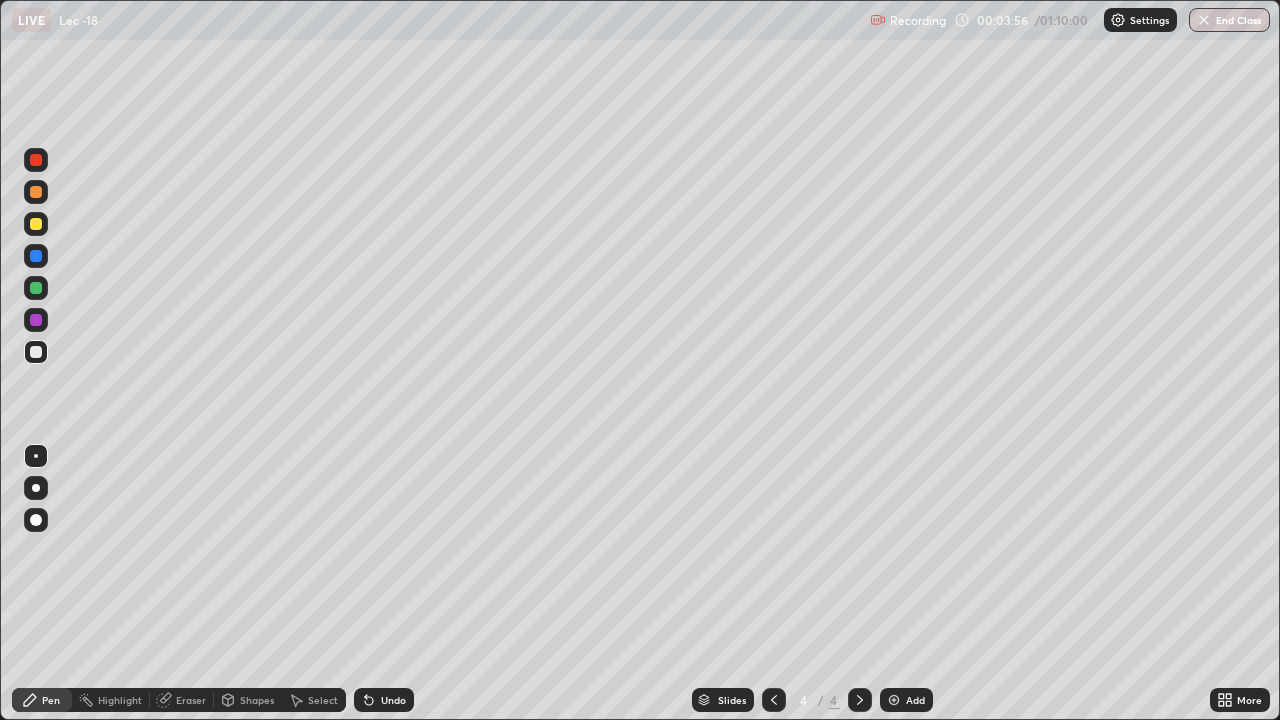 click at bounding box center [36, 520] 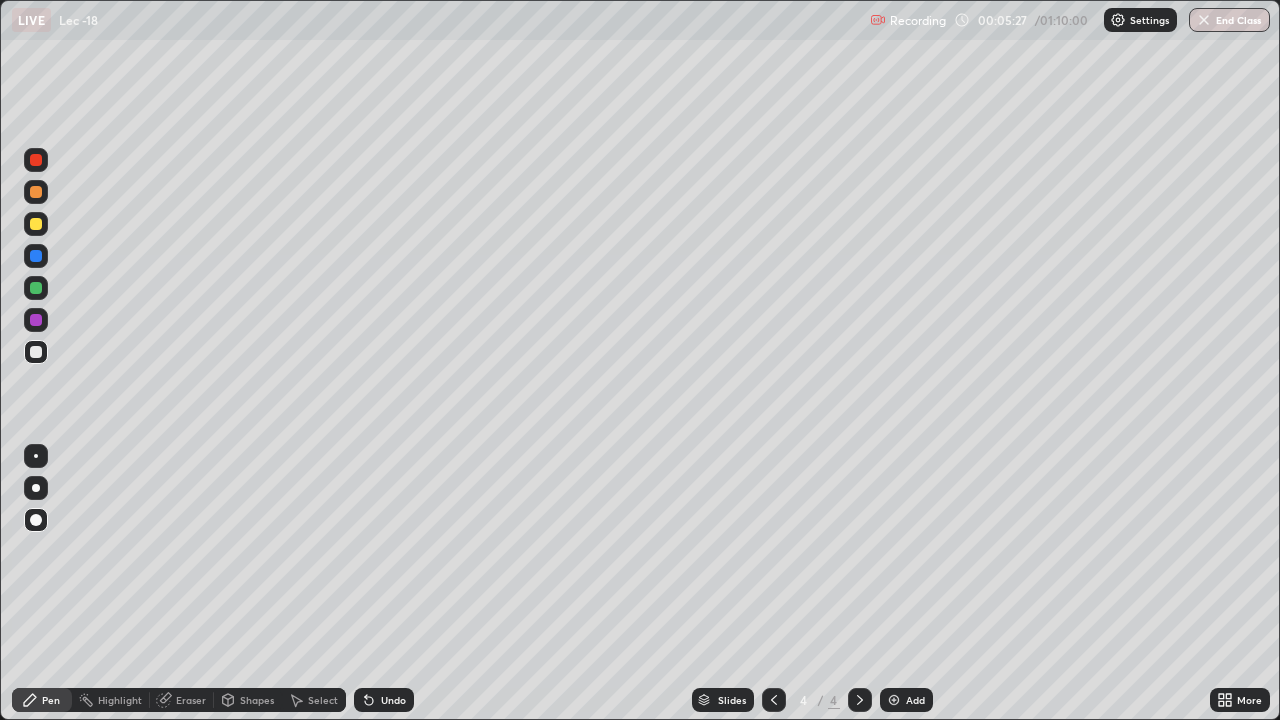 click on "Undo" at bounding box center (393, 700) 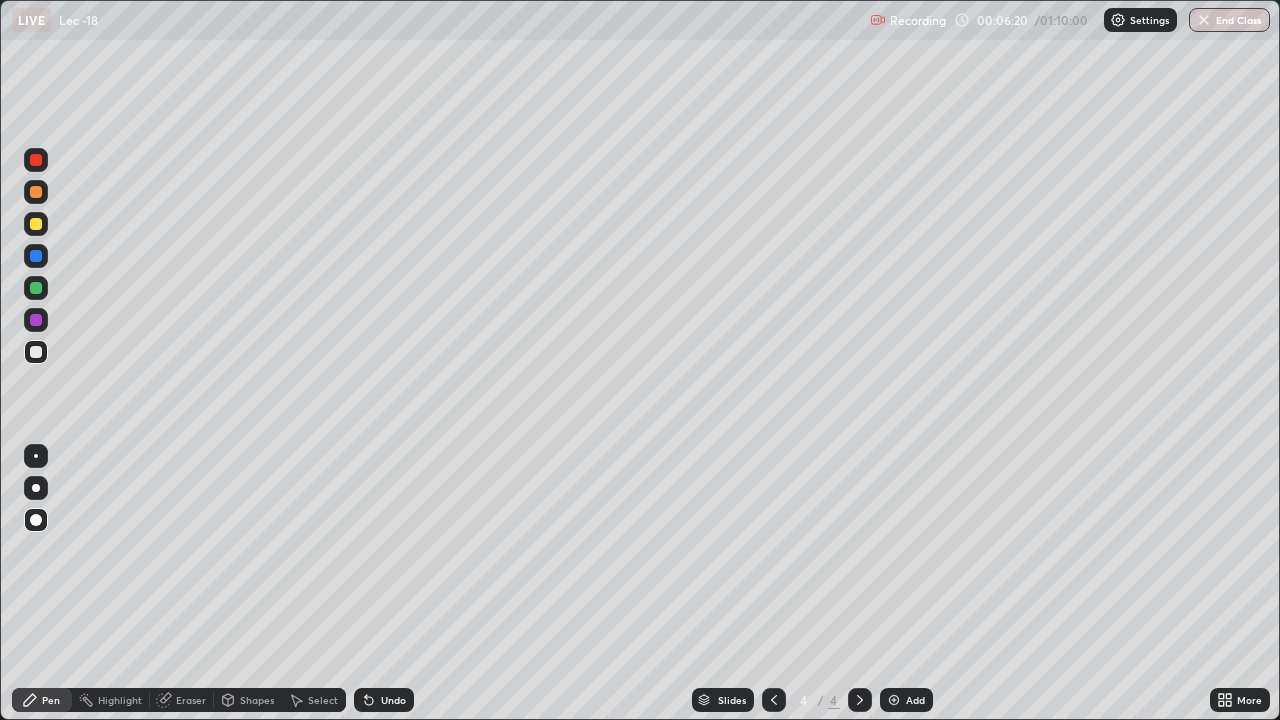click at bounding box center [36, 456] 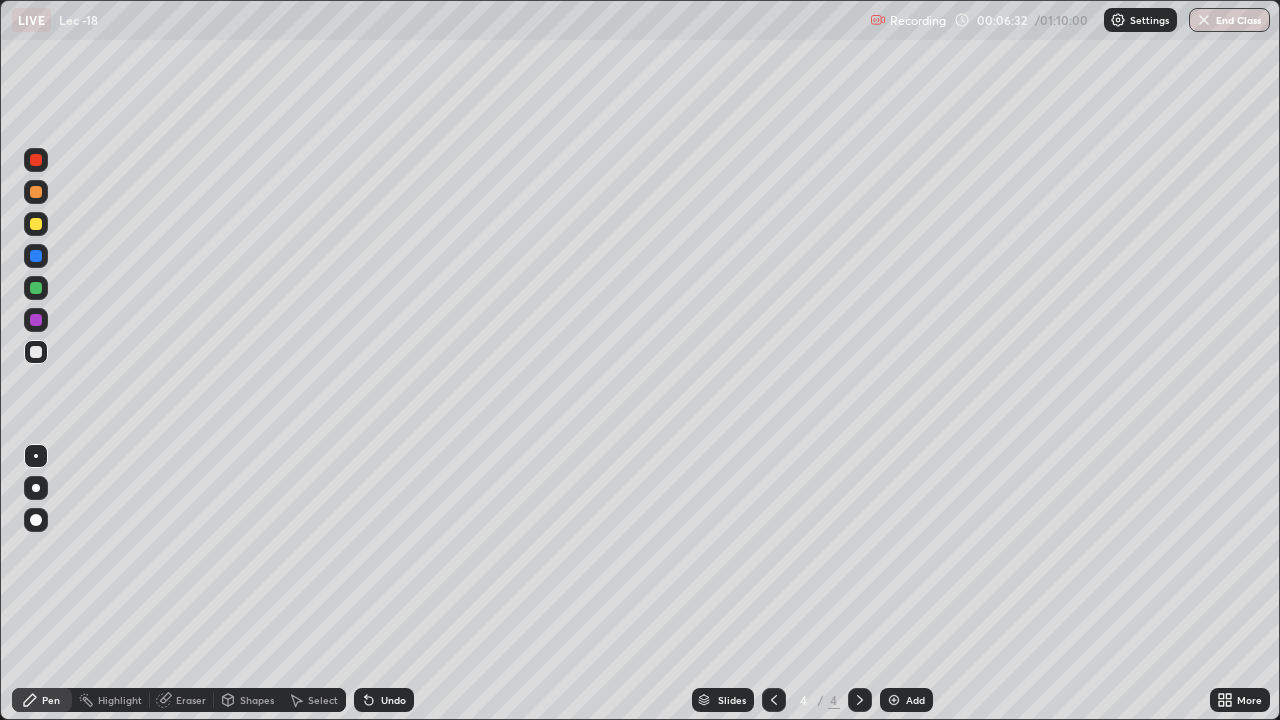 click on "Undo" at bounding box center (384, 700) 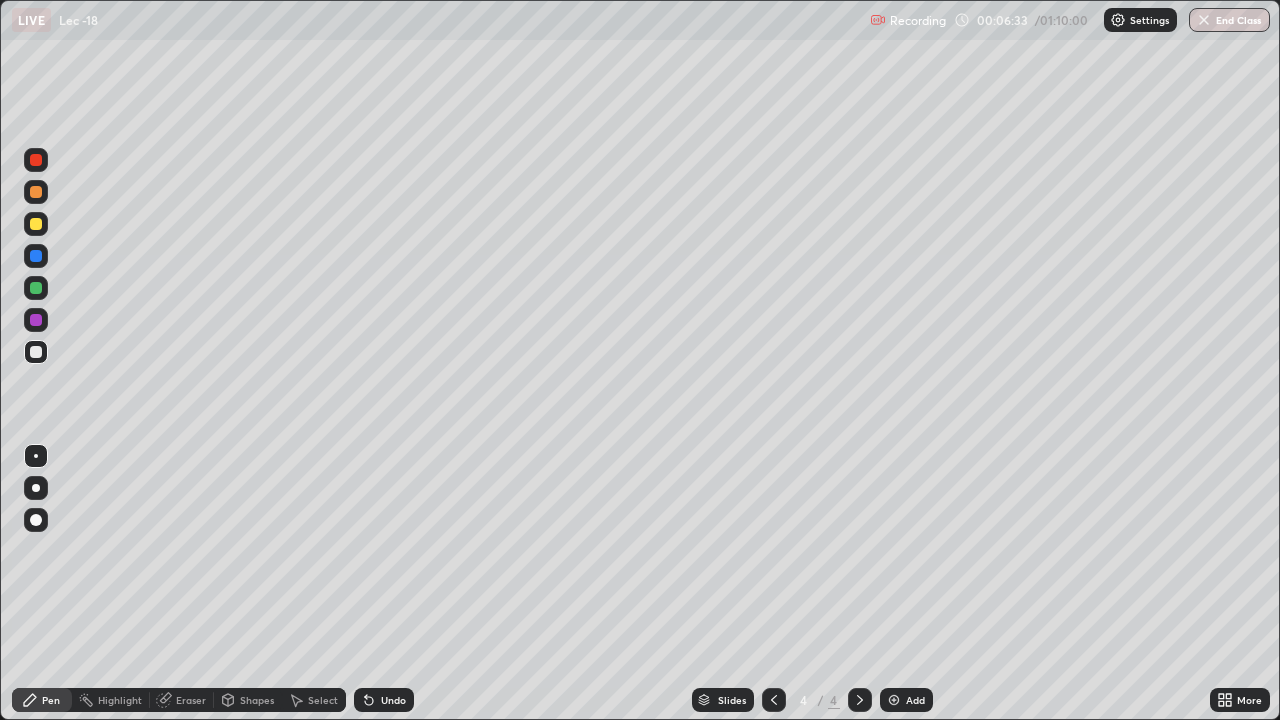 click on "Undo" at bounding box center [384, 700] 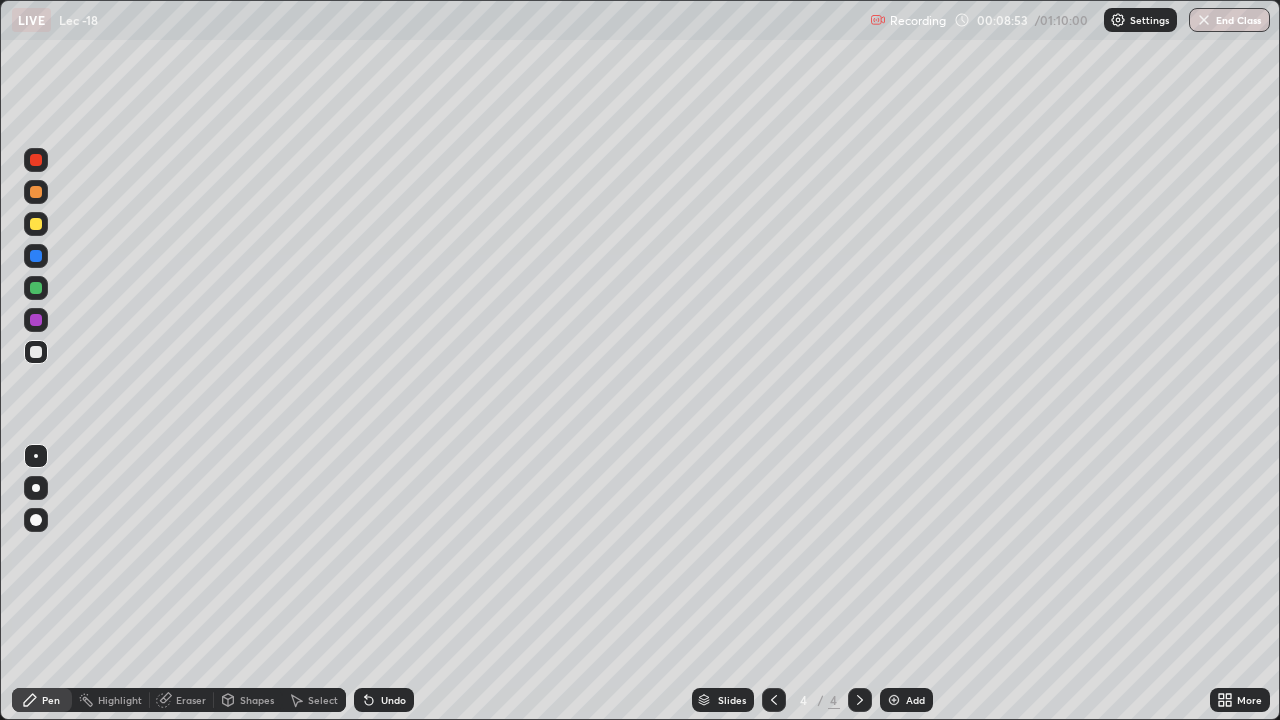 click on "Add" at bounding box center [915, 700] 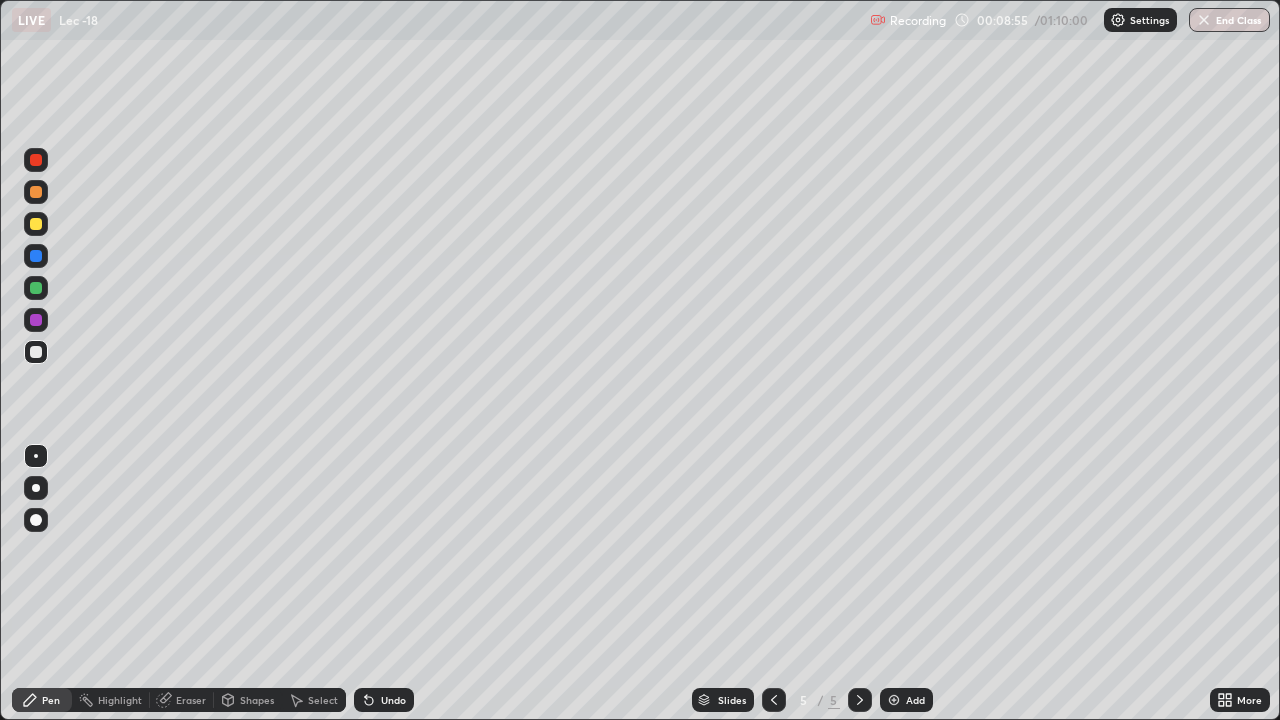 click at bounding box center [36, 288] 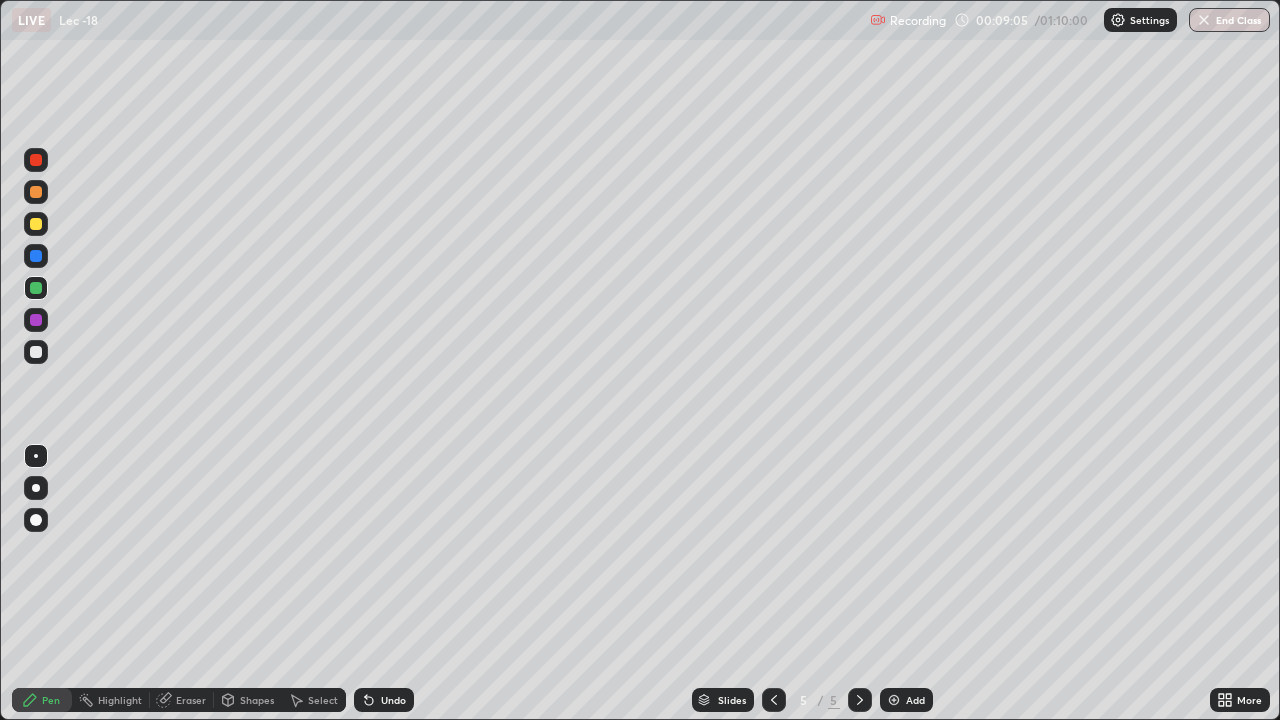 click on "Undo" at bounding box center [393, 700] 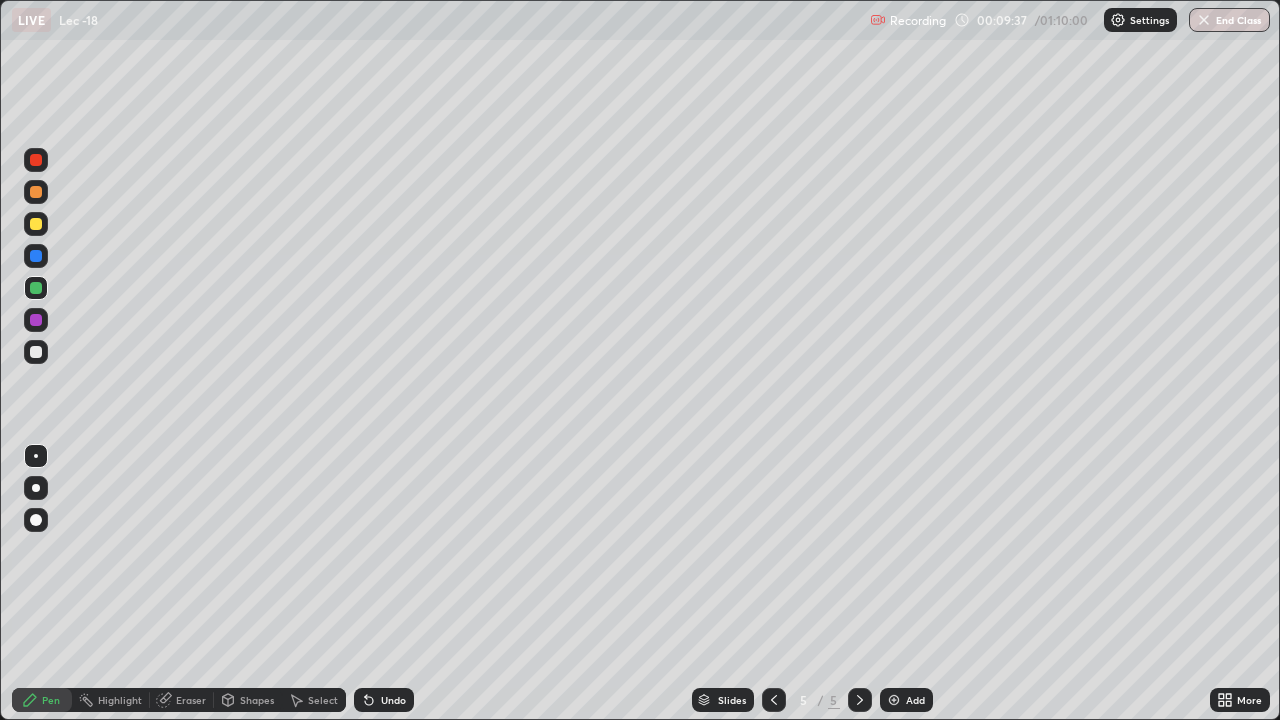 click at bounding box center (36, 352) 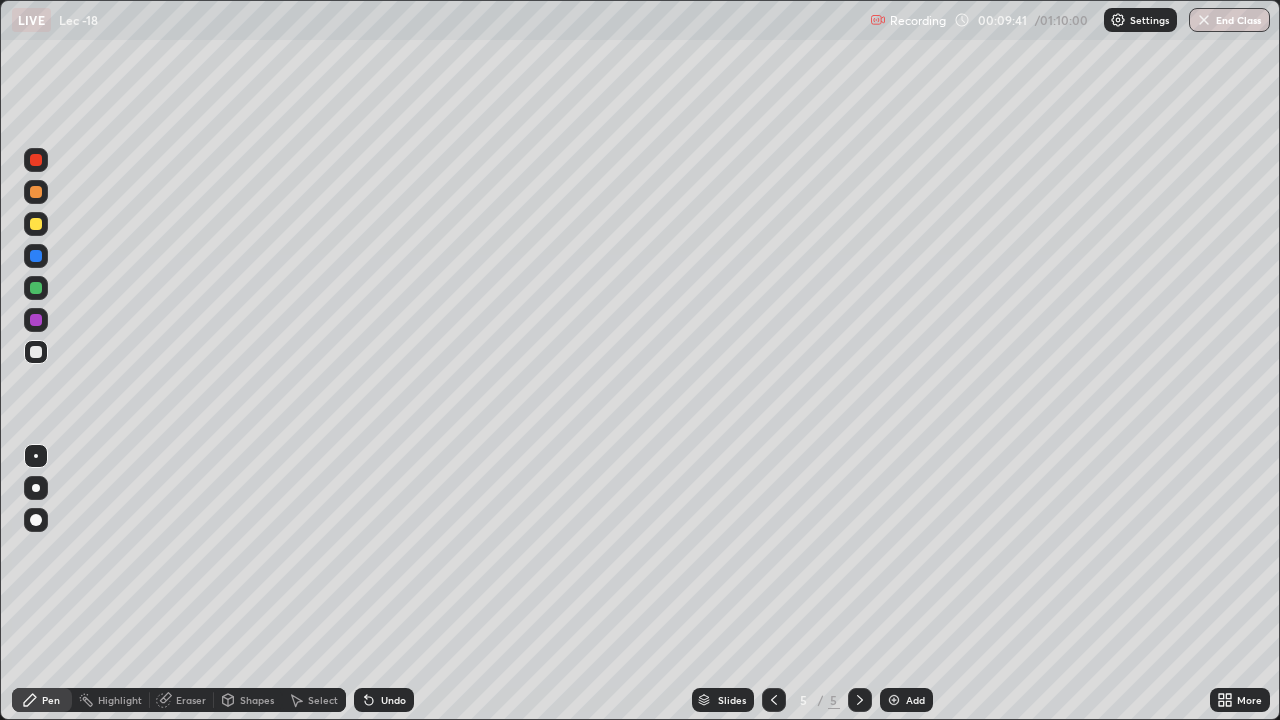 click at bounding box center [36, 520] 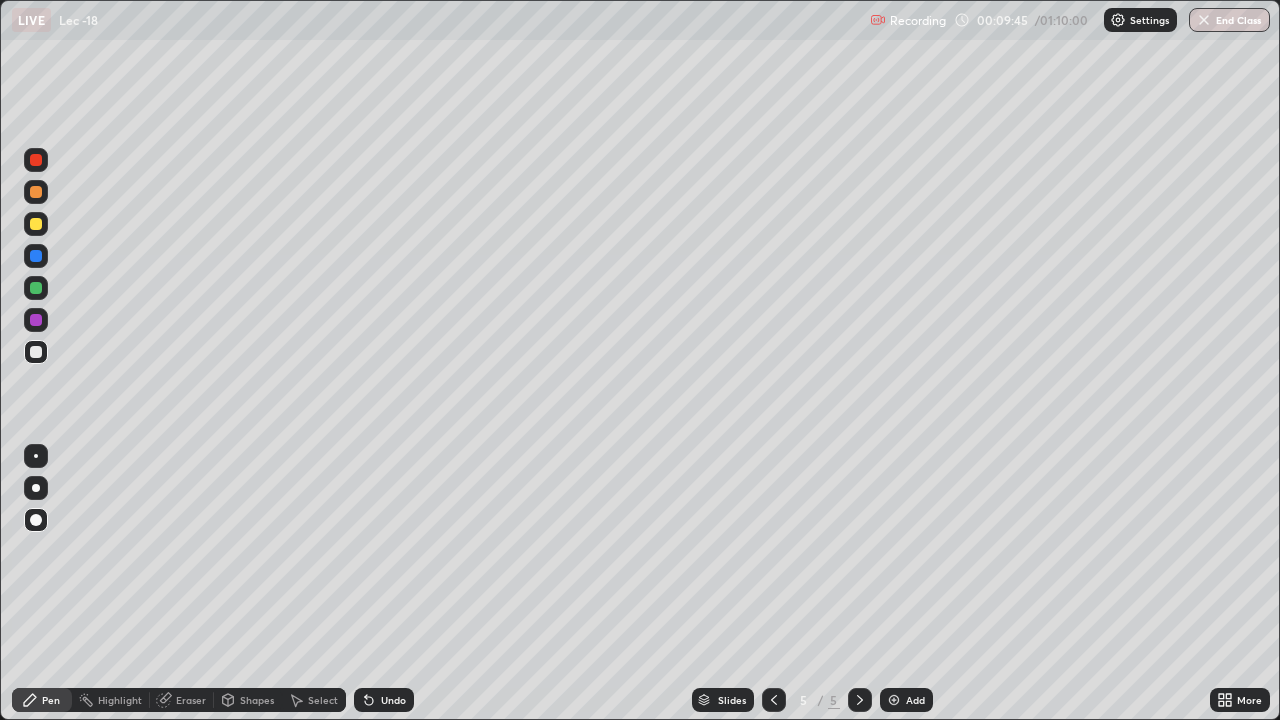 click at bounding box center (36, 456) 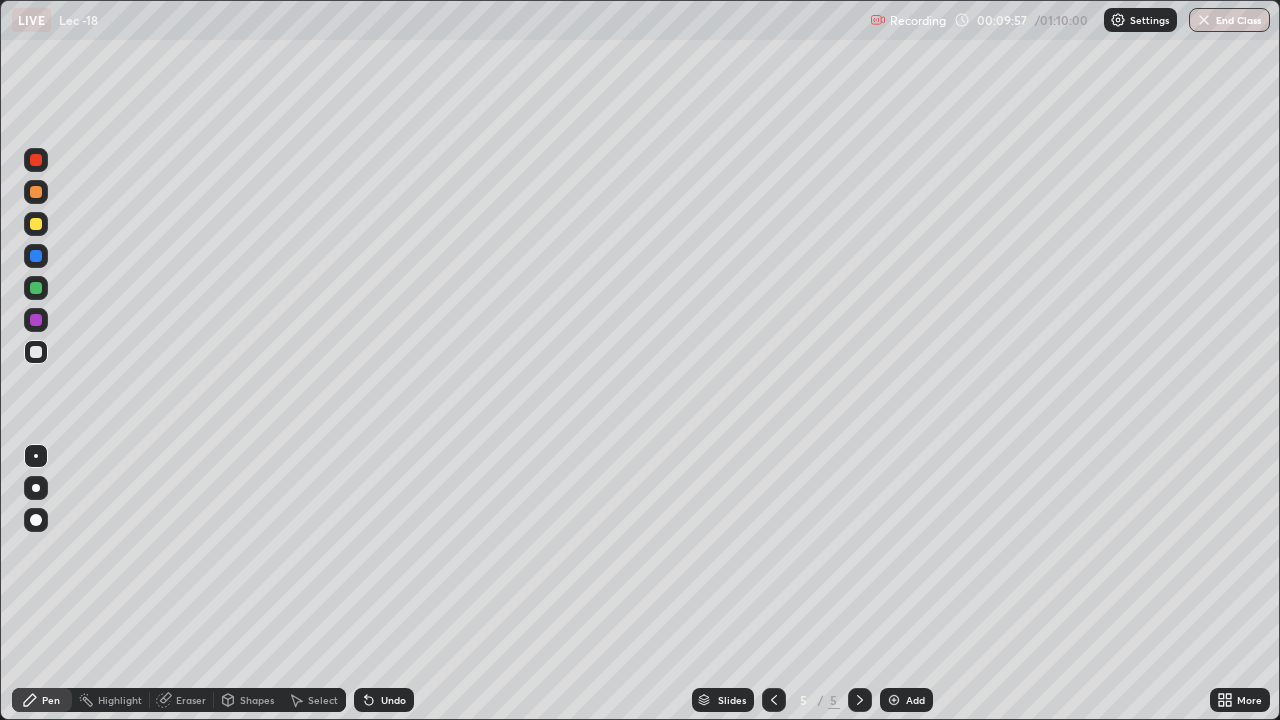 click on "Undo" at bounding box center (393, 700) 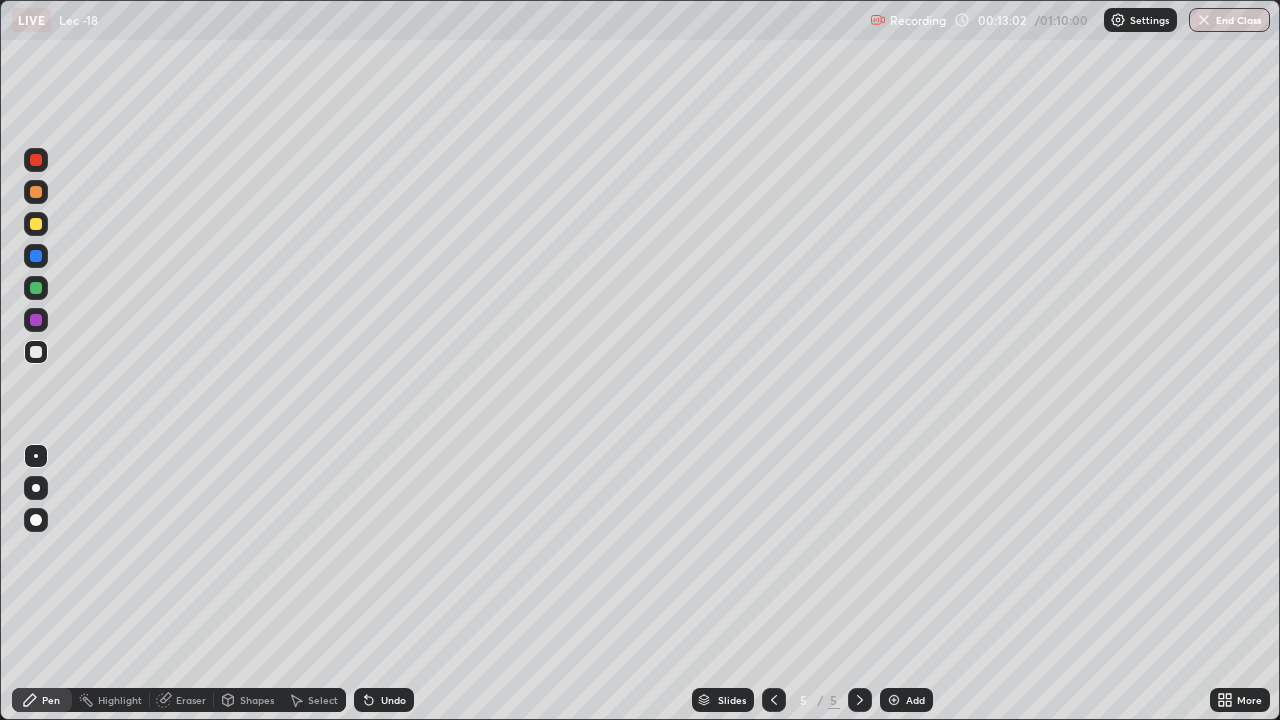 click on "Undo" at bounding box center (393, 700) 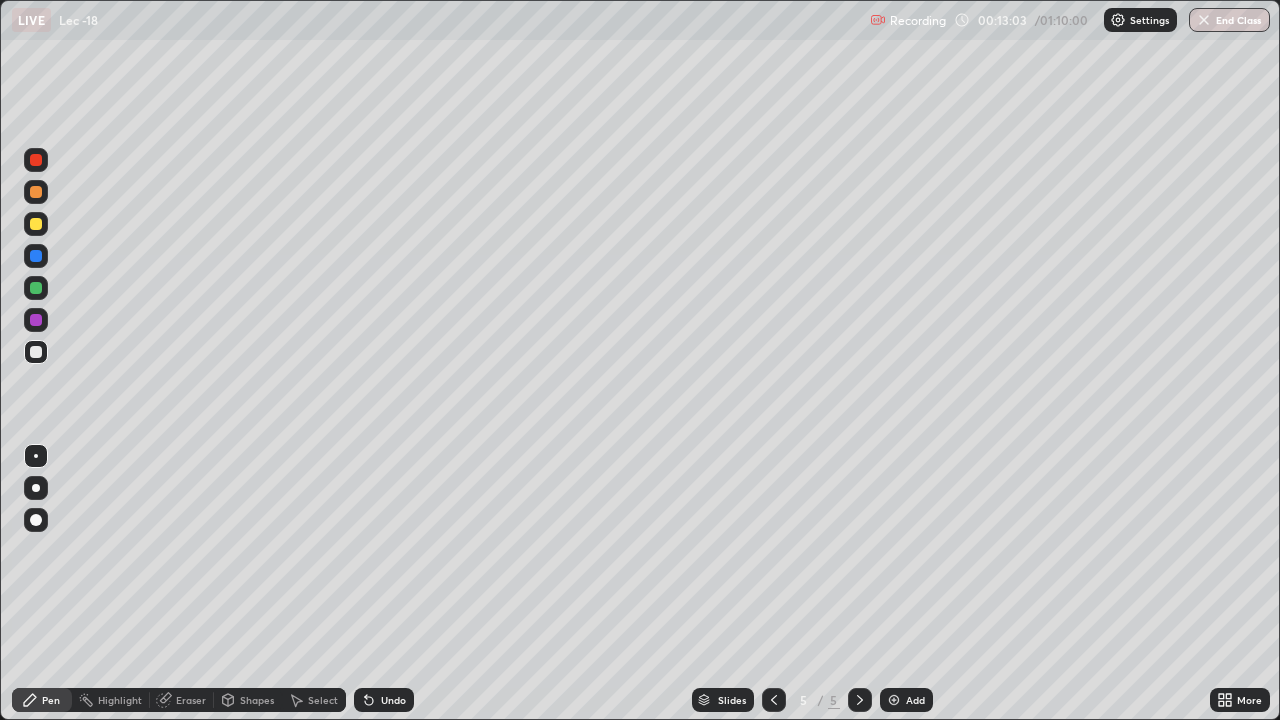 click on "Undo" at bounding box center (393, 700) 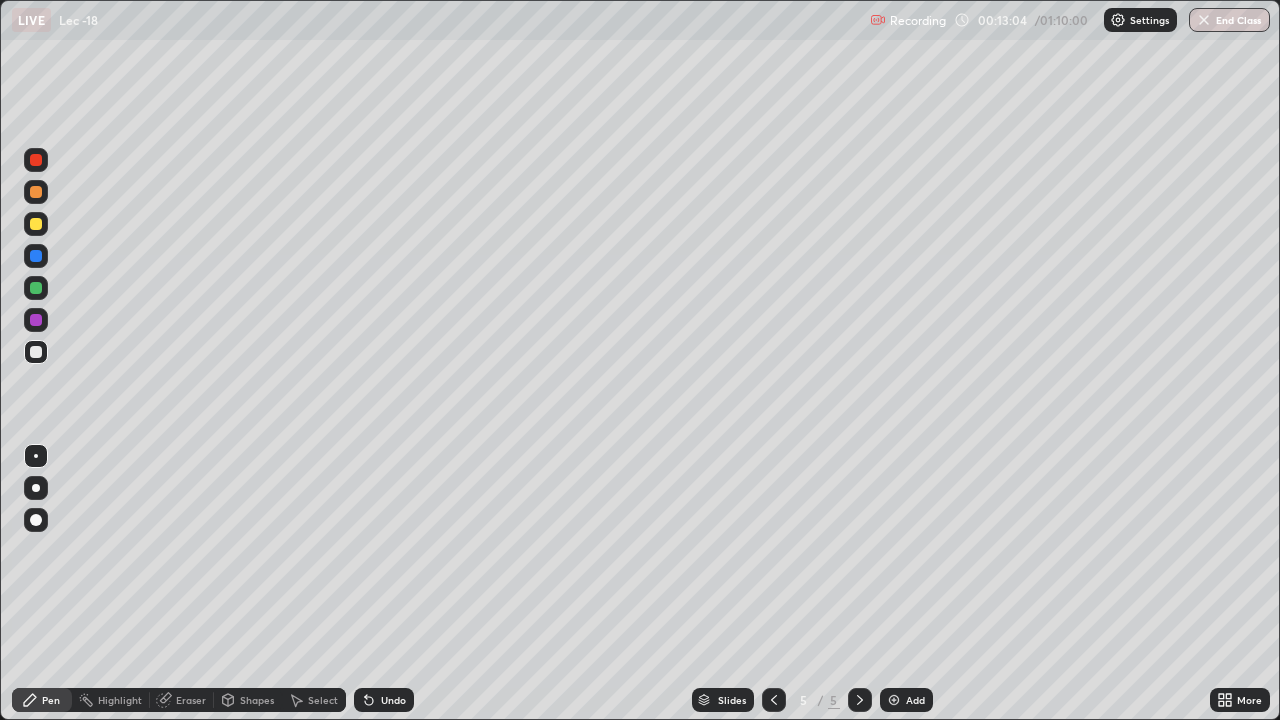 click on "Undo" at bounding box center (384, 700) 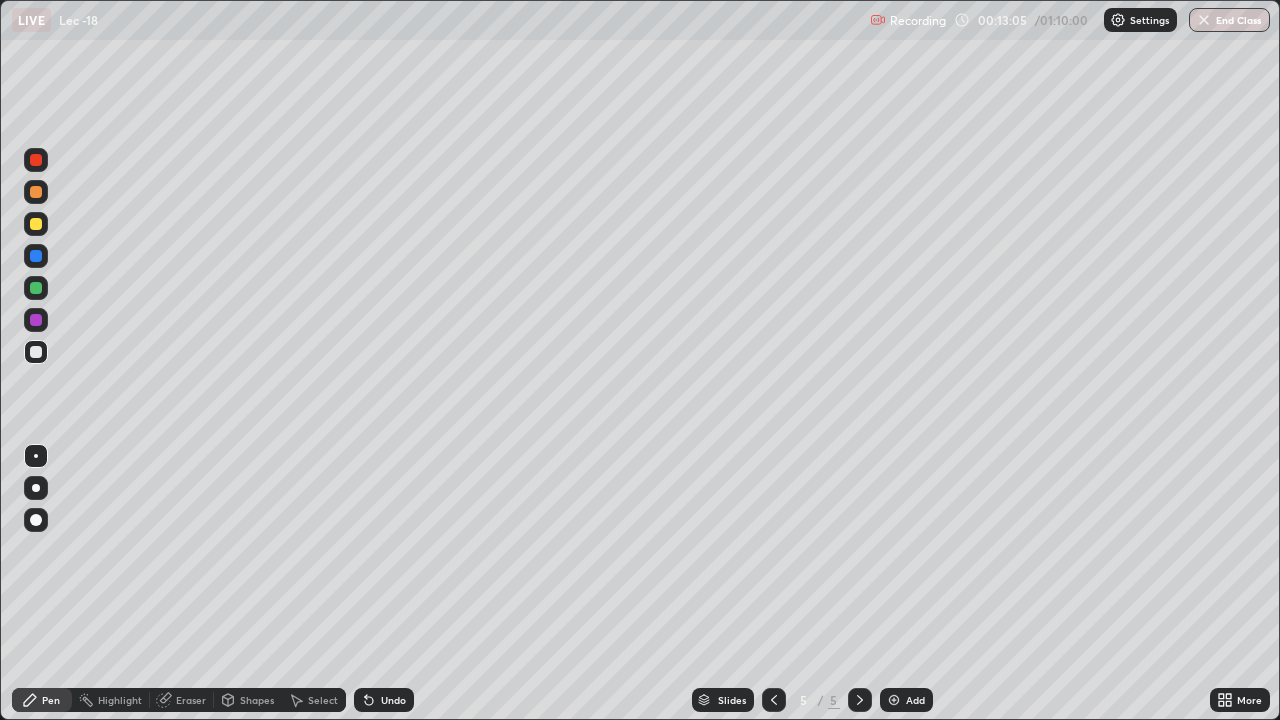 click 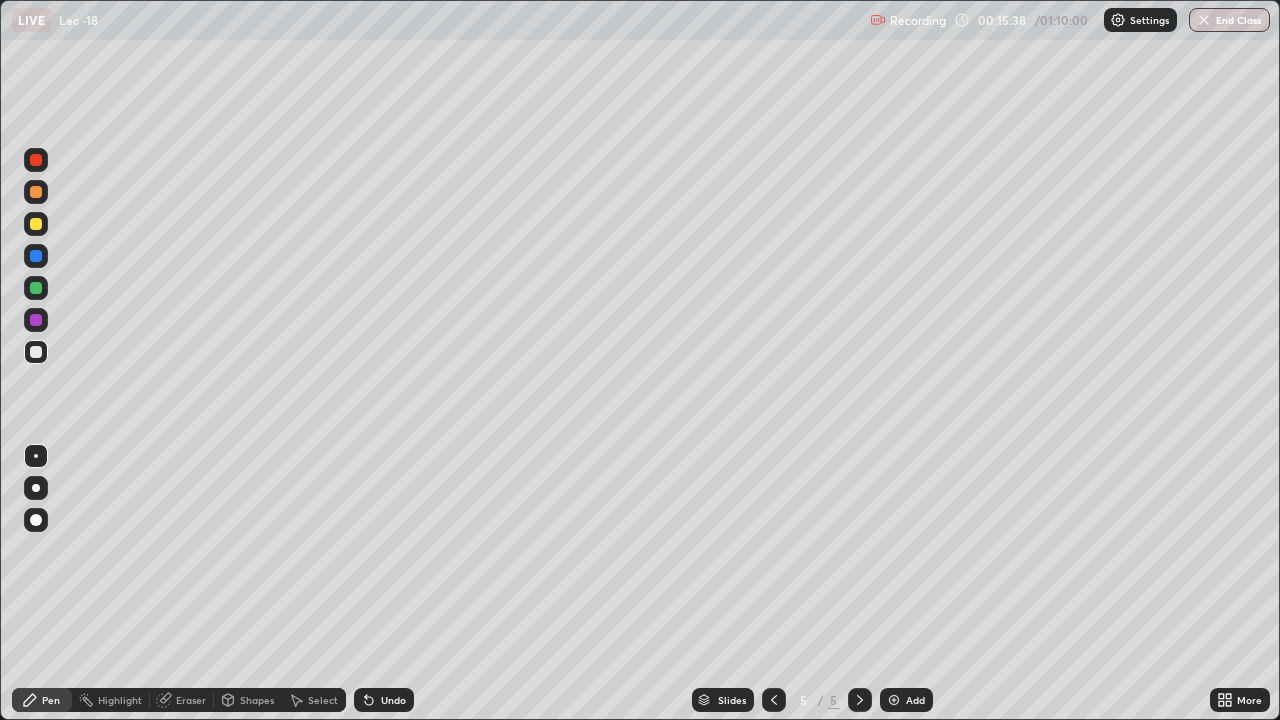 click on "Select" at bounding box center [323, 700] 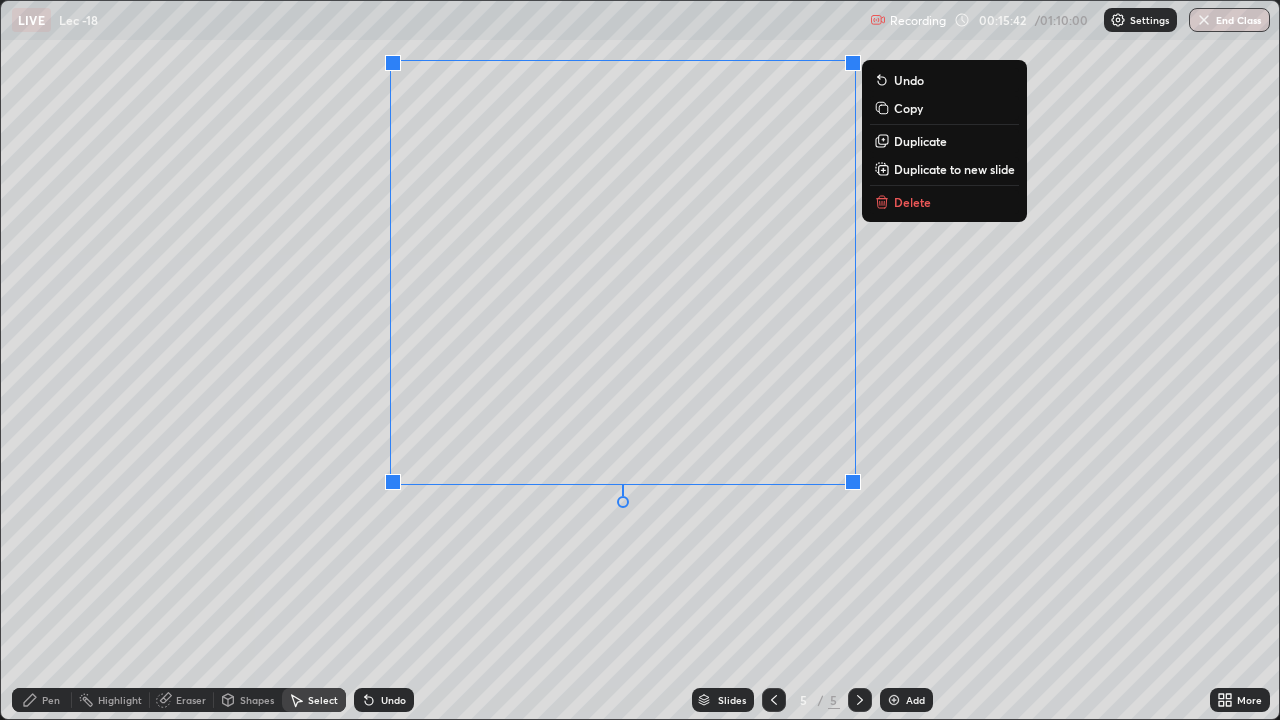 click on "Duplicate to new slide" at bounding box center (954, 169) 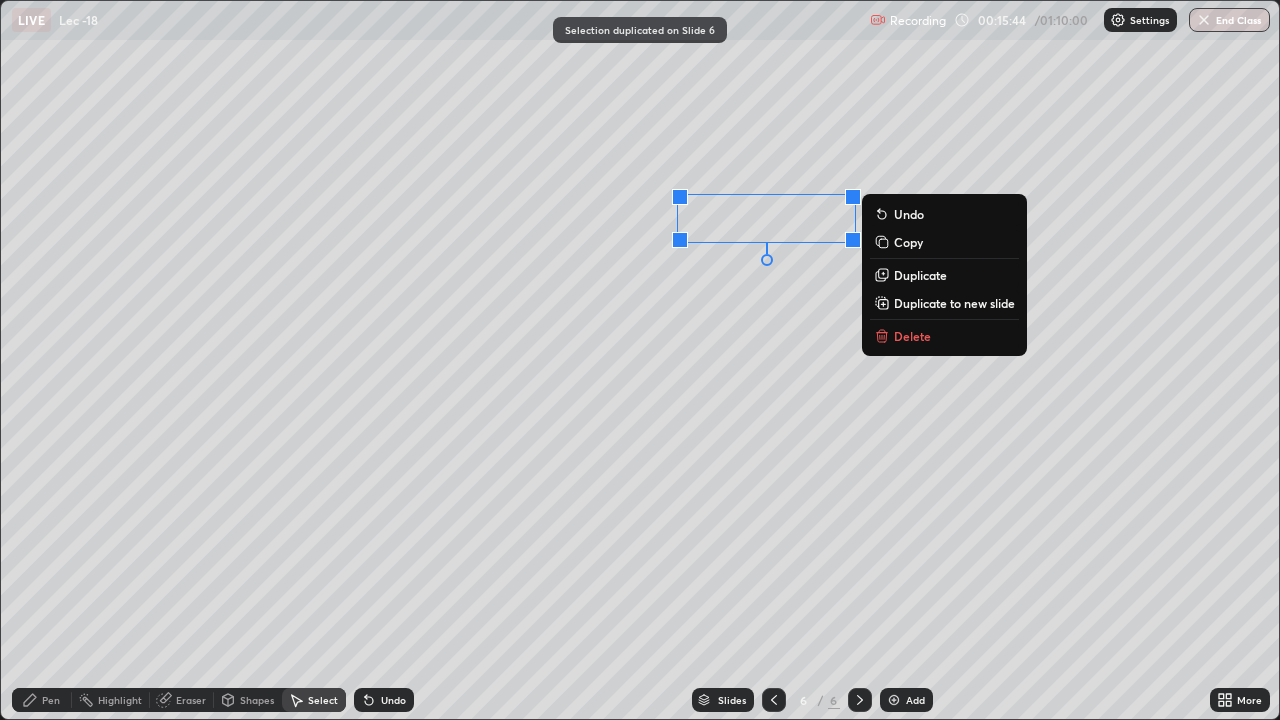click on "Delete" at bounding box center (912, 336) 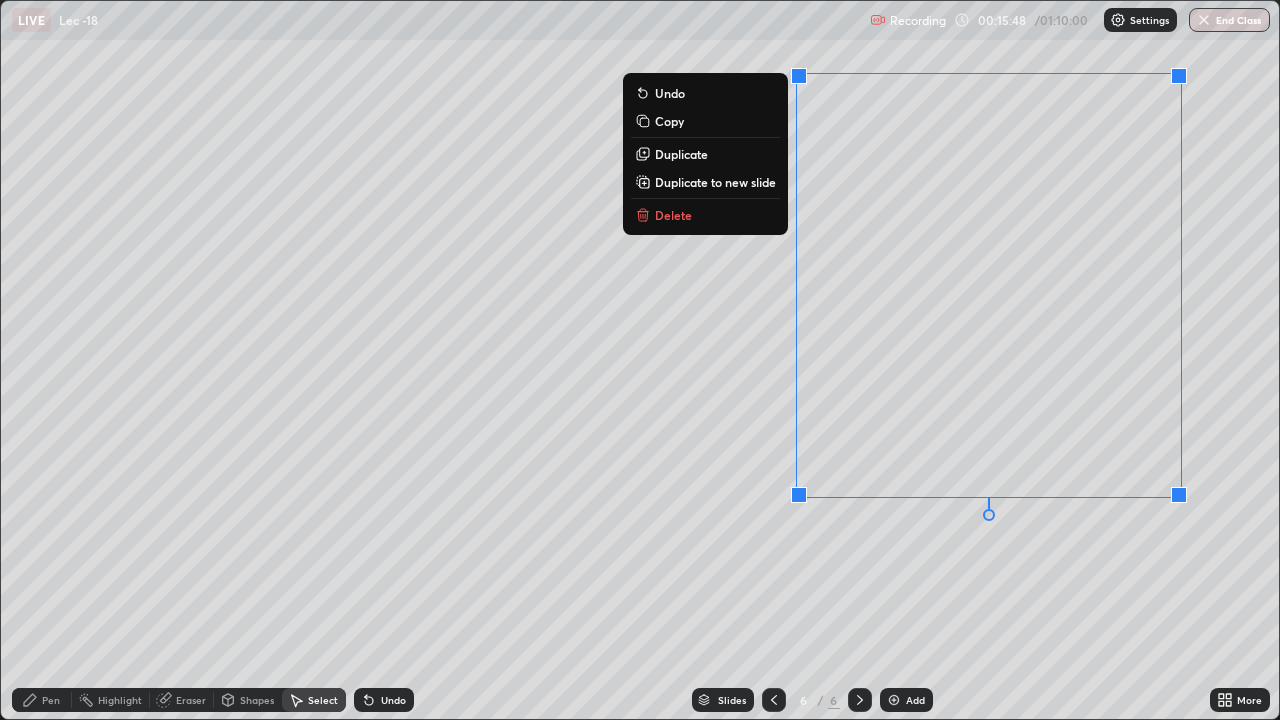 click on "0 ° Undo Copy Duplicate Duplicate to new slide Delete" at bounding box center (640, 360) 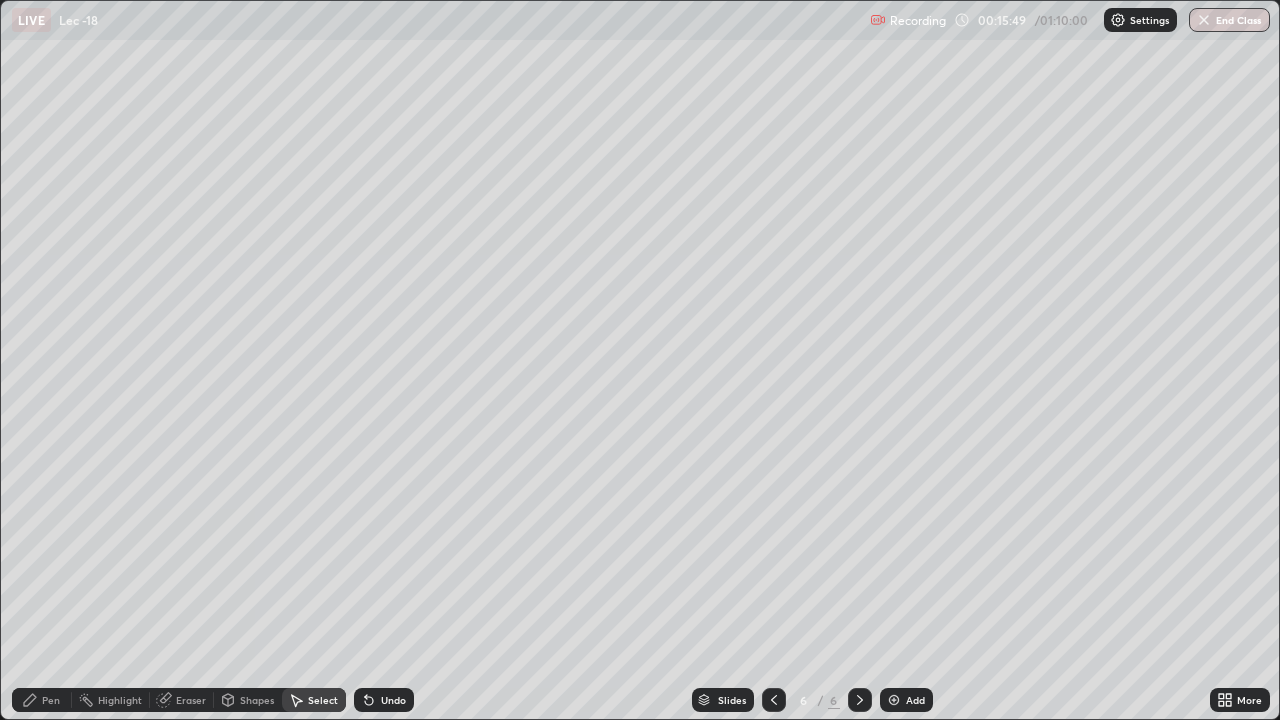 click on "Pen" at bounding box center (51, 700) 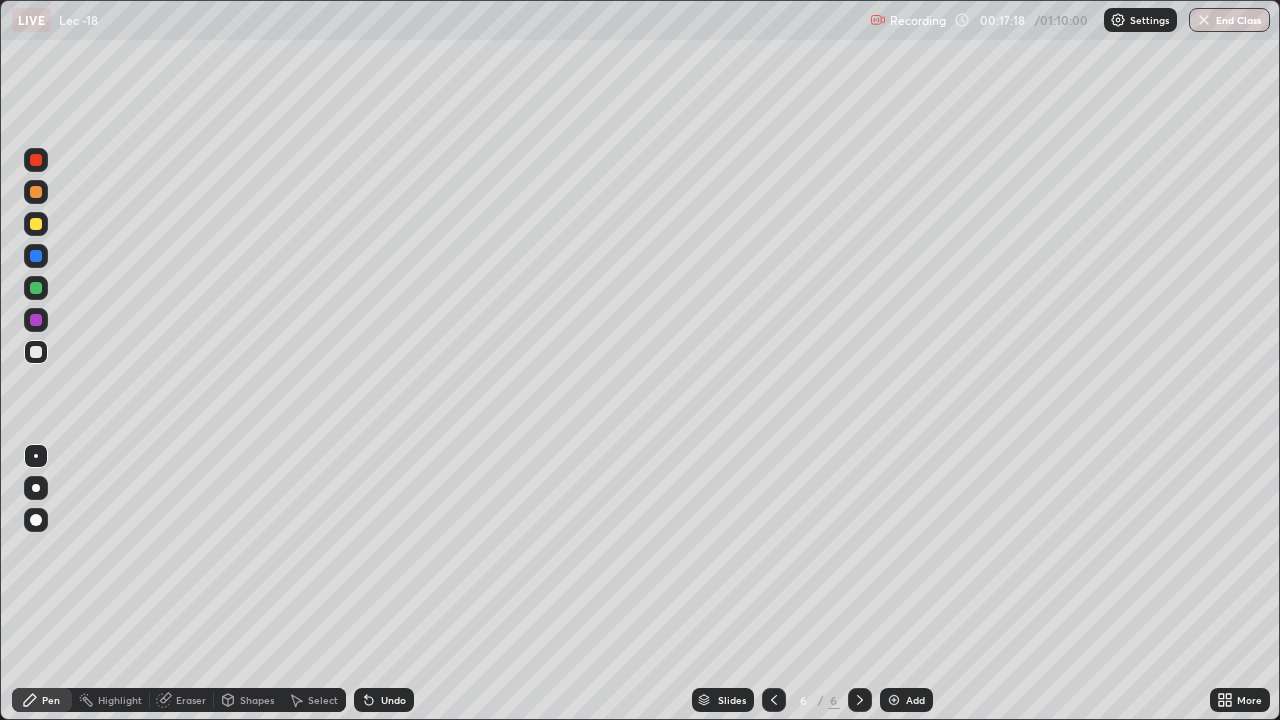 click on "Undo" at bounding box center (393, 700) 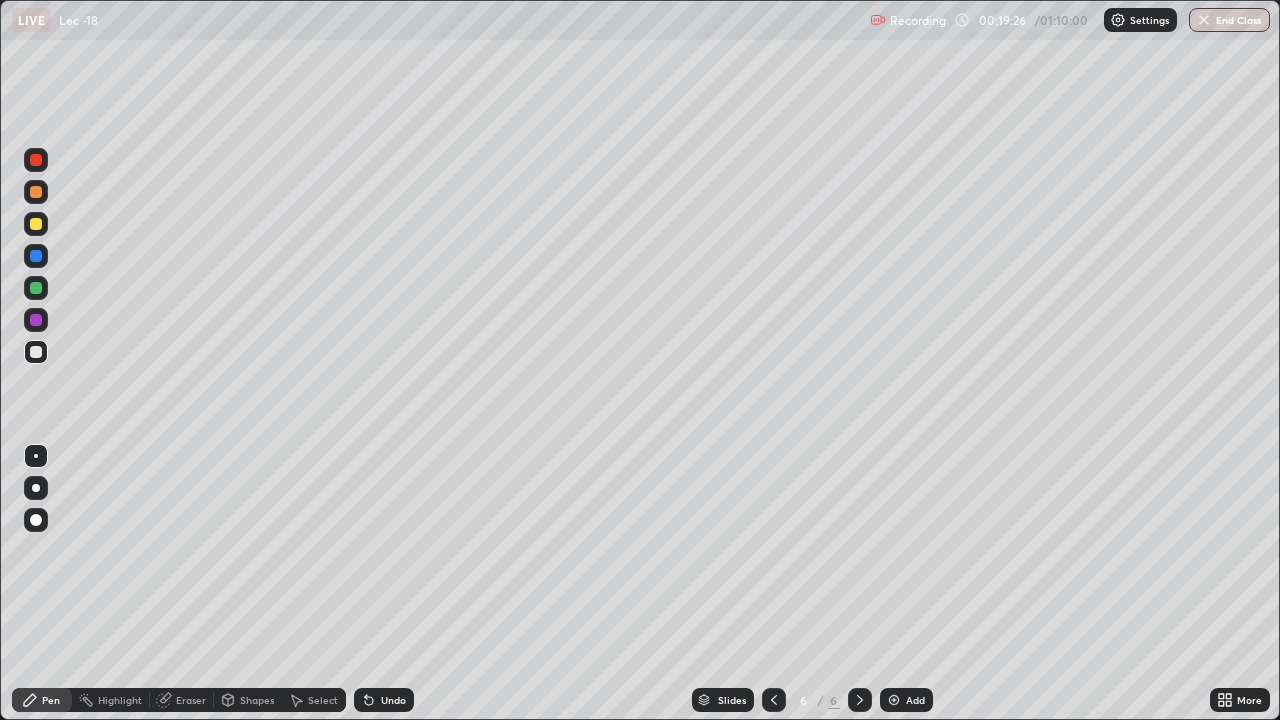 click on "Add" at bounding box center (915, 700) 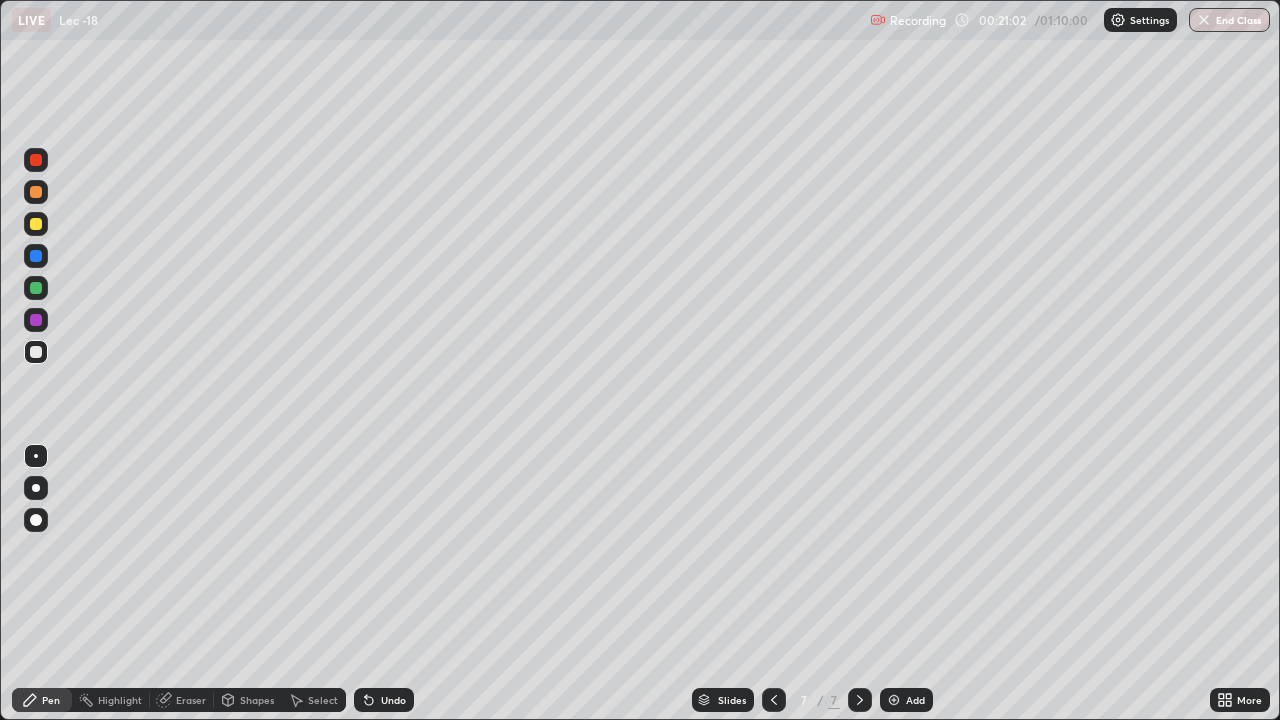 click on "Select" at bounding box center [323, 700] 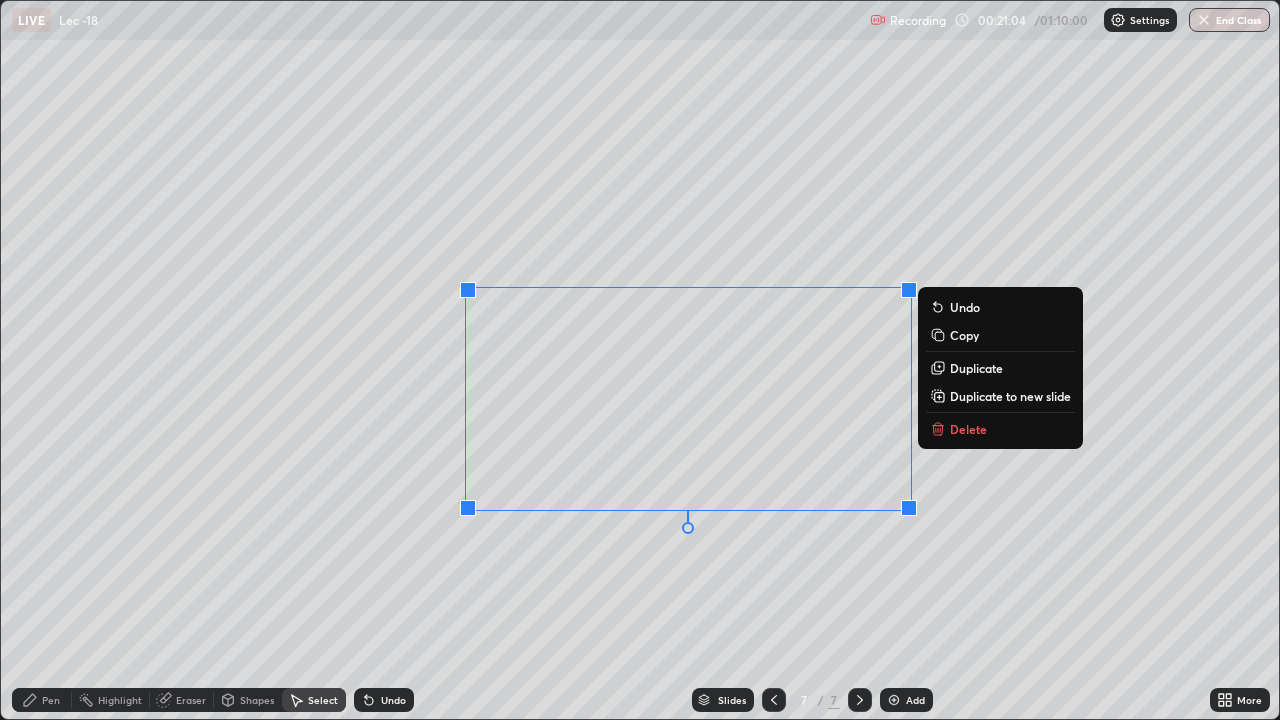 click on "0 ° Undo Copy Duplicate Duplicate to new slide Delete" at bounding box center (640, 360) 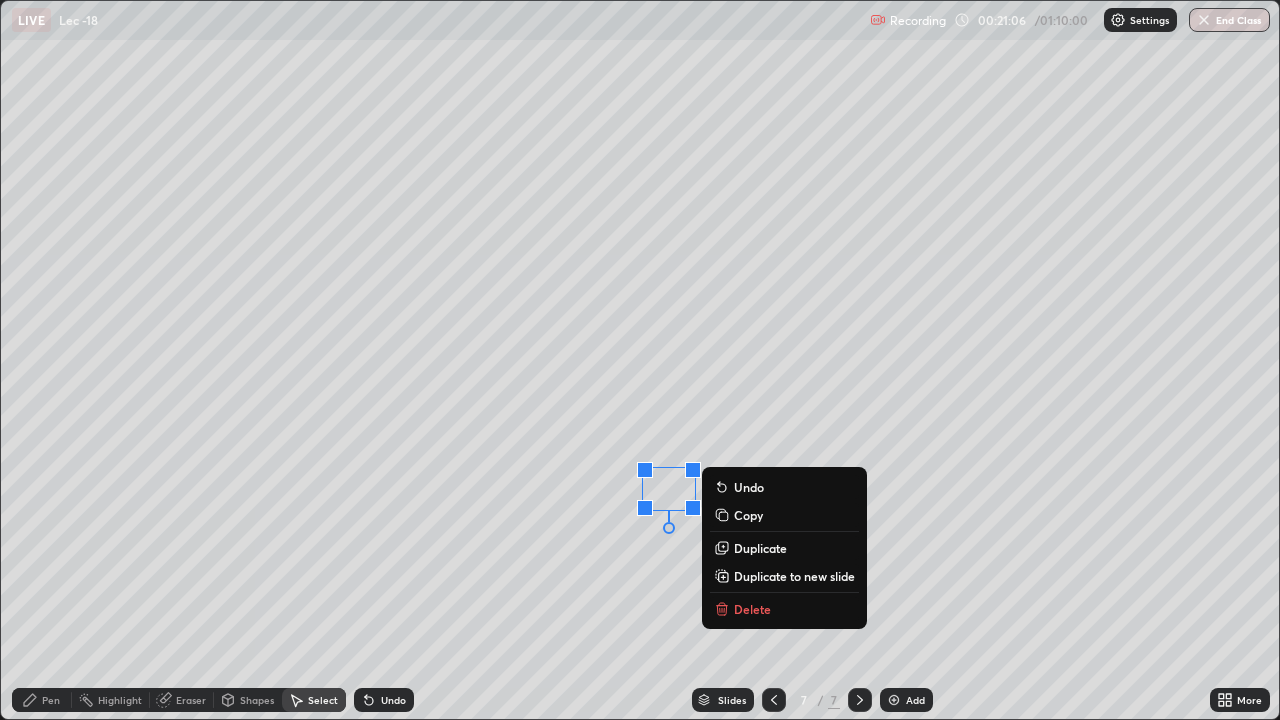click on "Delete" at bounding box center [752, 609] 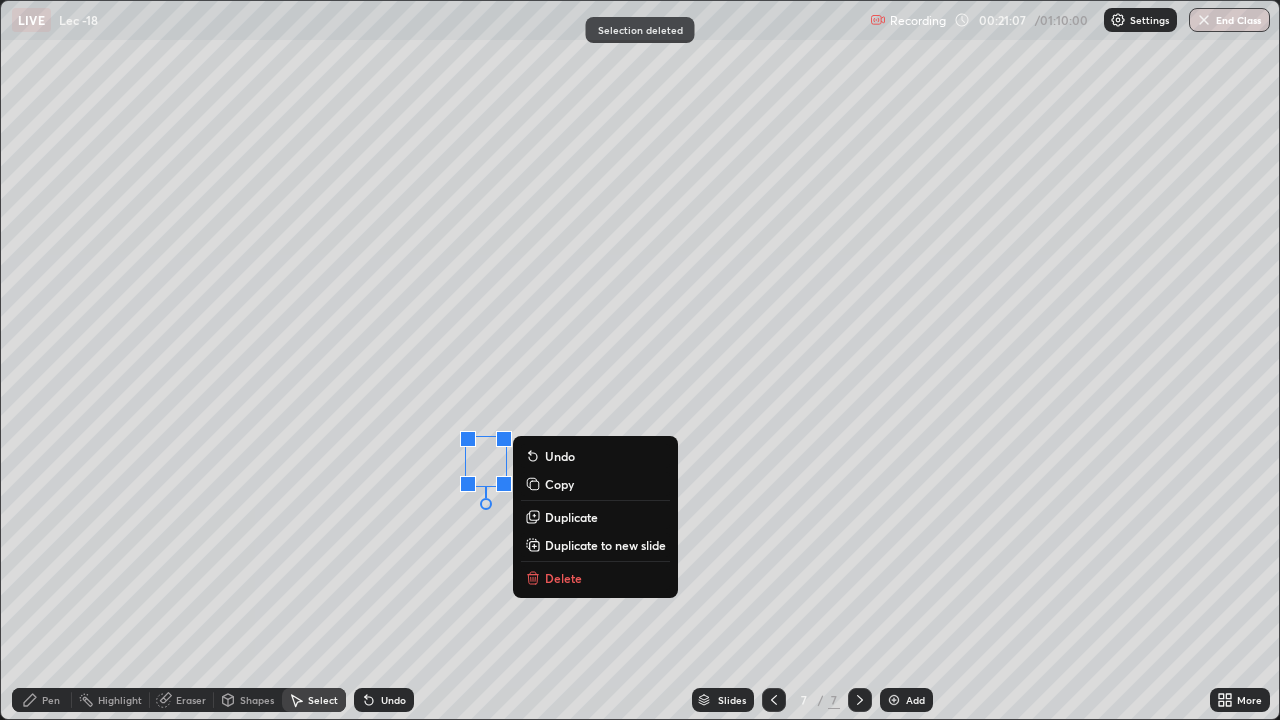 click on "Delete" at bounding box center [595, 578] 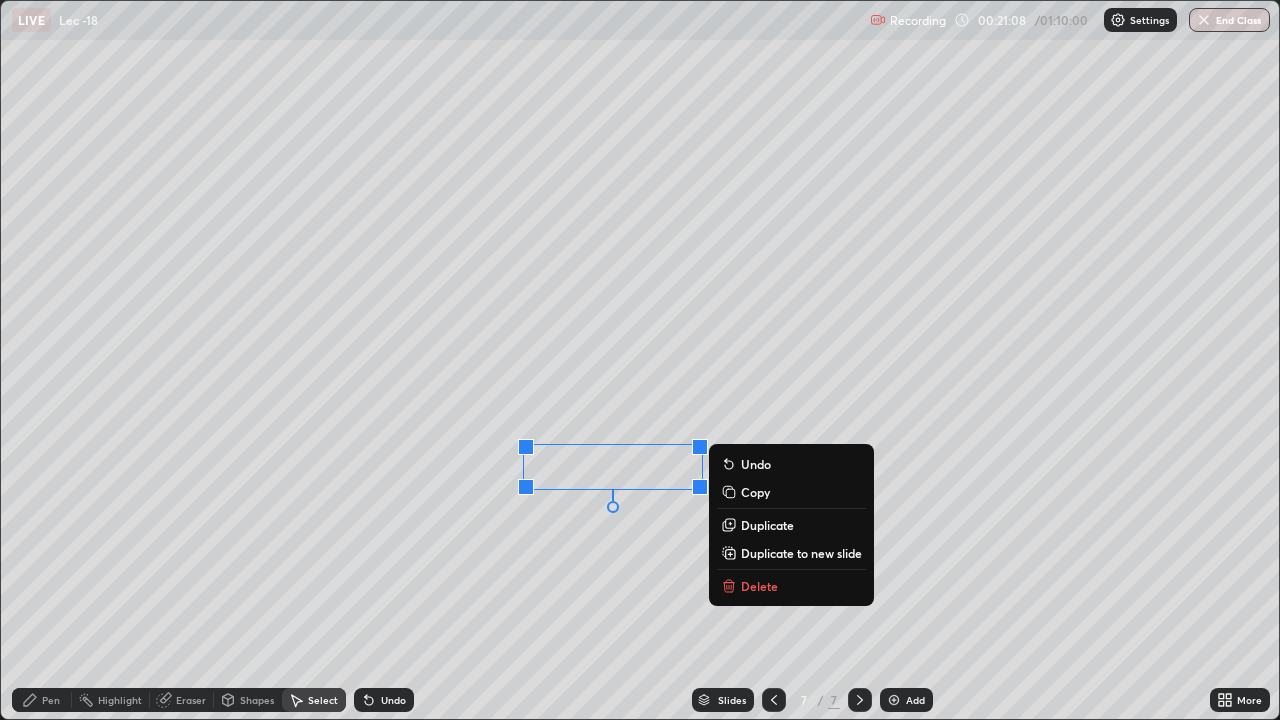 click on "Delete" at bounding box center (759, 586) 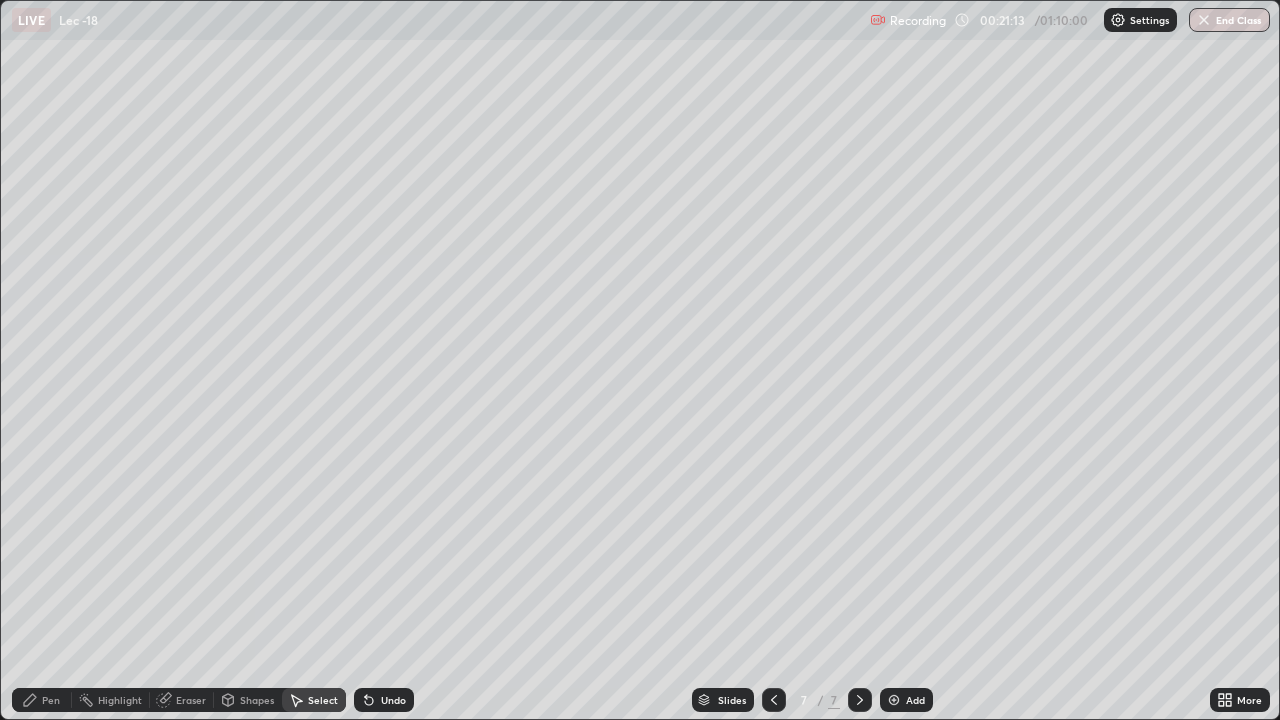 click on "Add" at bounding box center (915, 700) 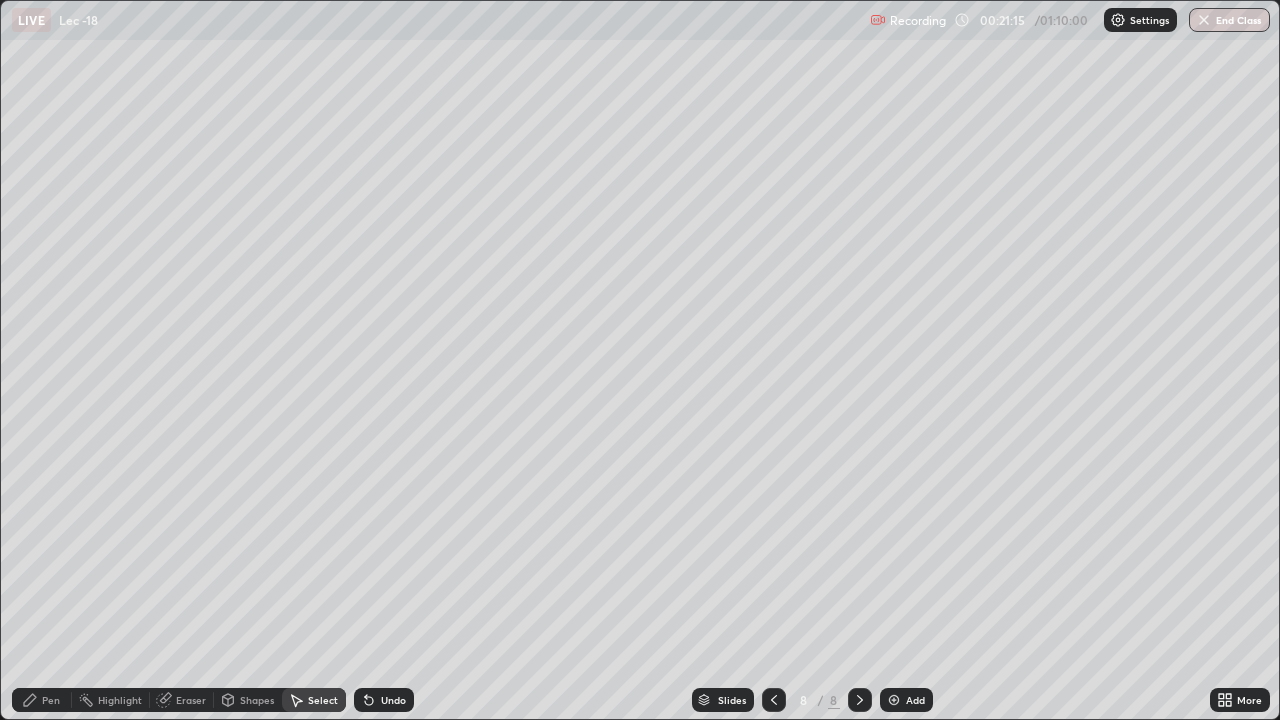 click on "Pen" at bounding box center (51, 700) 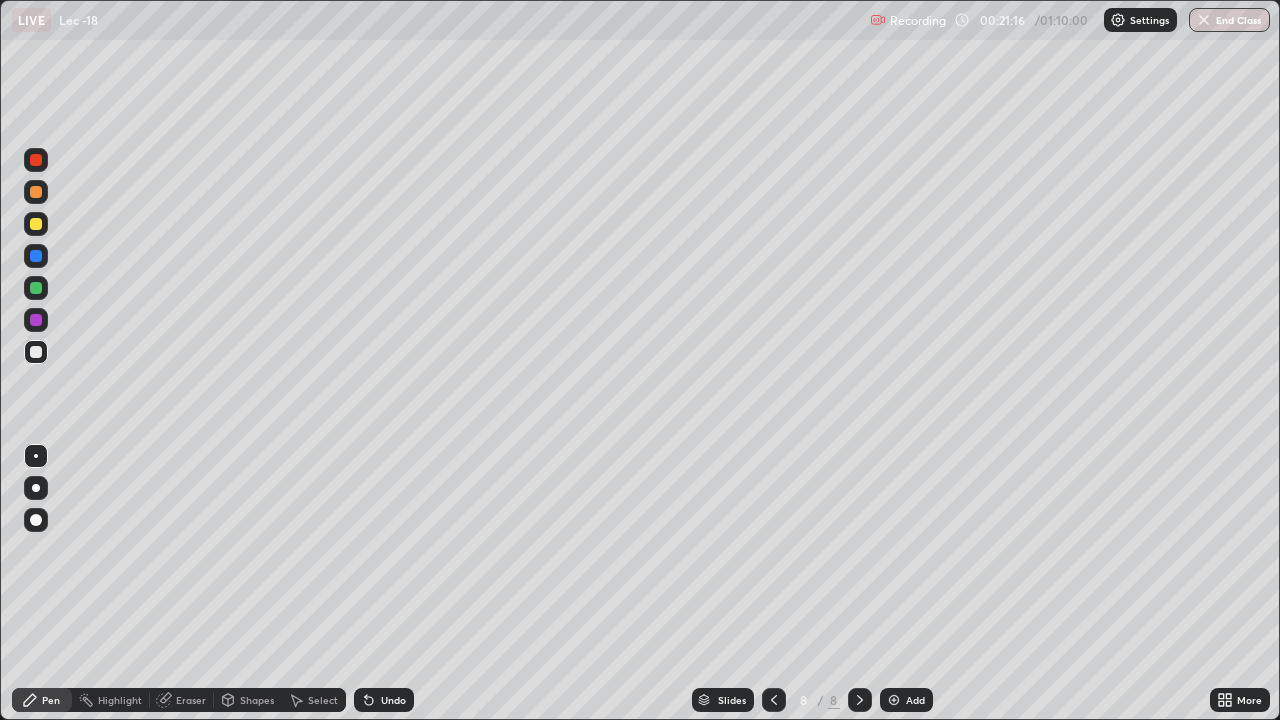 click at bounding box center (36, 352) 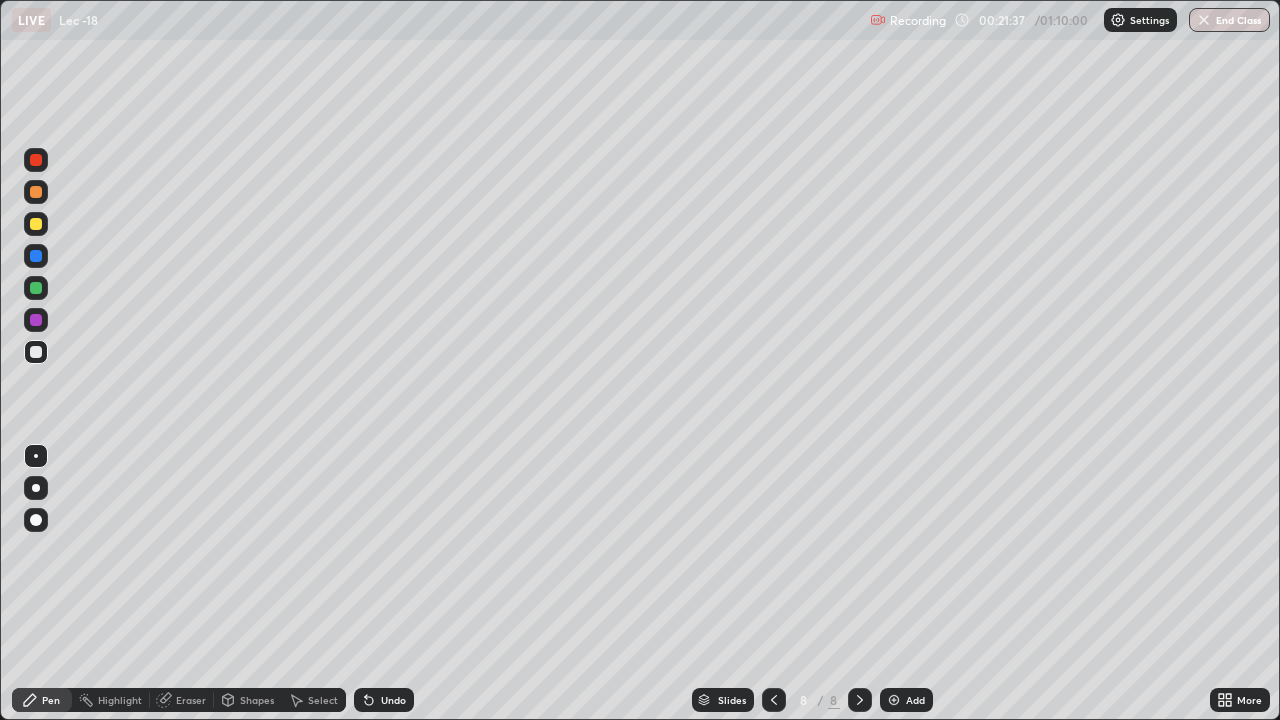 click at bounding box center [36, 288] 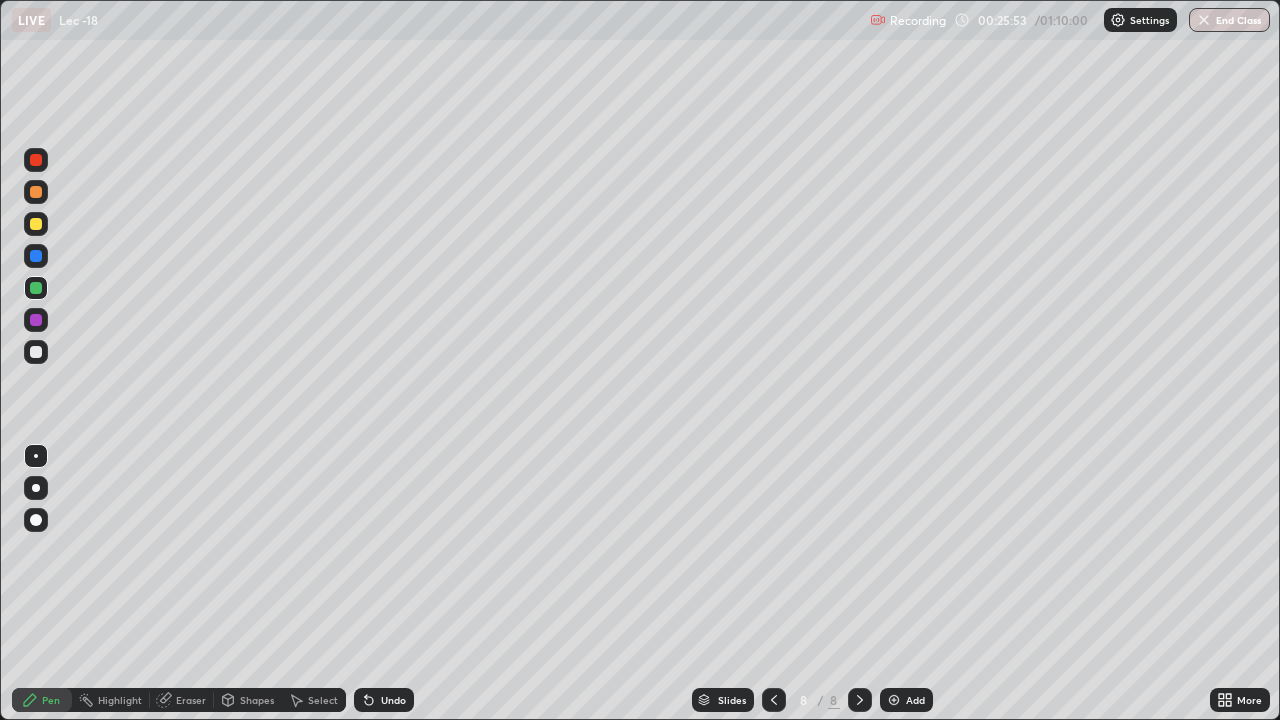 click on "Select" at bounding box center [323, 700] 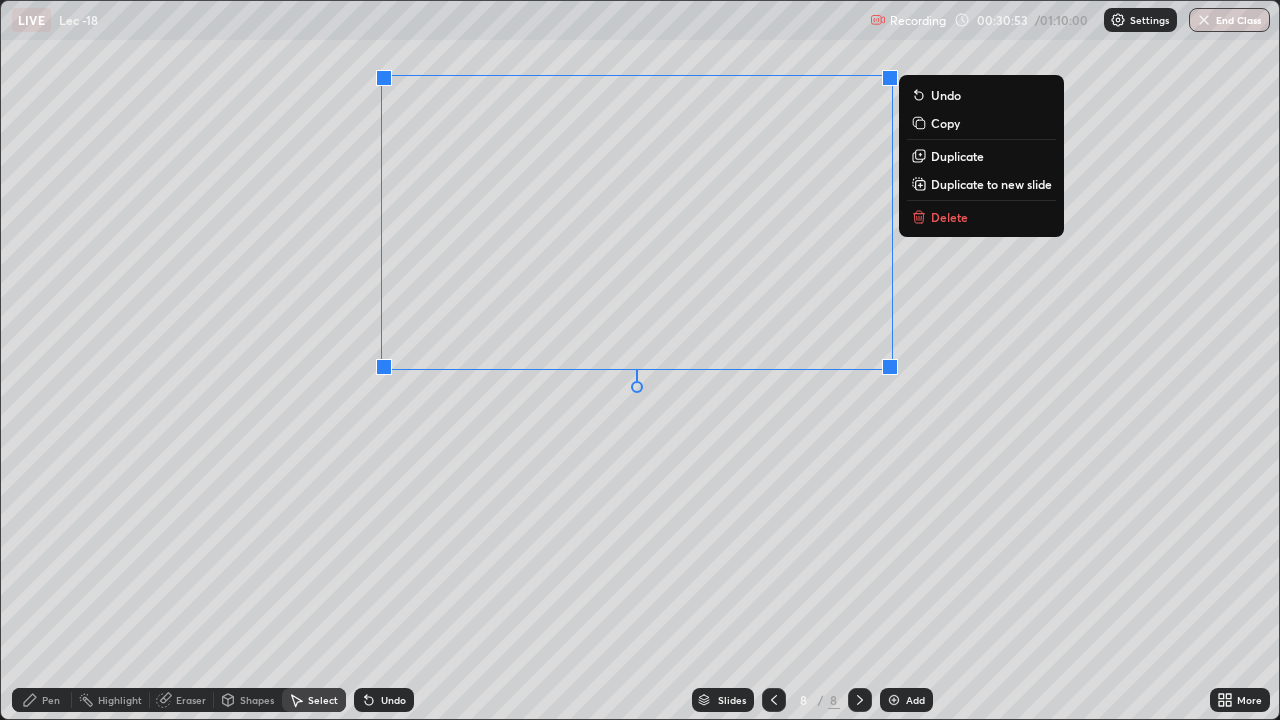 click on "Duplicate to new slide" at bounding box center [991, 184] 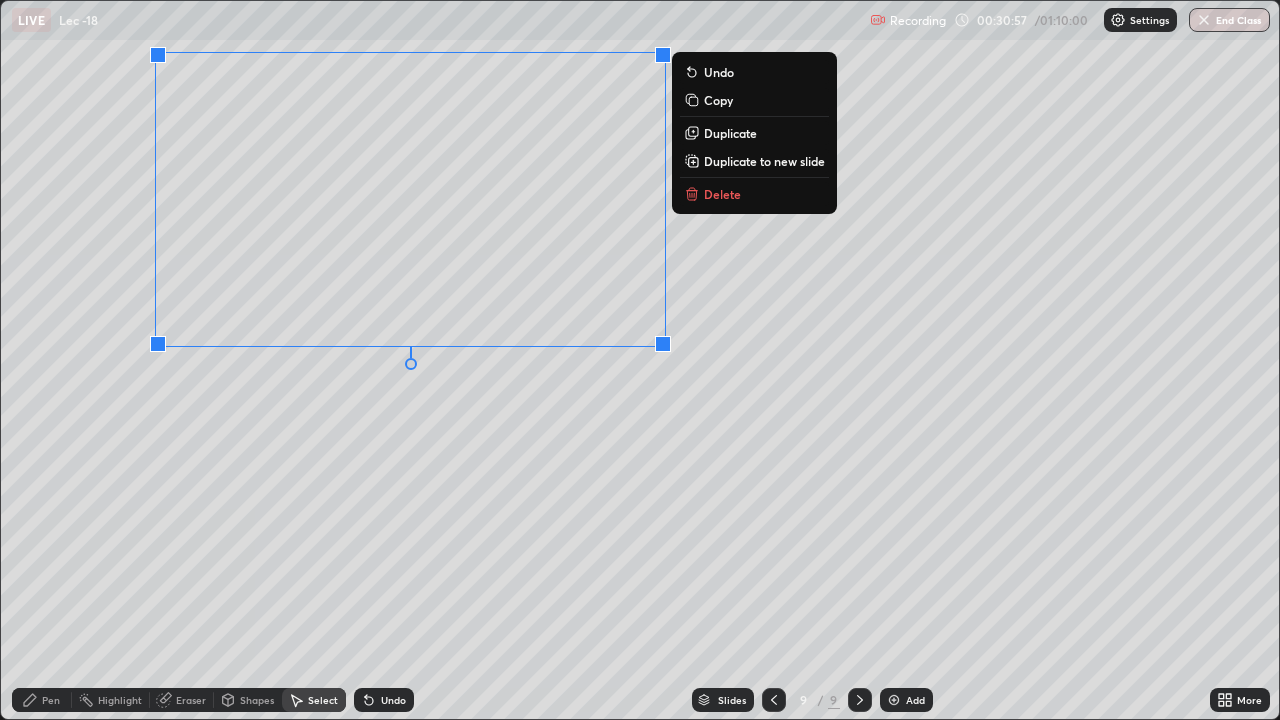 click on "0 ° Undo Copy Duplicate Duplicate to new slide Delete" at bounding box center [640, 360] 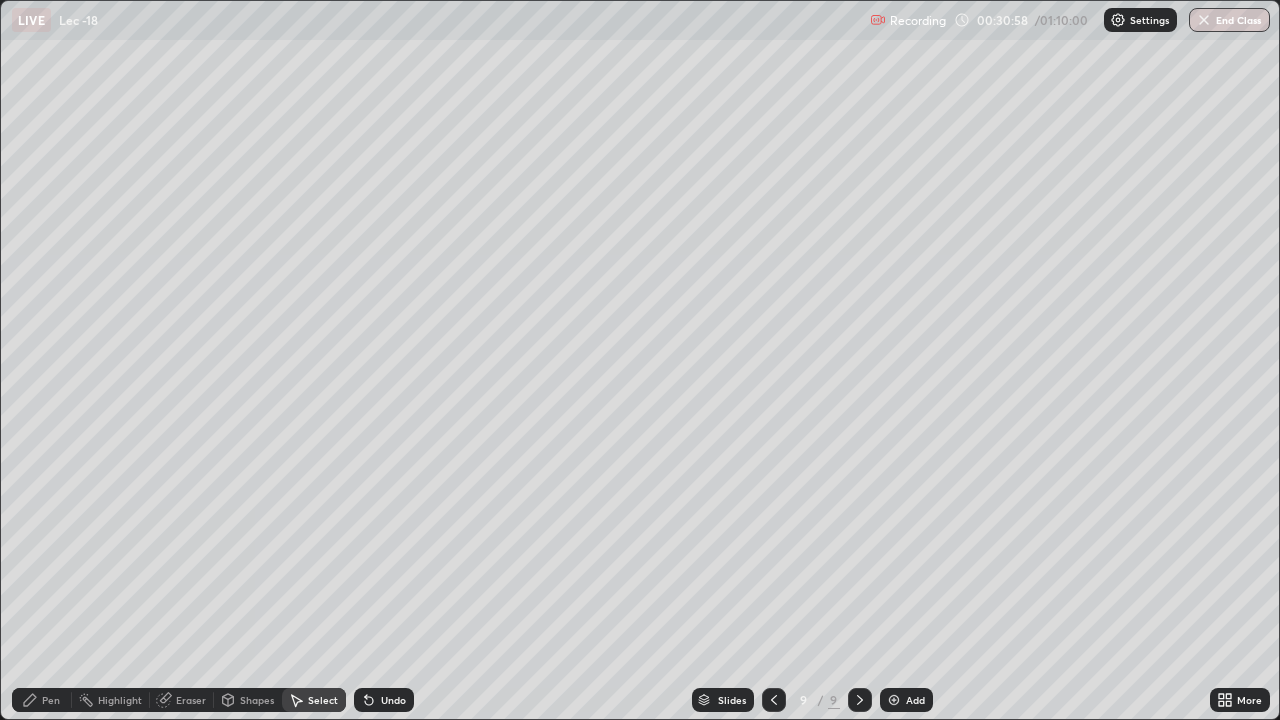 click on "Pen" at bounding box center (42, 700) 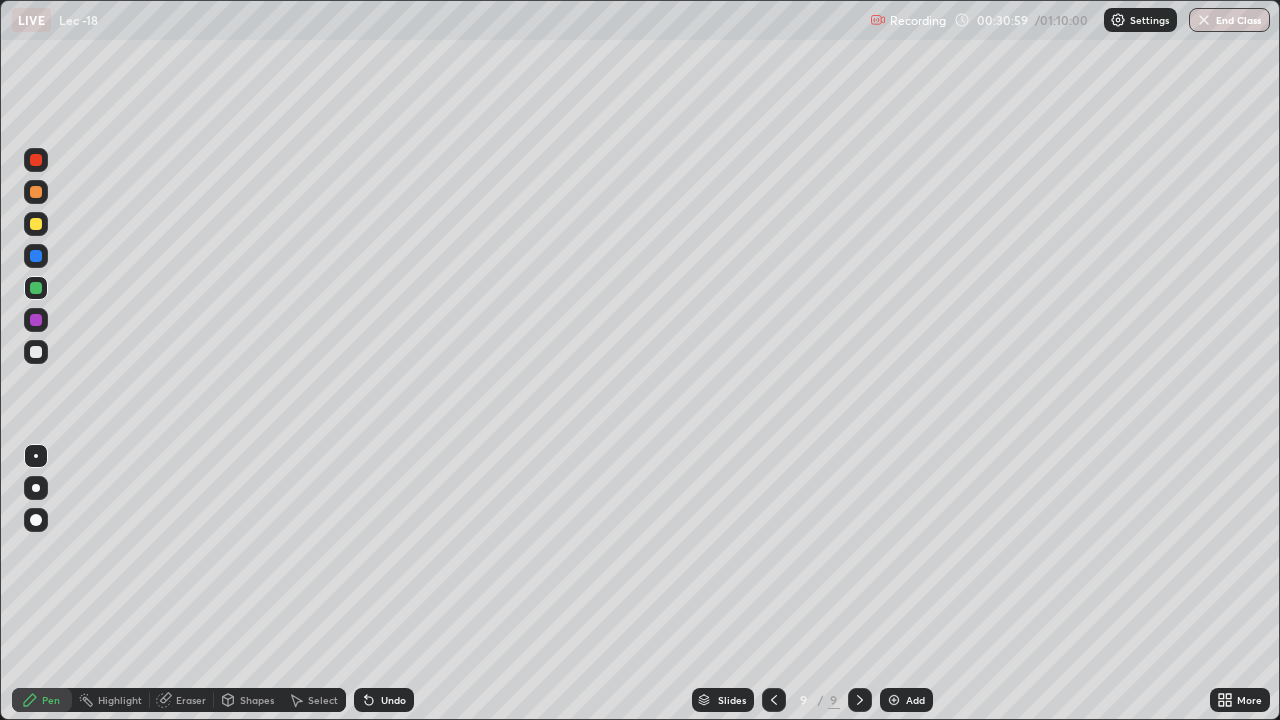click at bounding box center [36, 456] 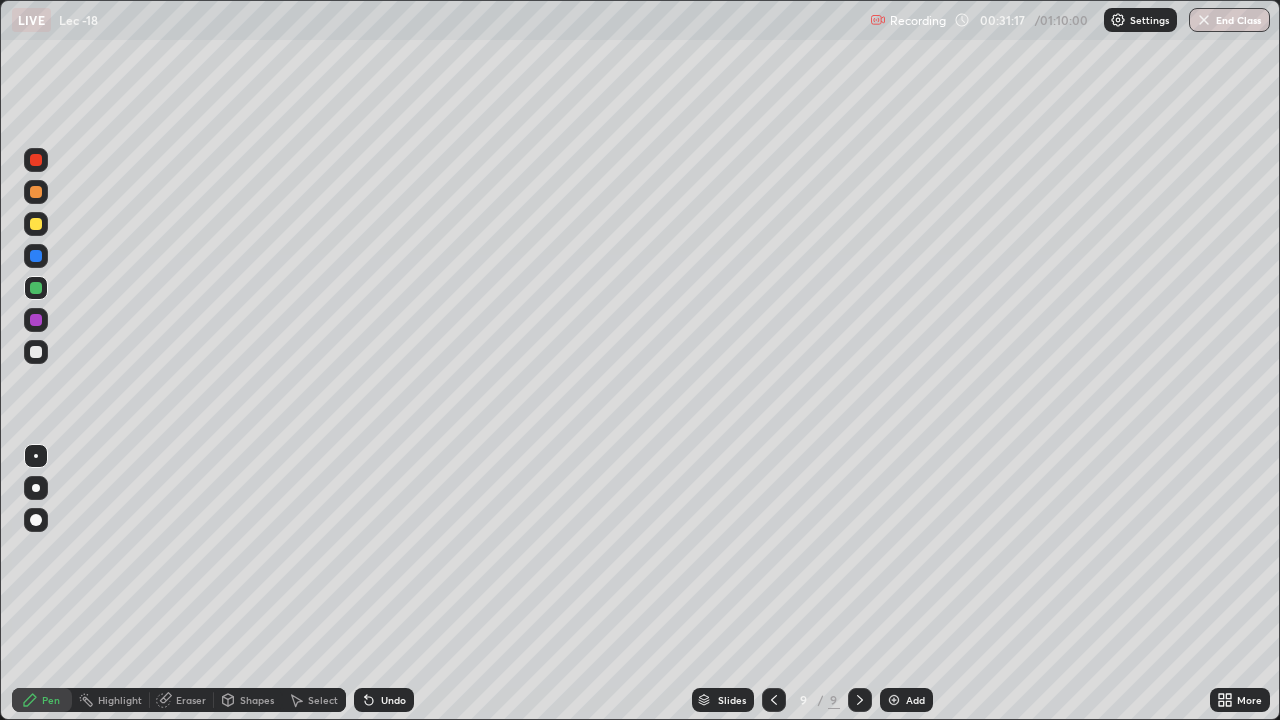 click on "Undo" at bounding box center (384, 700) 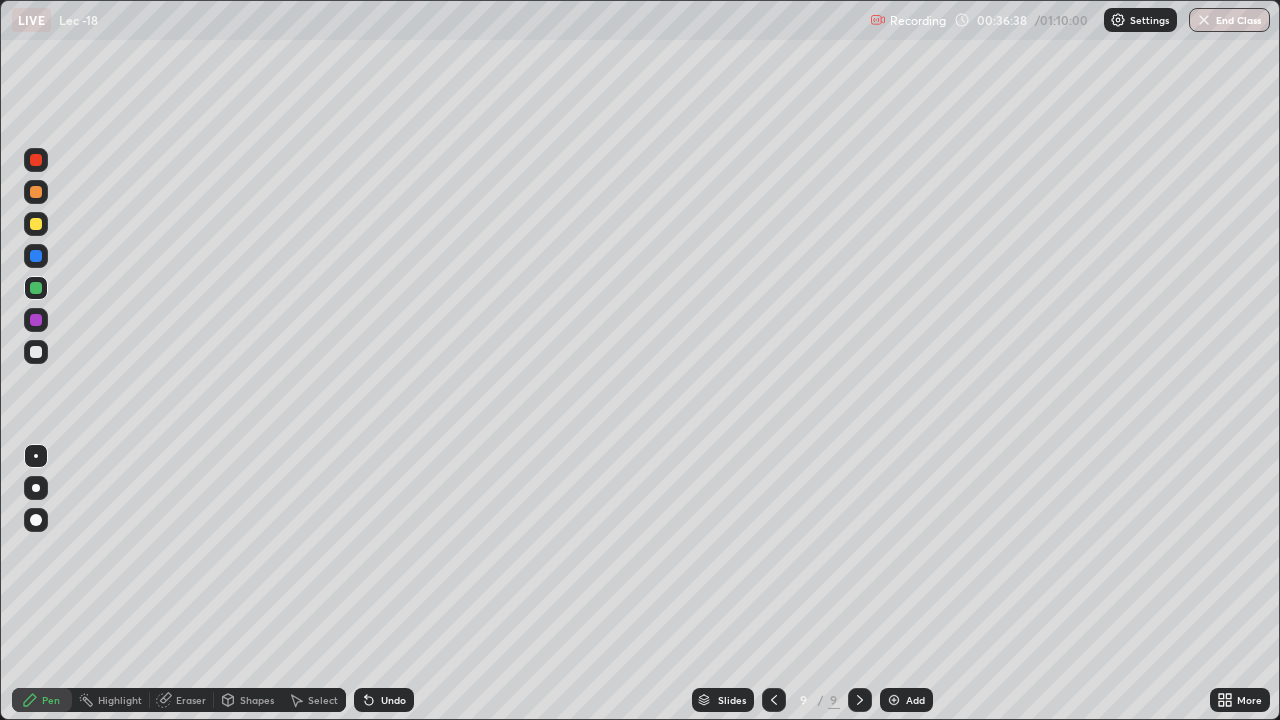 click on "Add" at bounding box center (906, 700) 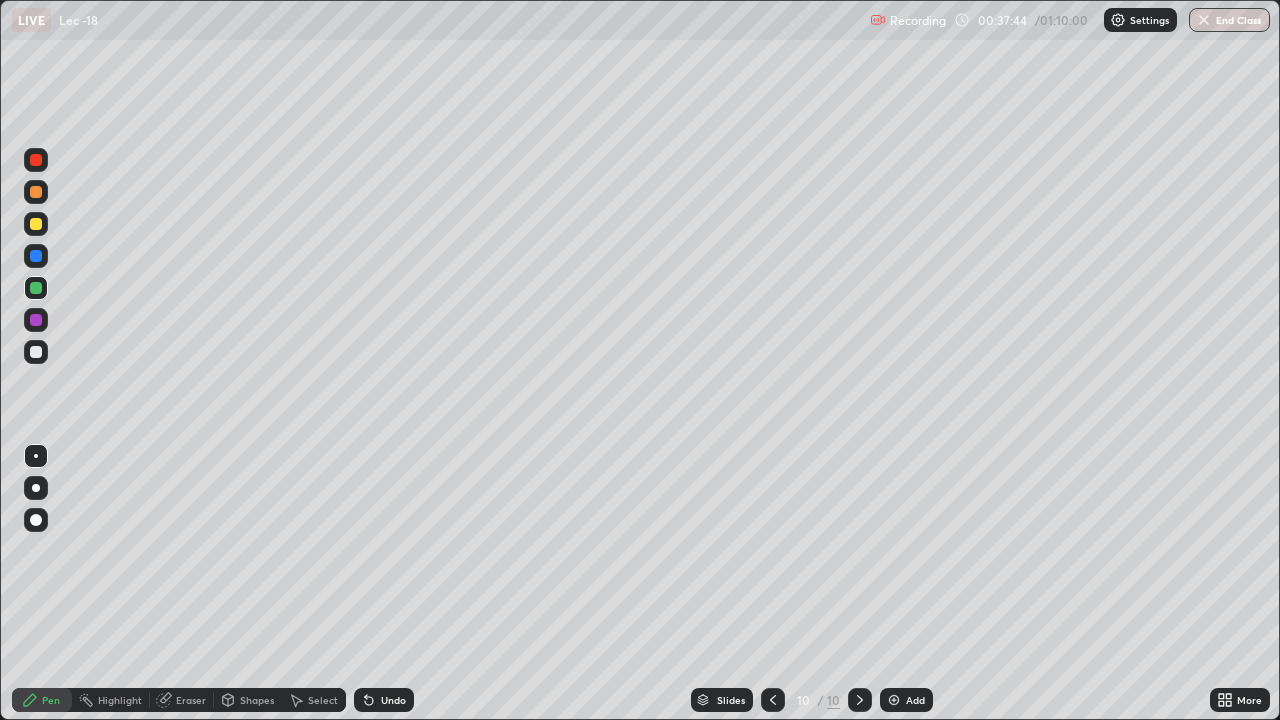 click at bounding box center [36, 352] 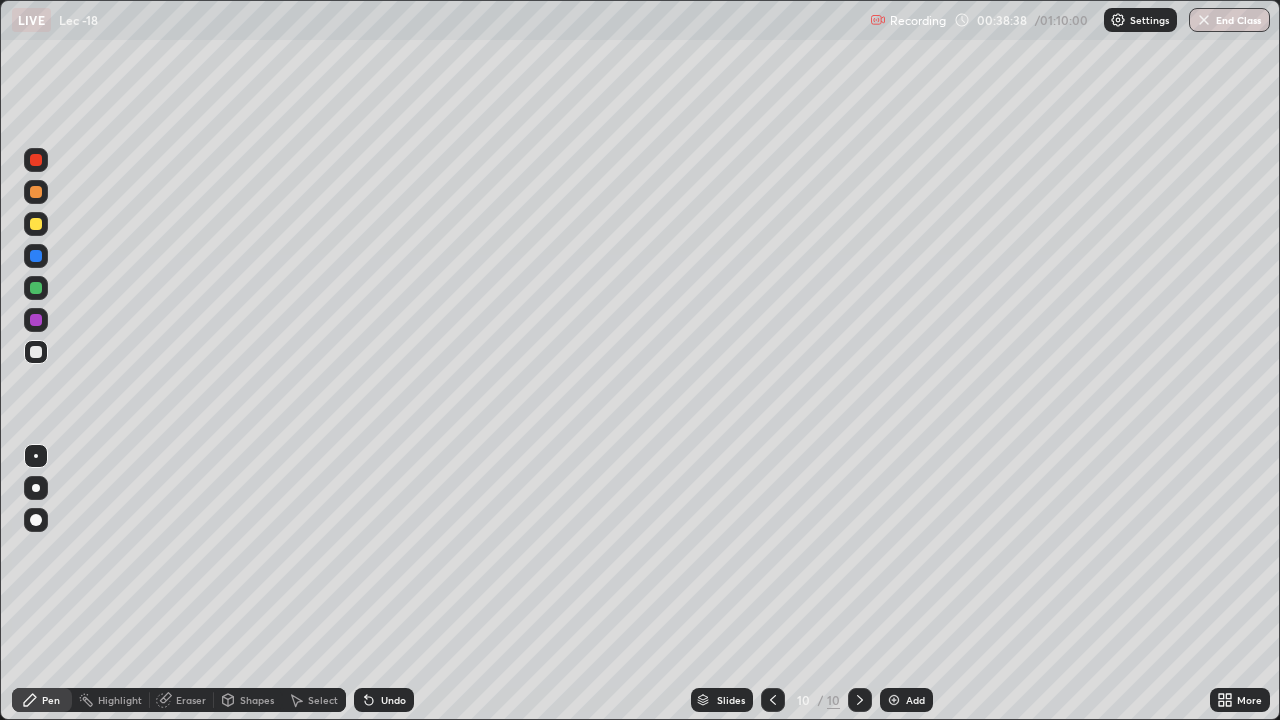 click on "Undo" at bounding box center [384, 700] 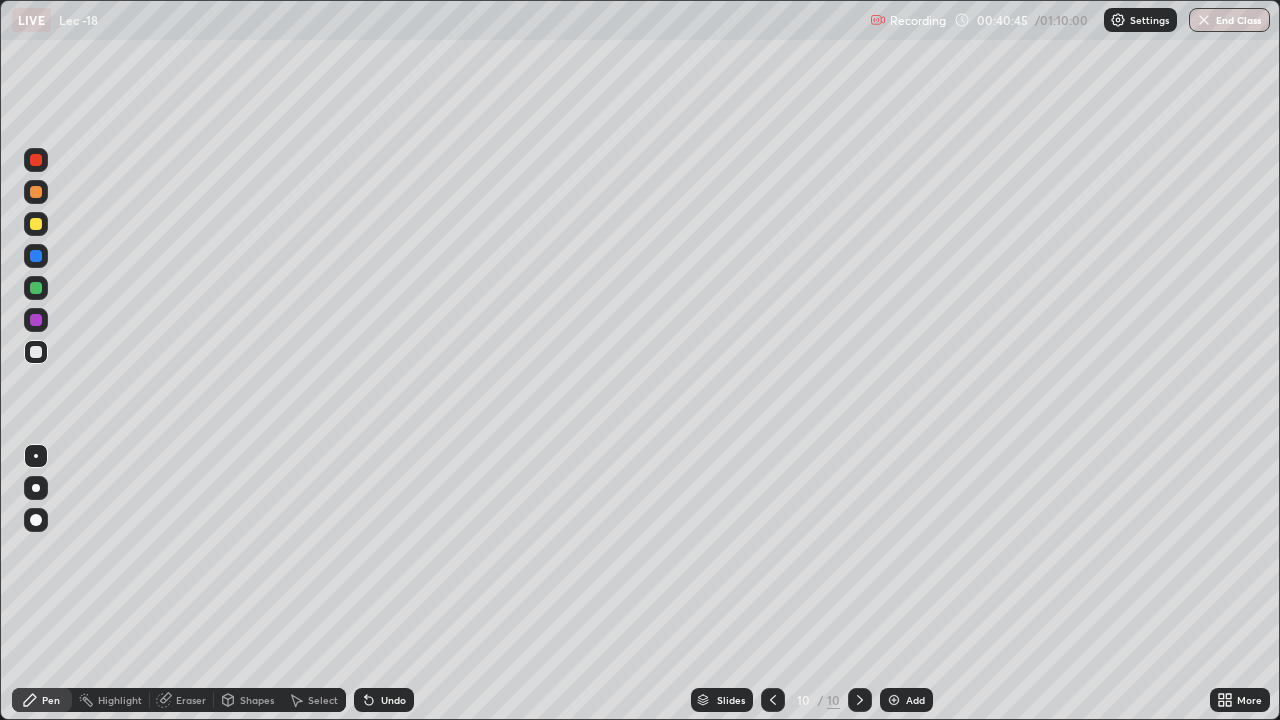 click at bounding box center [36, 288] 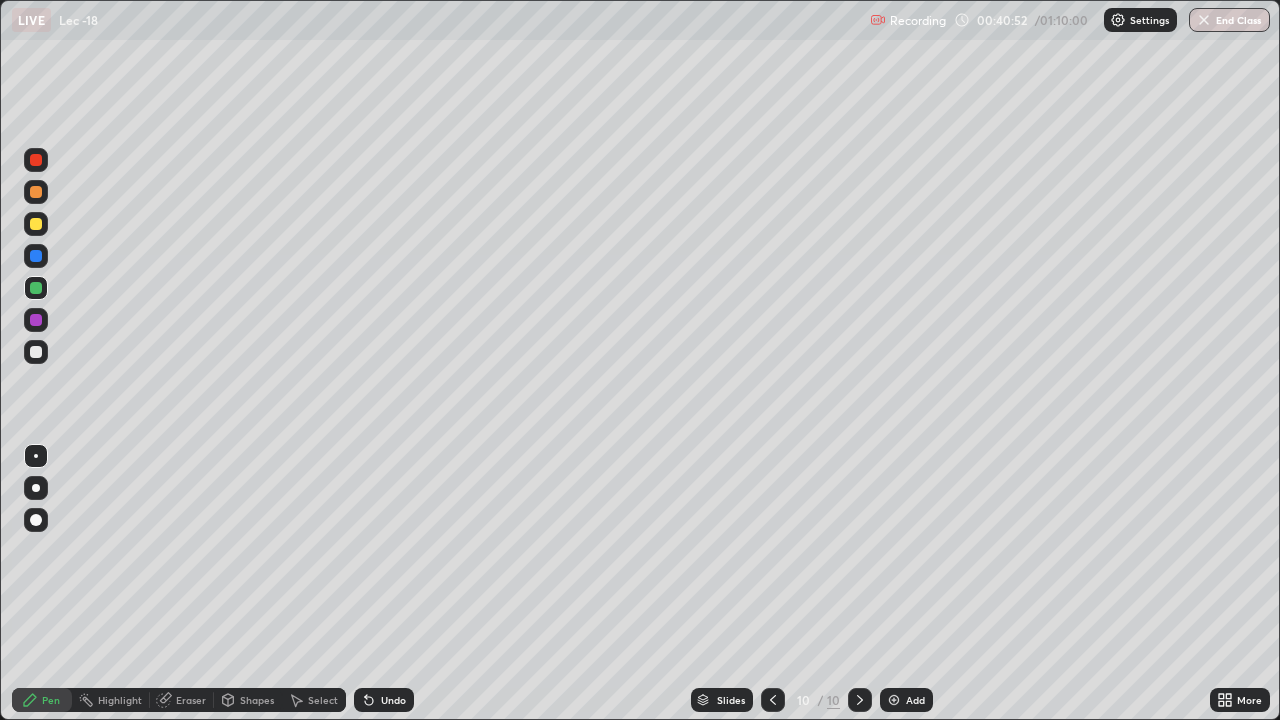 click on "Undo" at bounding box center (393, 700) 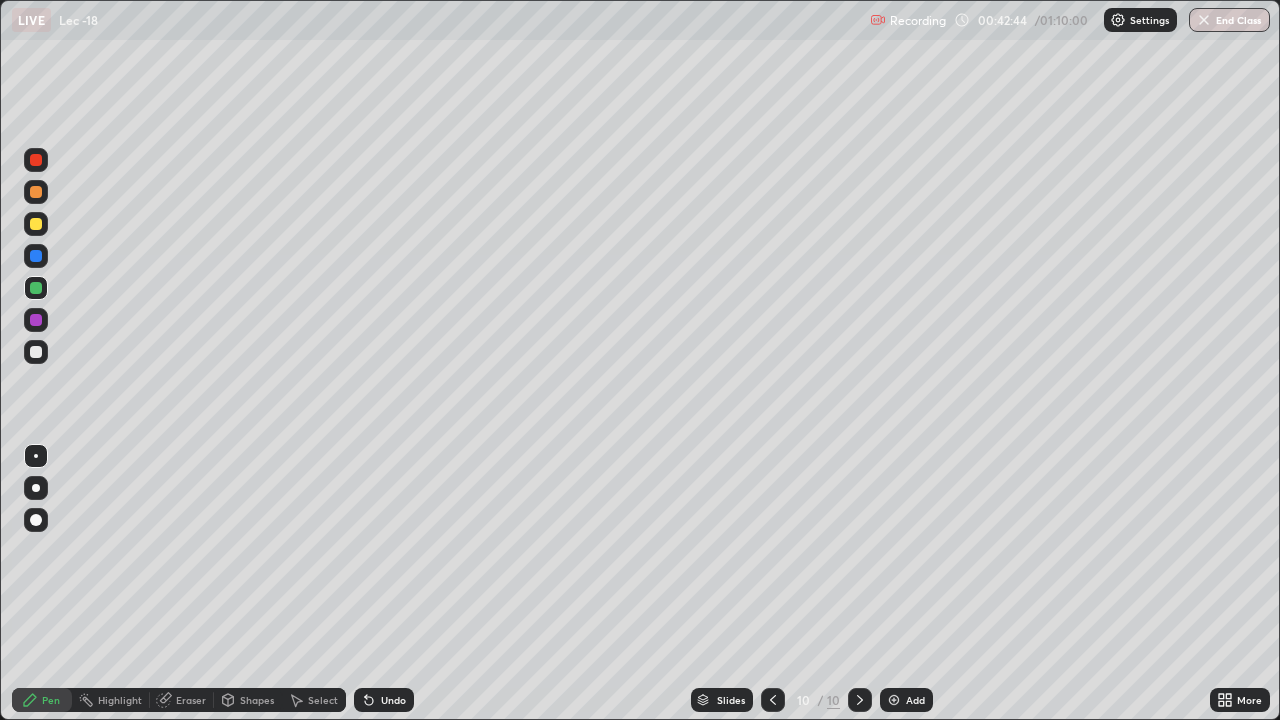 click on "Select" at bounding box center (323, 700) 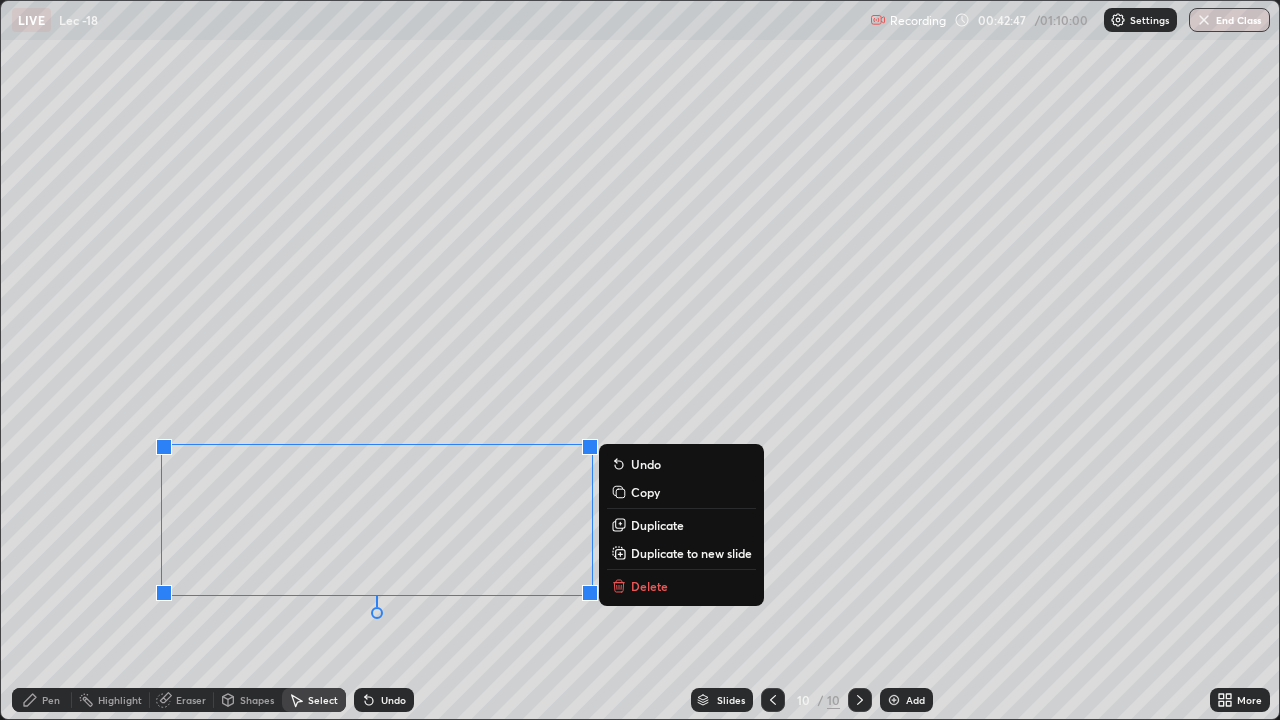 click on "Duplicate to new slide" at bounding box center [691, 553] 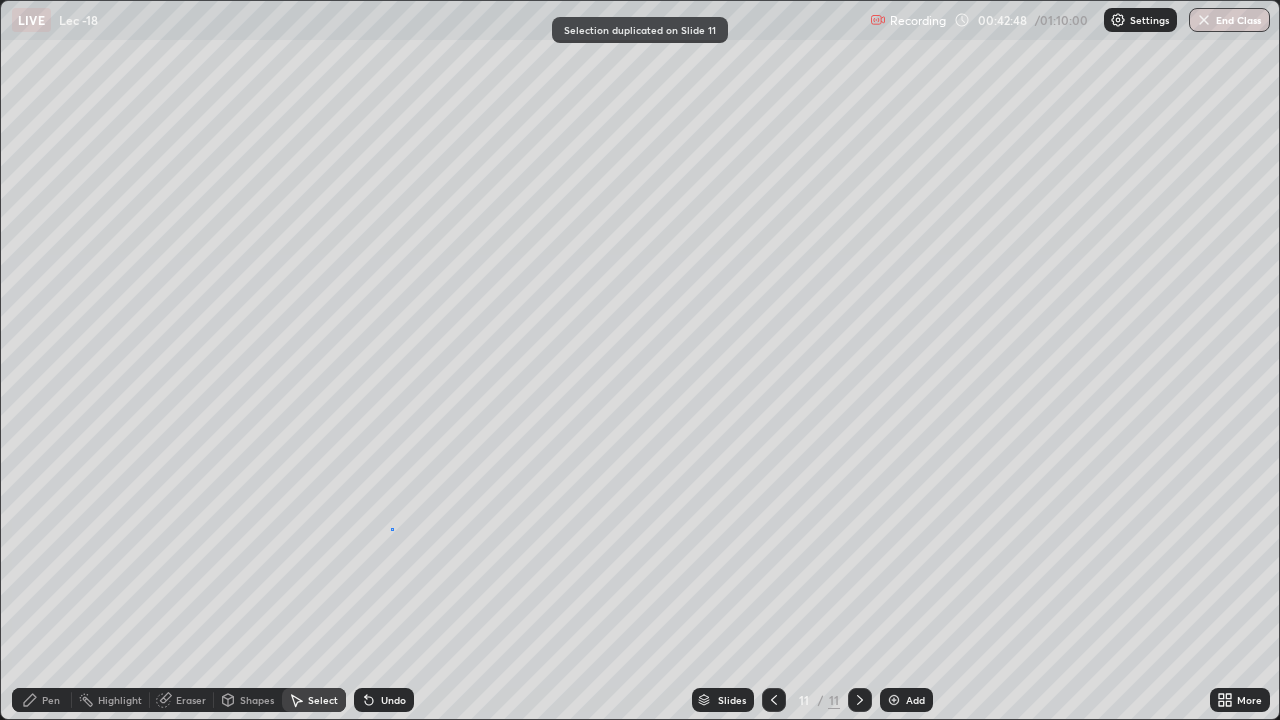 click on "0 ° Undo Copy Duplicate Duplicate to new slide Delete" at bounding box center (640, 360) 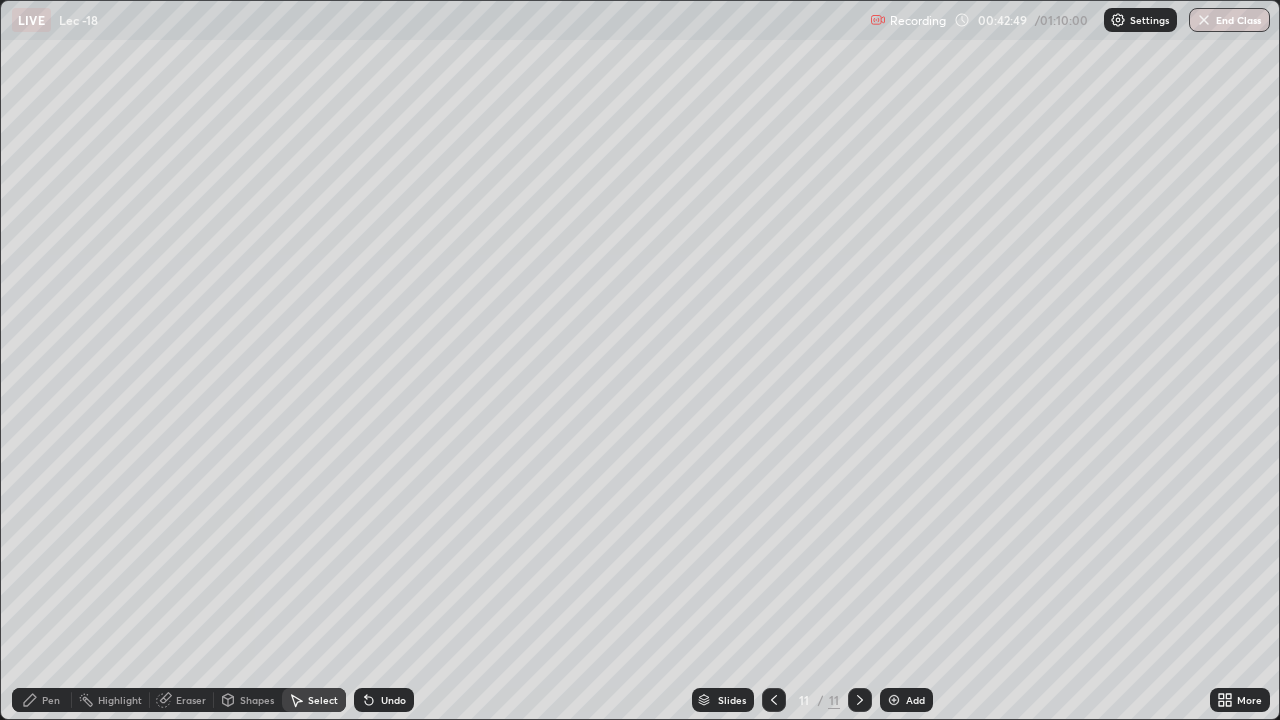 click 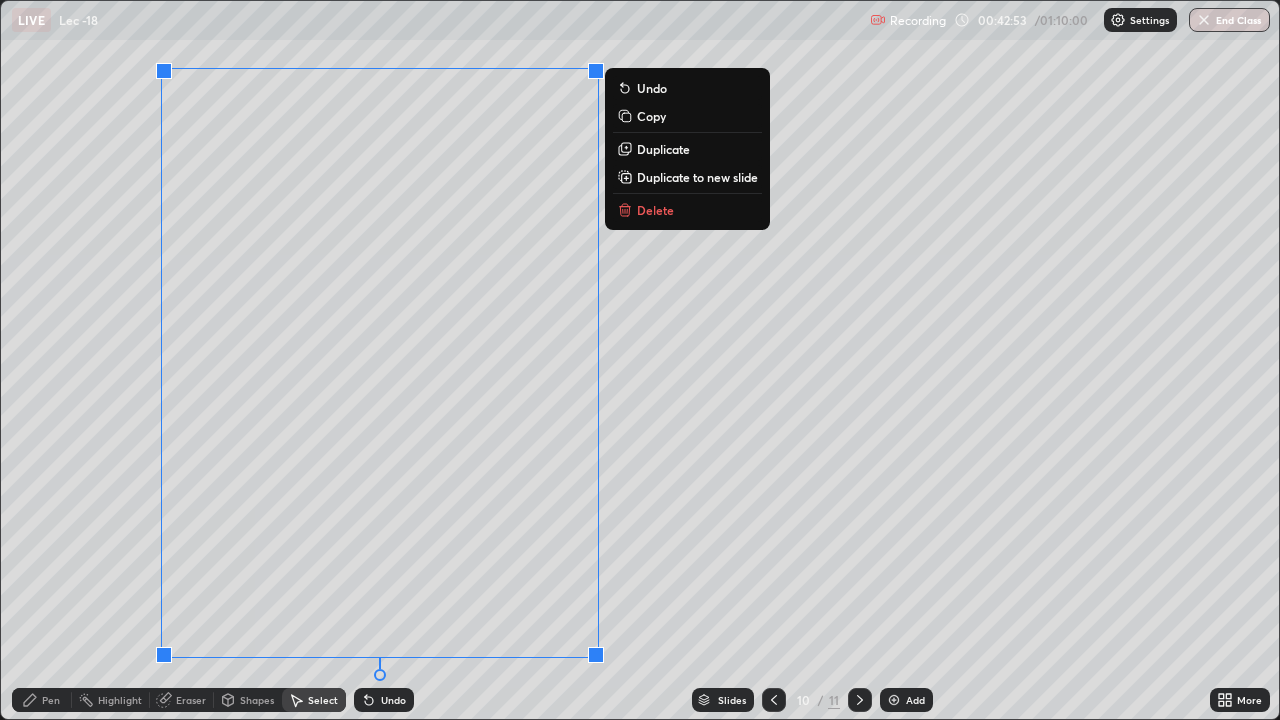 click on "Slides 10 / 11 Add" at bounding box center (812, 700) 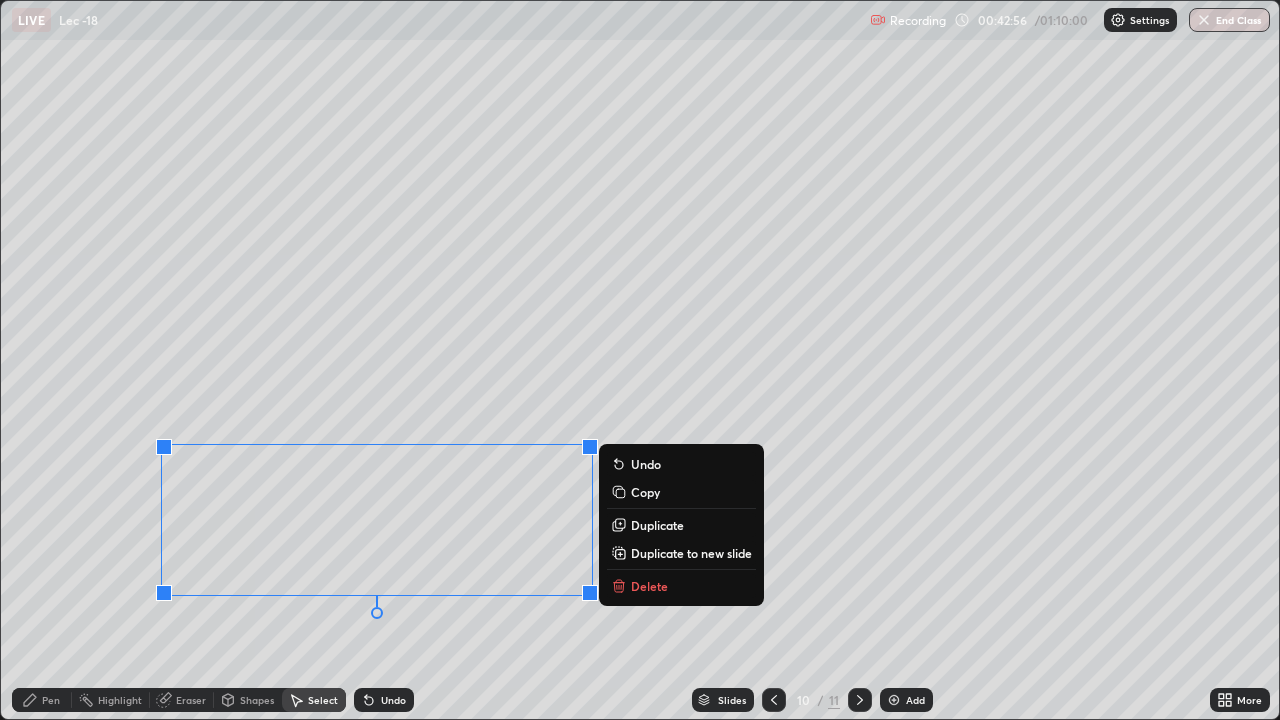 click on "Duplicate" at bounding box center [657, 525] 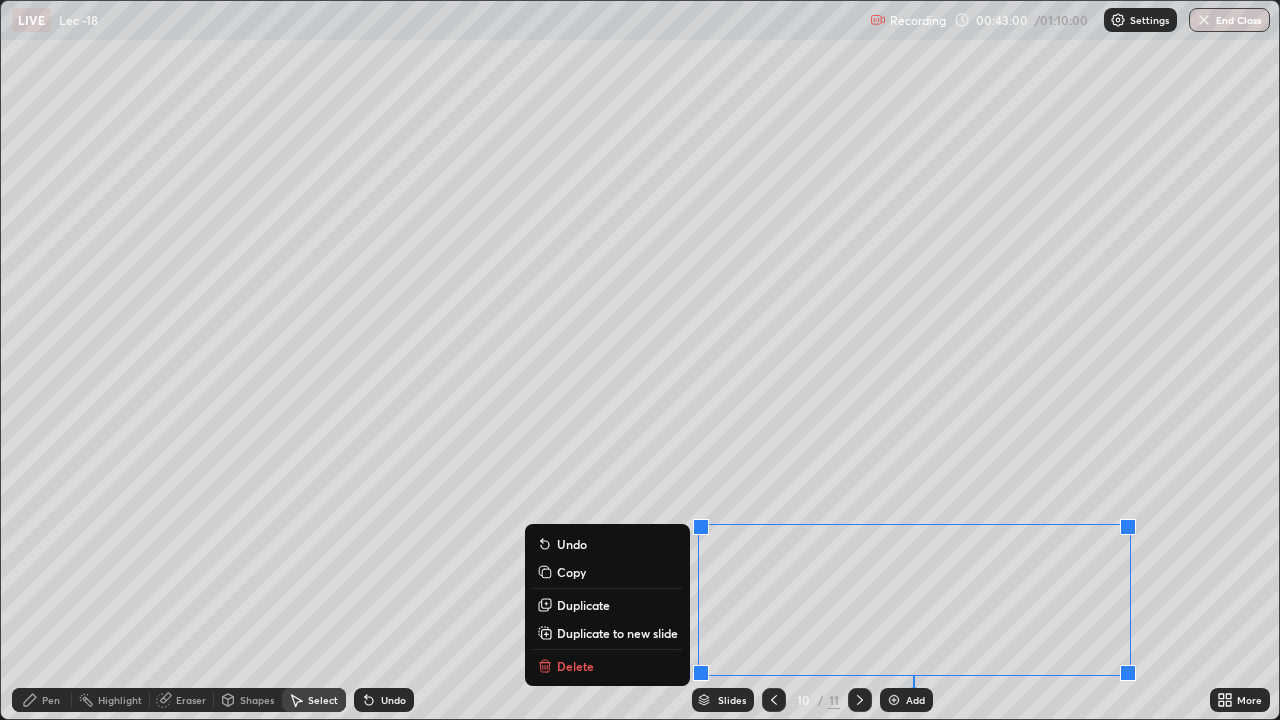 click on "0 ° Undo Copy Duplicate Duplicate to new slide Delete" at bounding box center (640, 360) 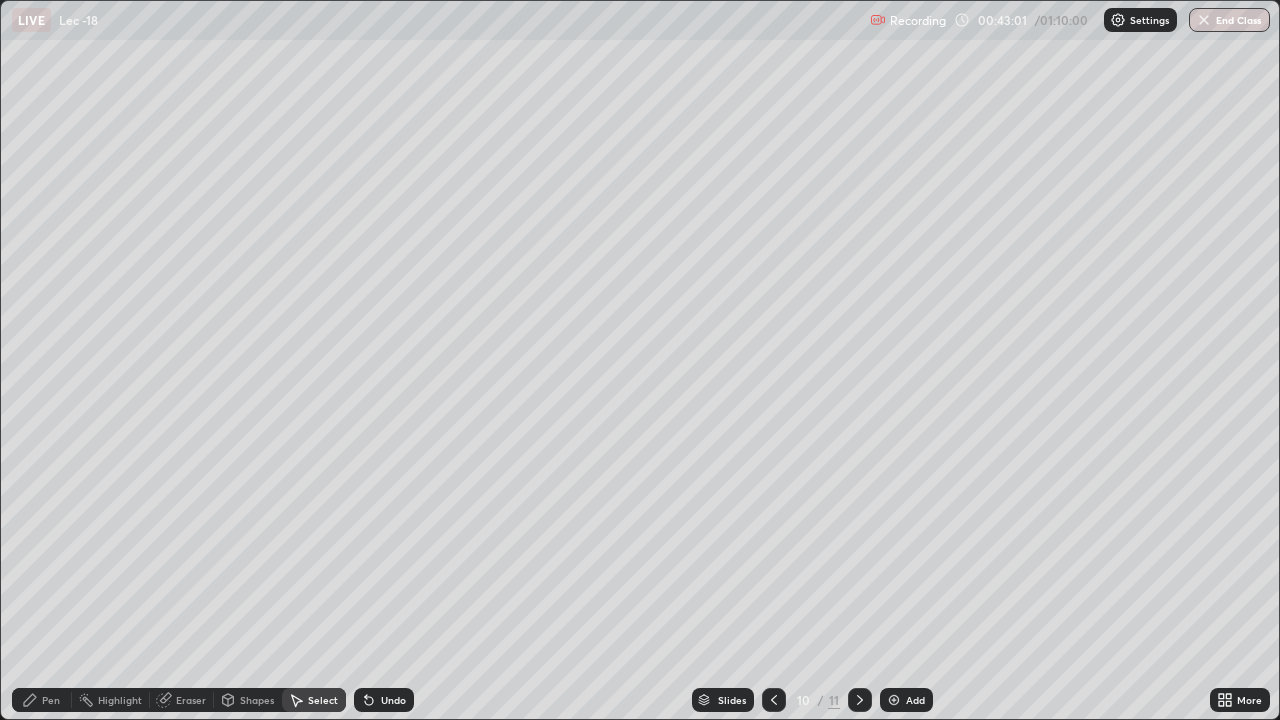 click on "Eraser" at bounding box center (182, 700) 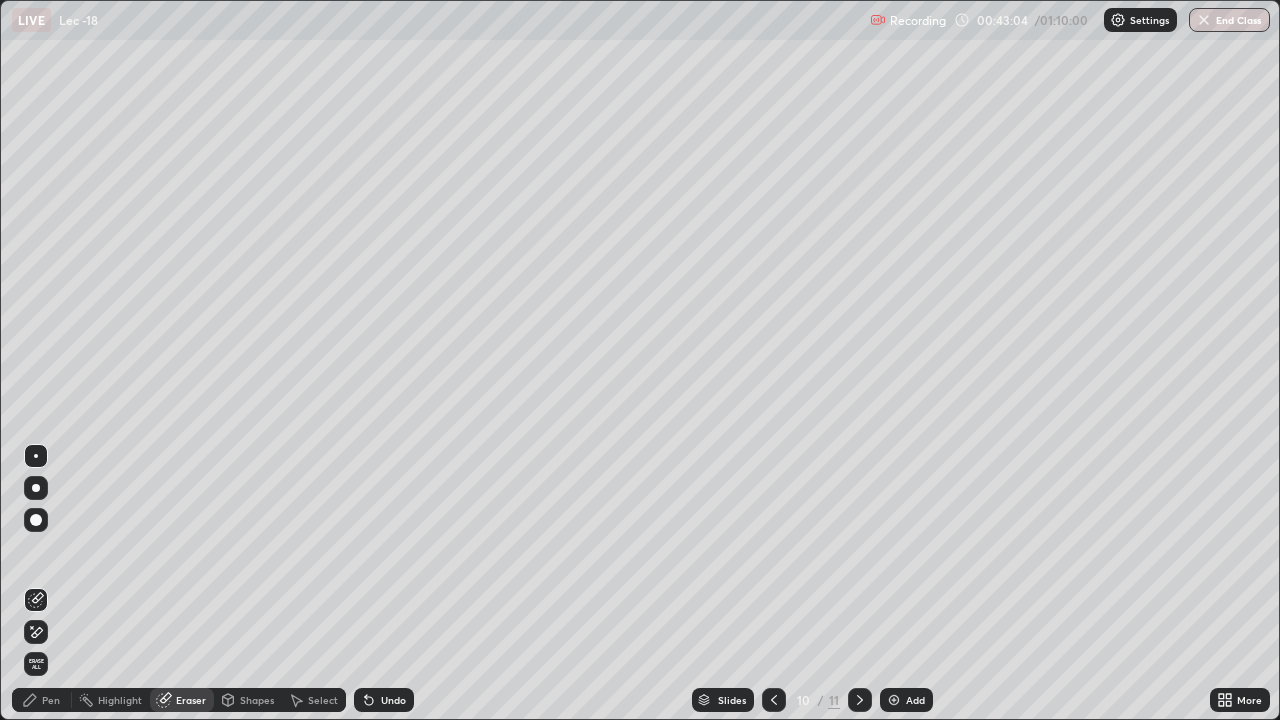 click on "Pen" at bounding box center [42, 700] 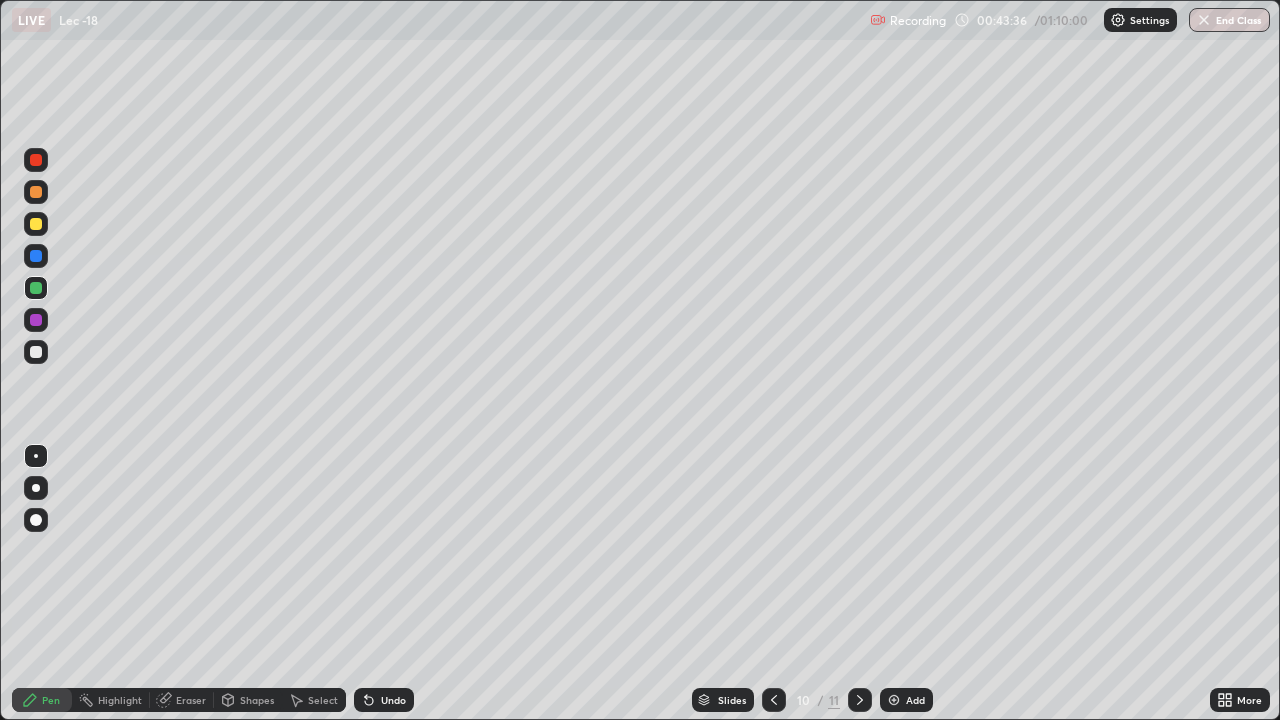 click 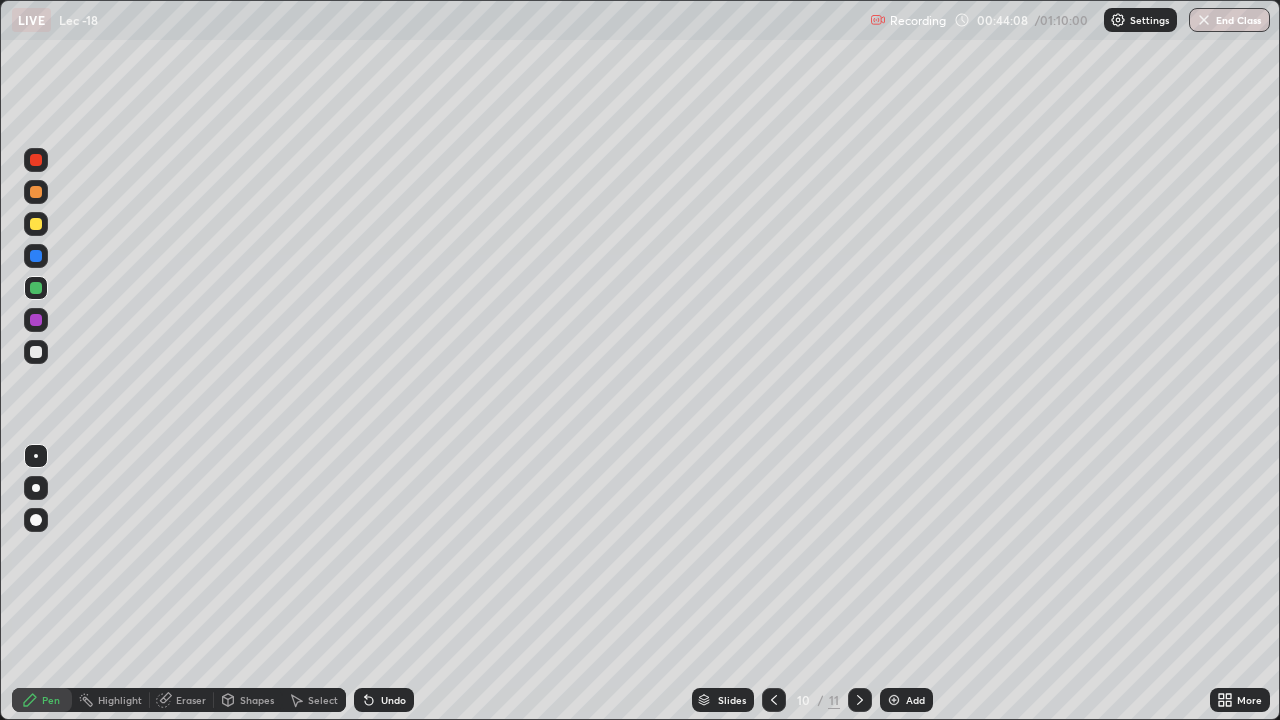 click on "Add" at bounding box center (906, 700) 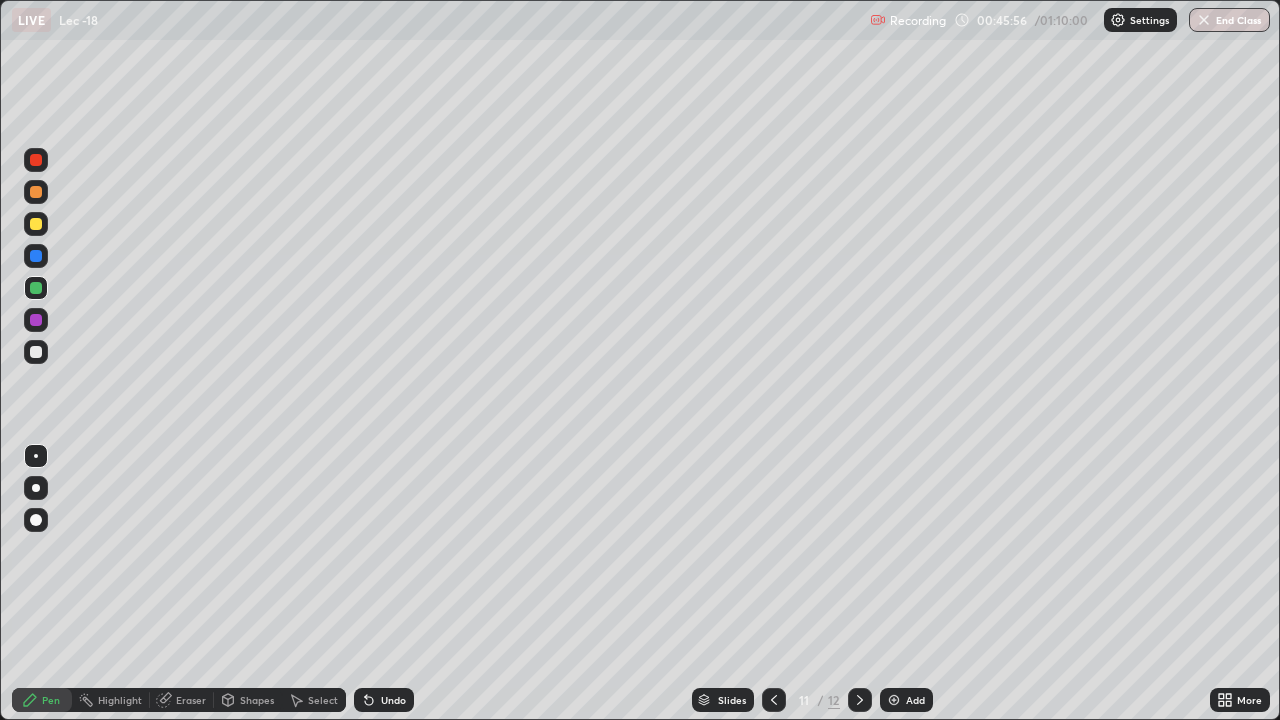 click on "Add" at bounding box center [915, 700] 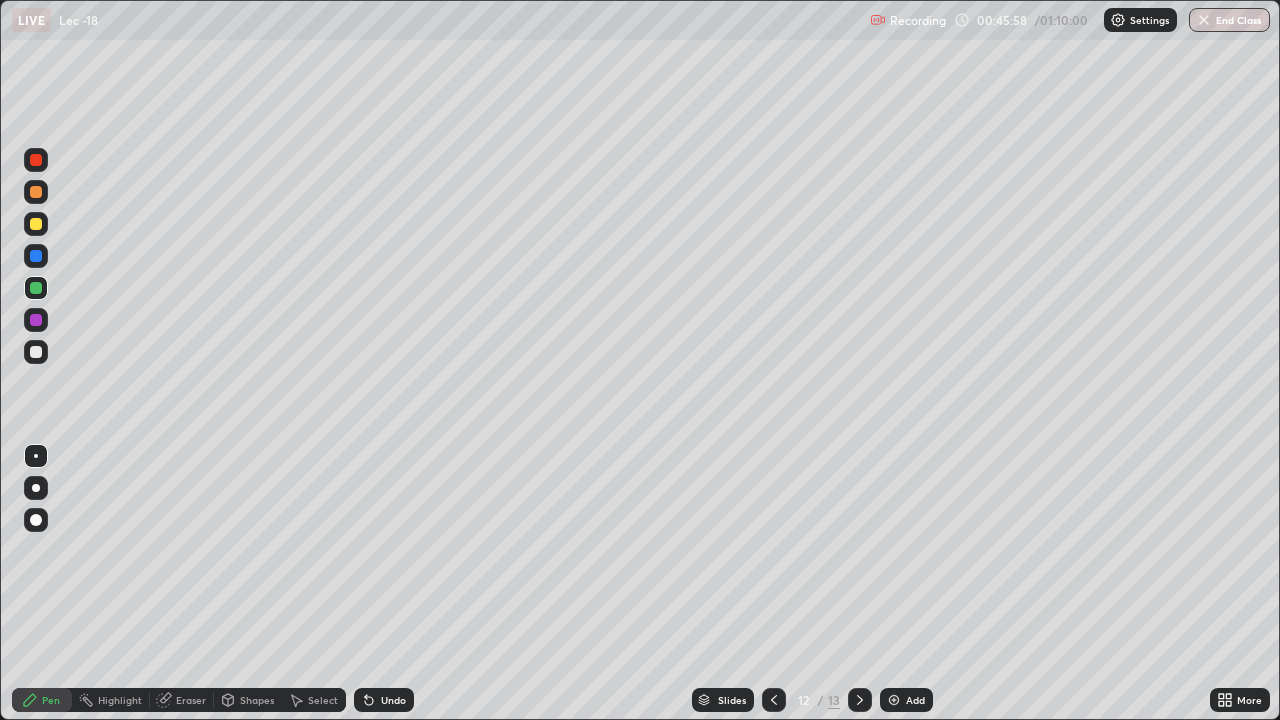 click at bounding box center (36, 352) 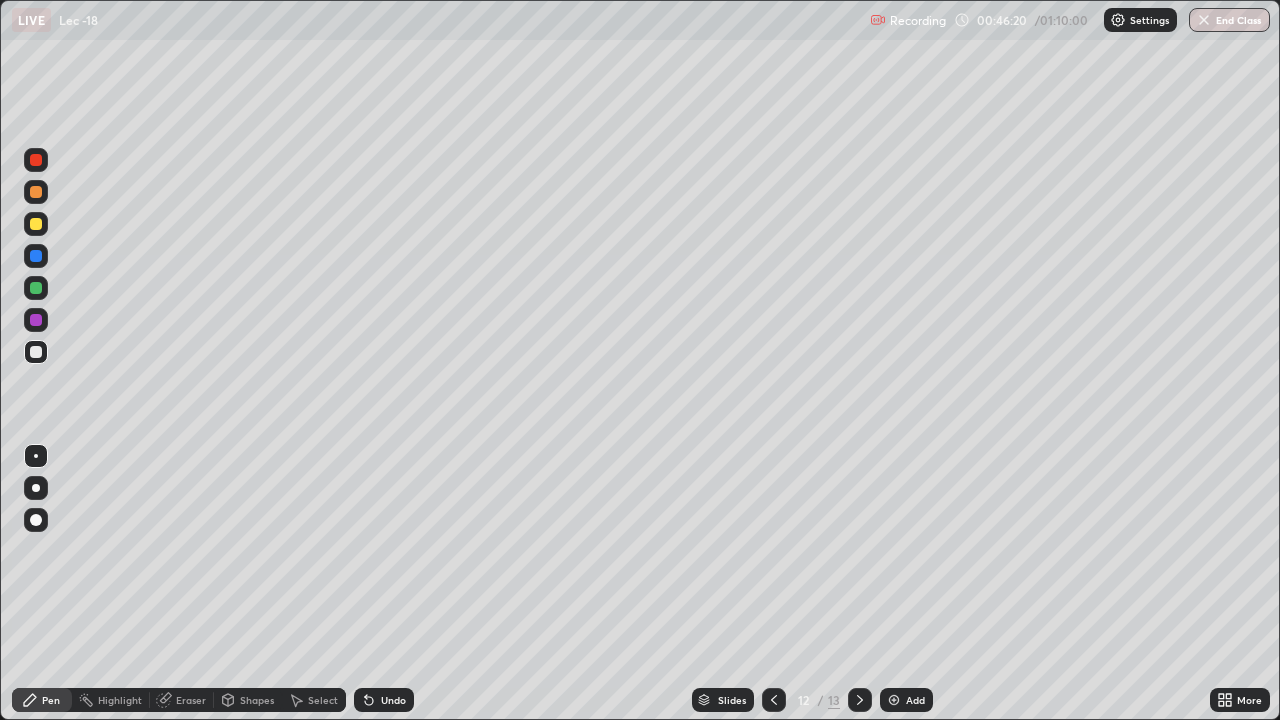 click at bounding box center [36, 288] 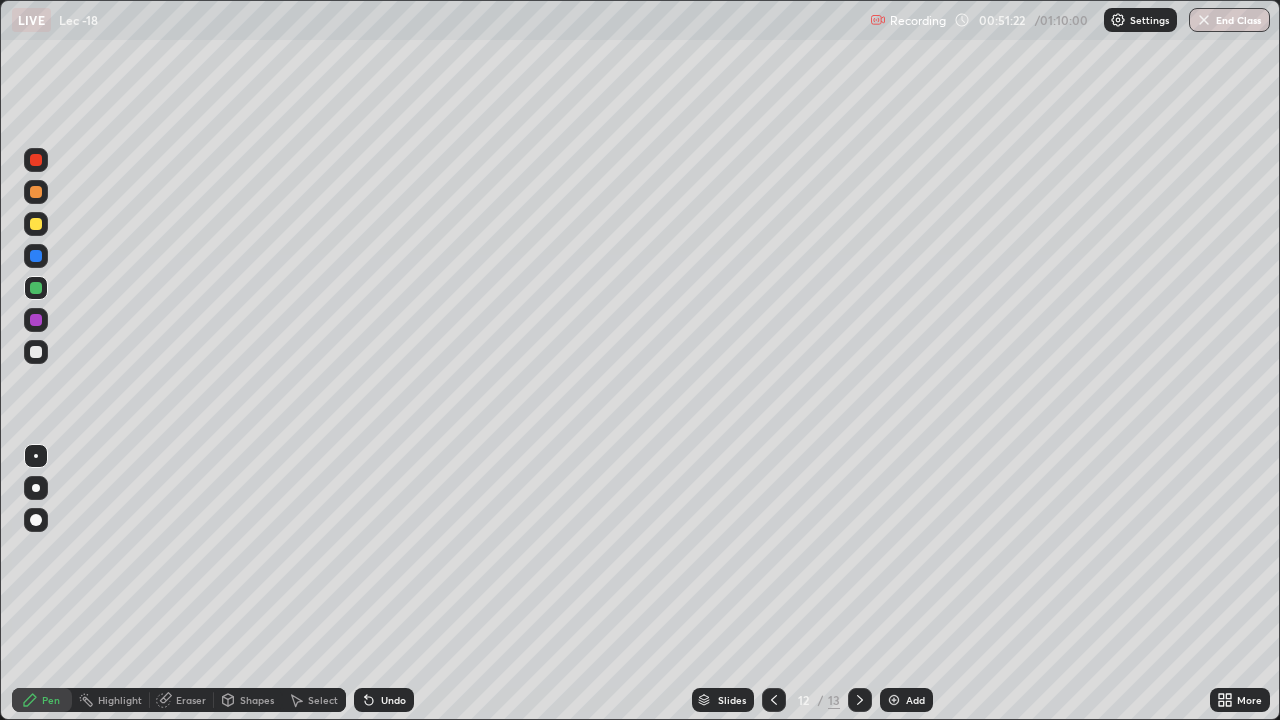 click on "Select" at bounding box center [323, 700] 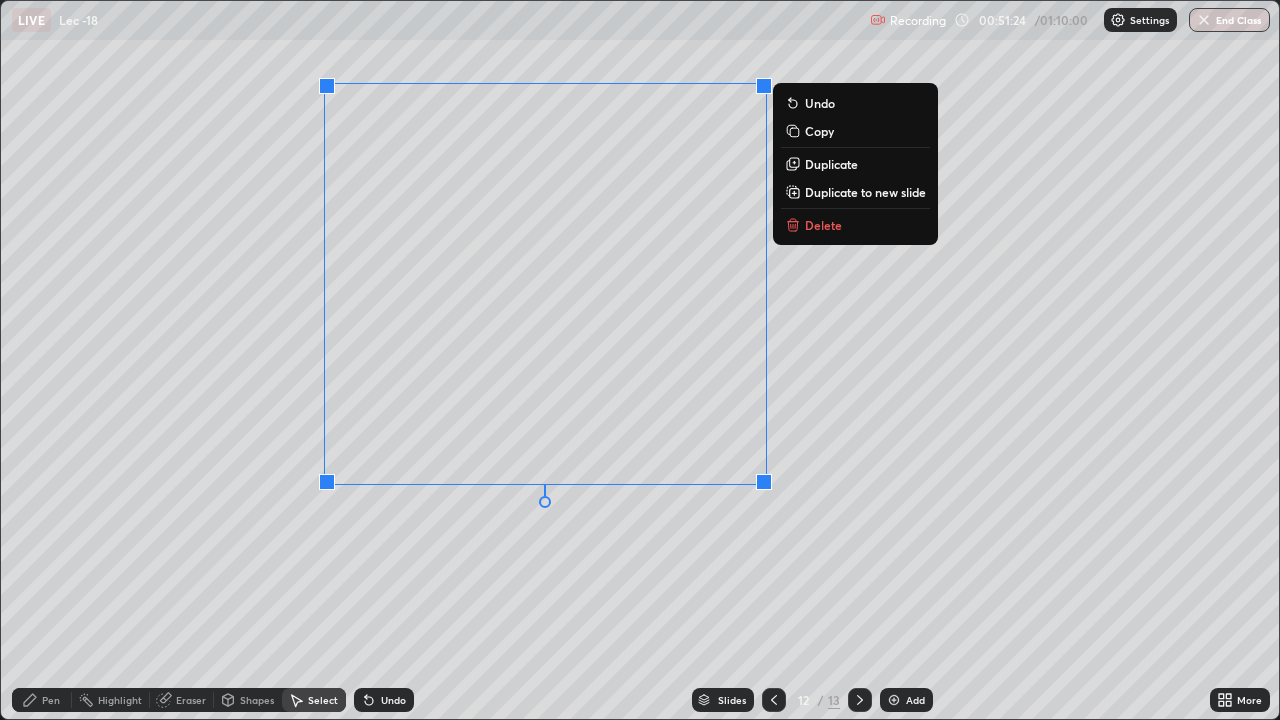 click on "Duplicate to new slide" at bounding box center [865, 192] 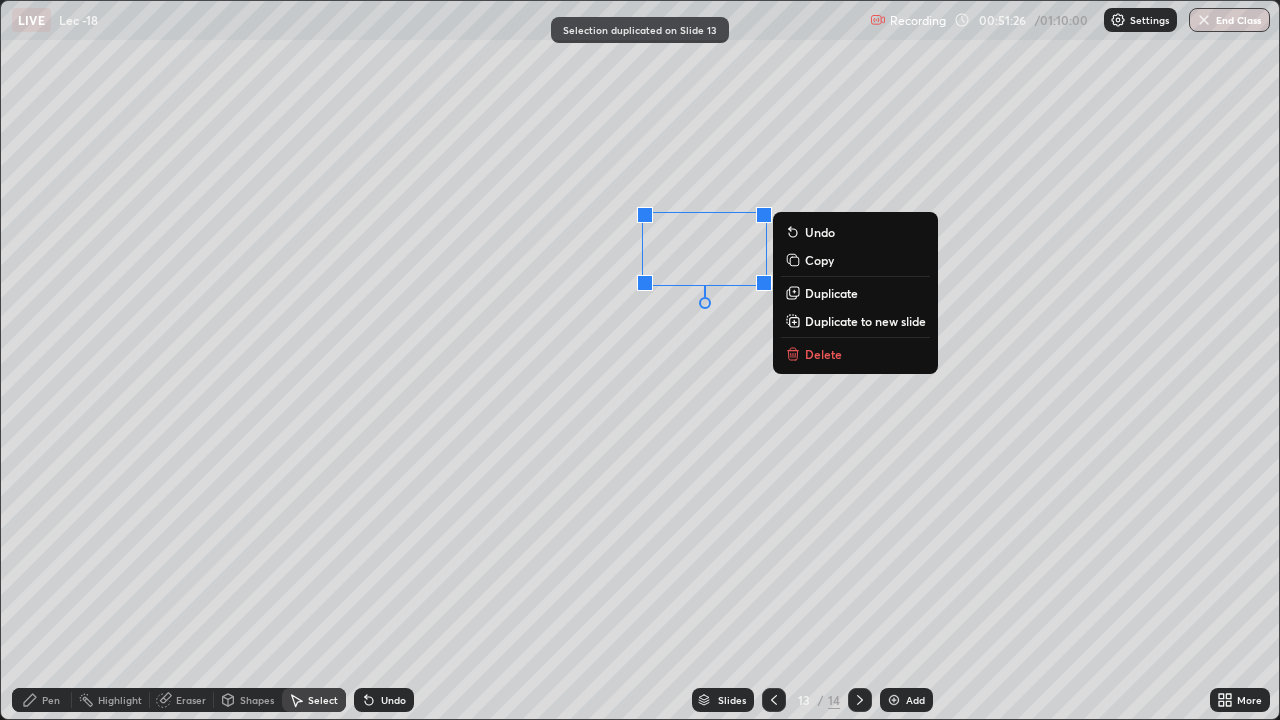 click on "Delete" at bounding box center (823, 354) 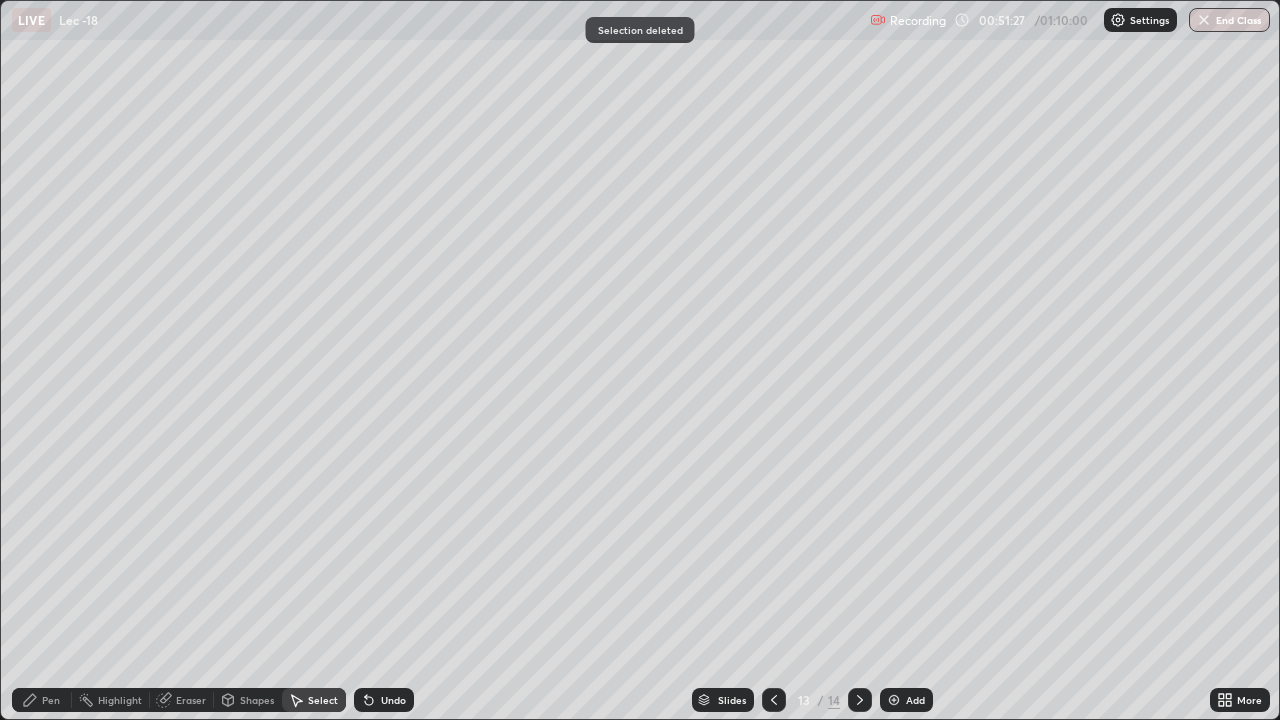 click on "Pen" at bounding box center (51, 700) 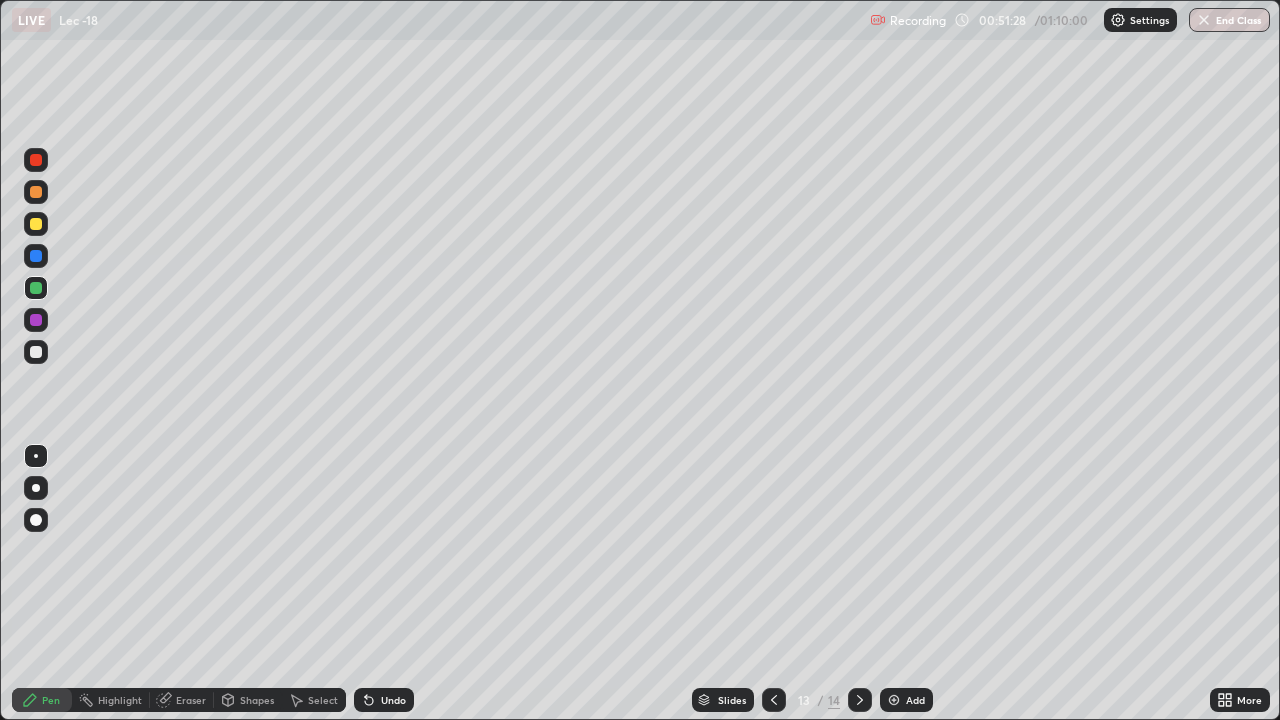 click at bounding box center [36, 352] 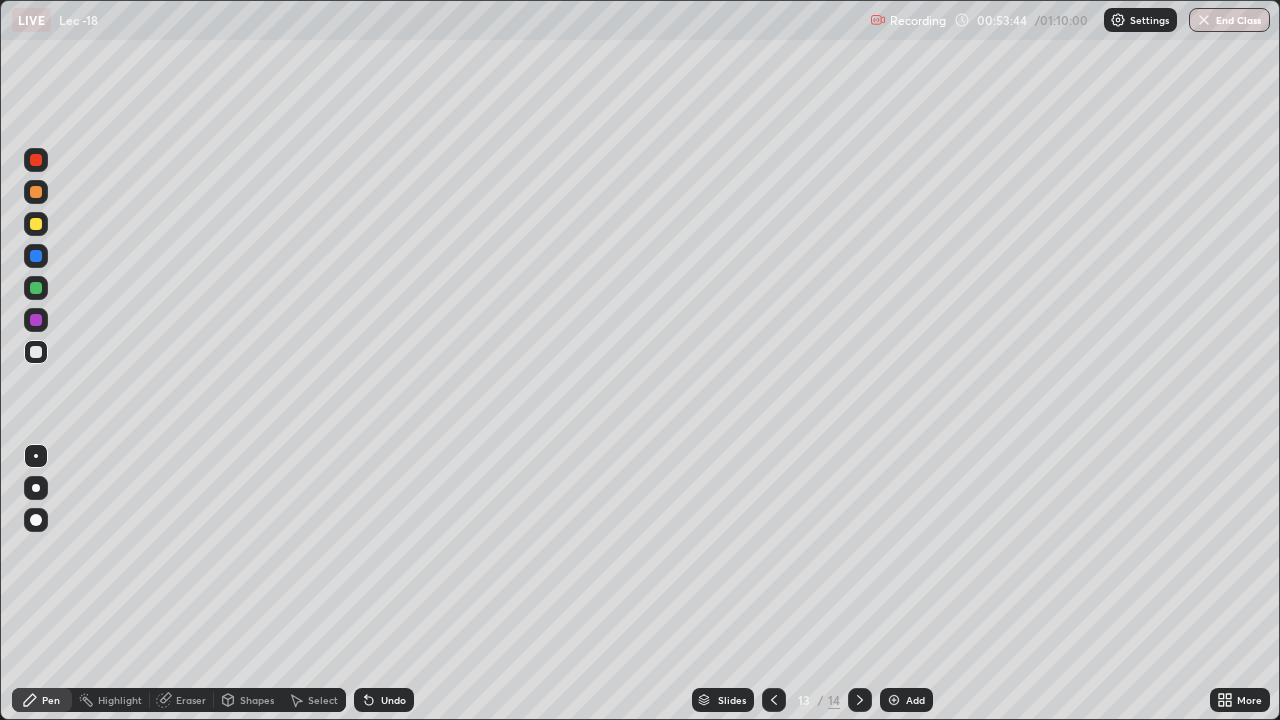 click on "Add" at bounding box center [915, 700] 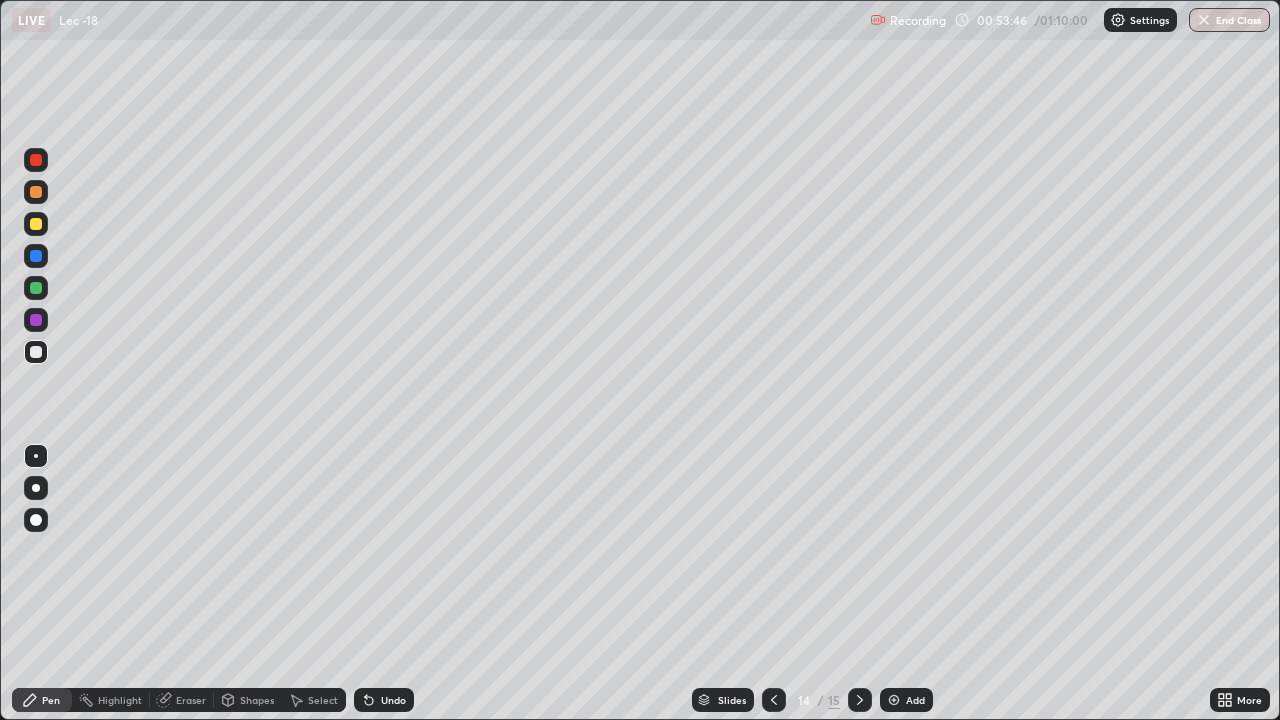 click at bounding box center [36, 352] 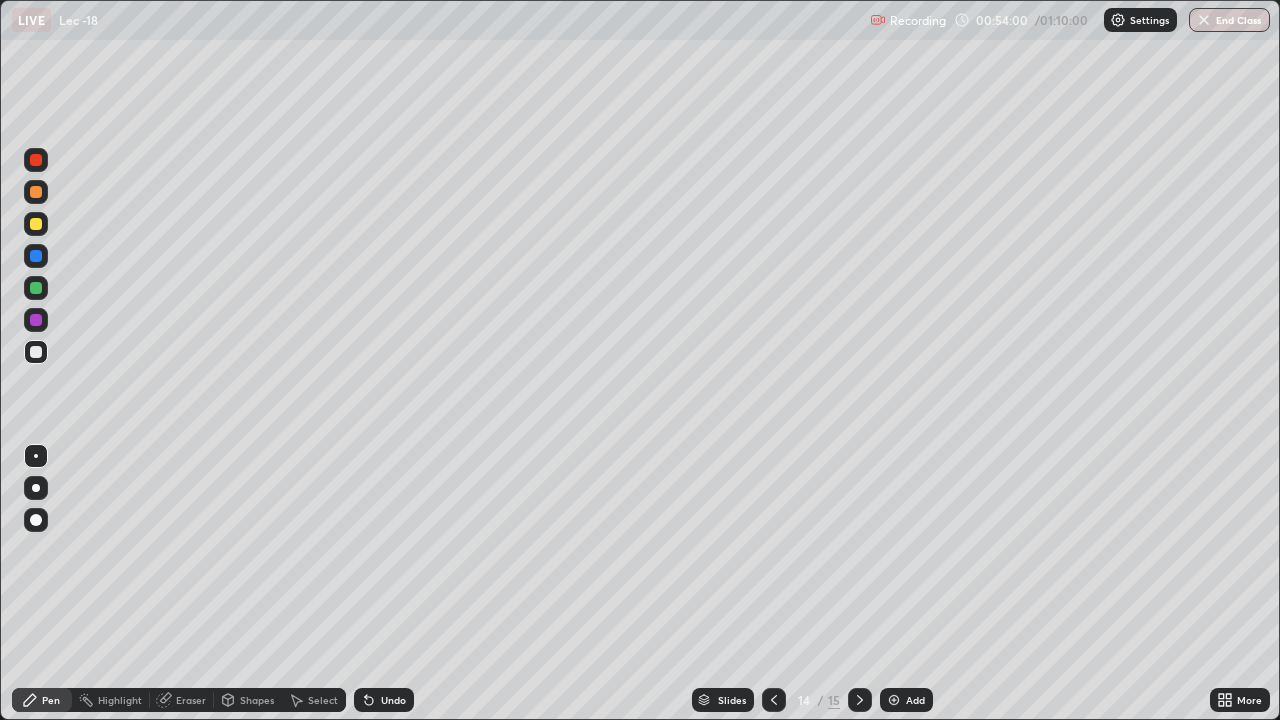 click at bounding box center [36, 288] 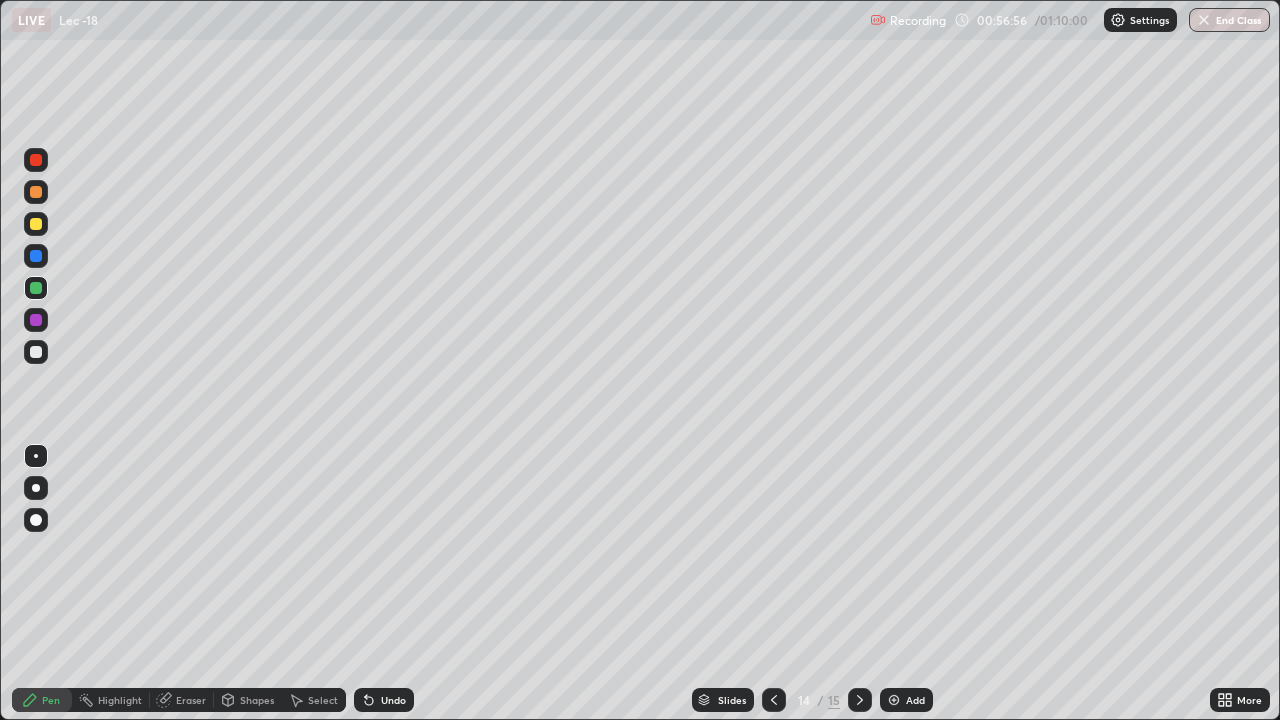 click on "Select" at bounding box center [323, 700] 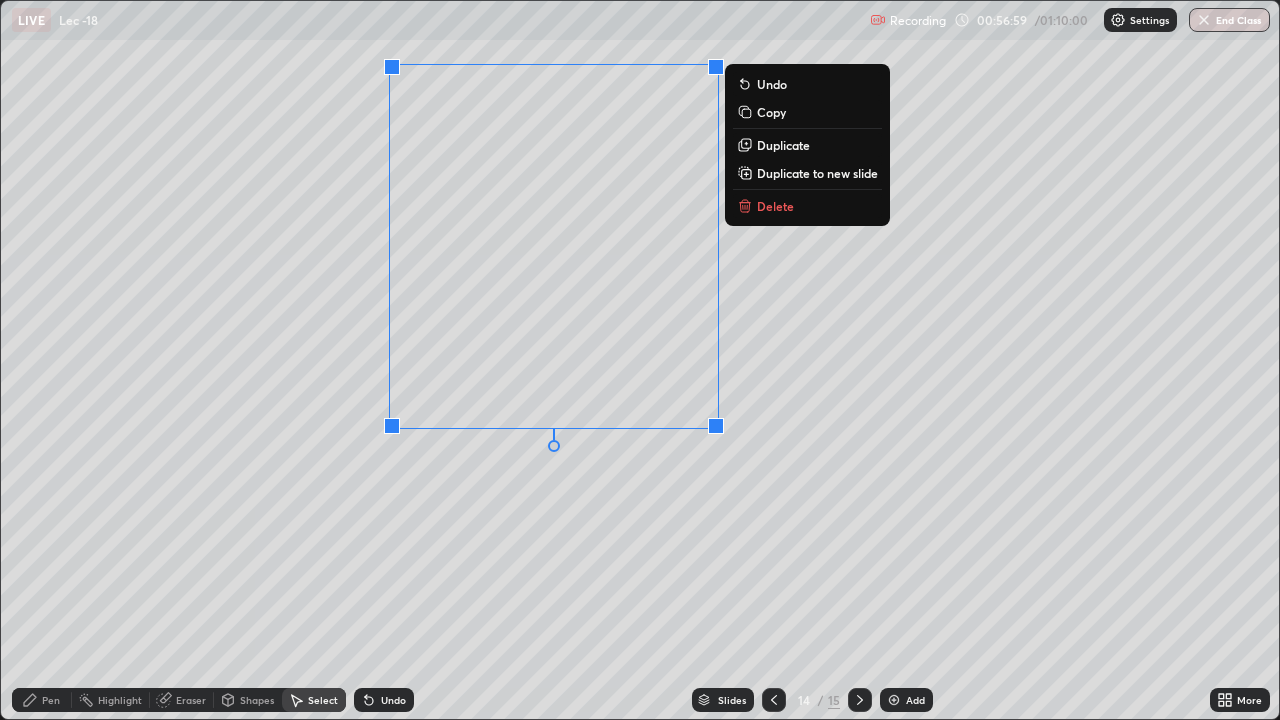 click on "Duplicate to new slide" at bounding box center (817, 173) 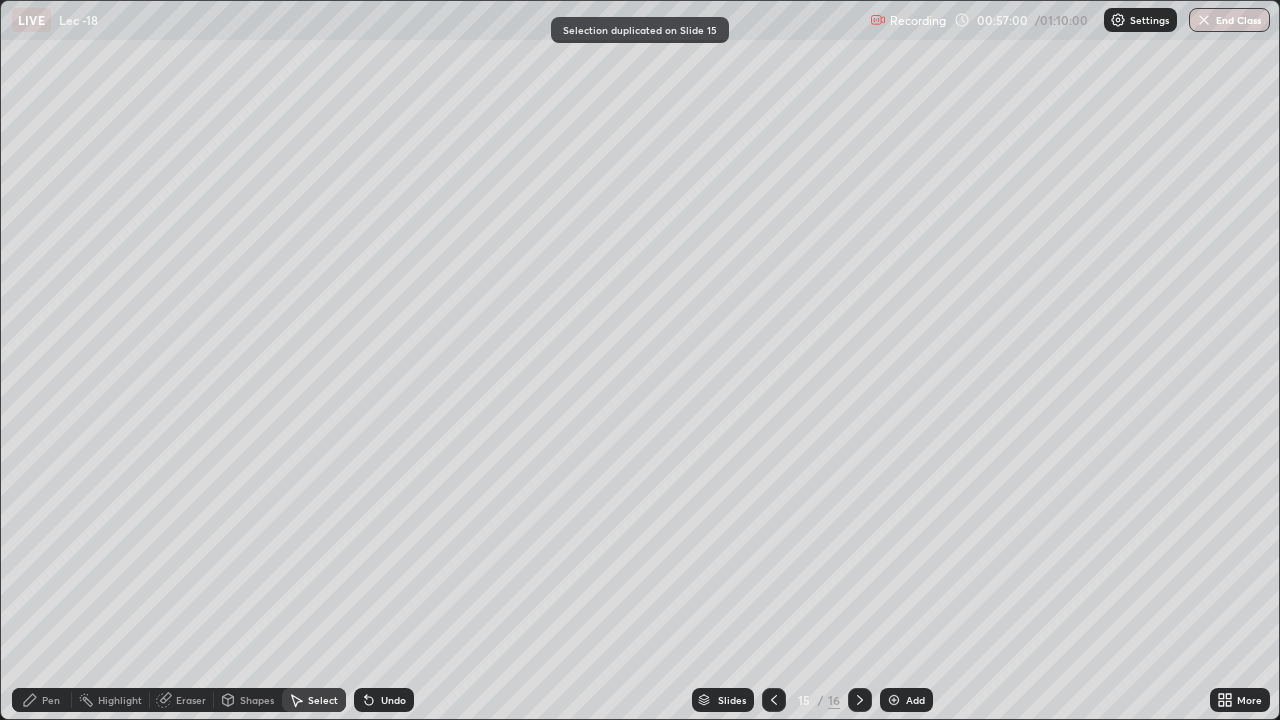 click on "Pen" at bounding box center (51, 700) 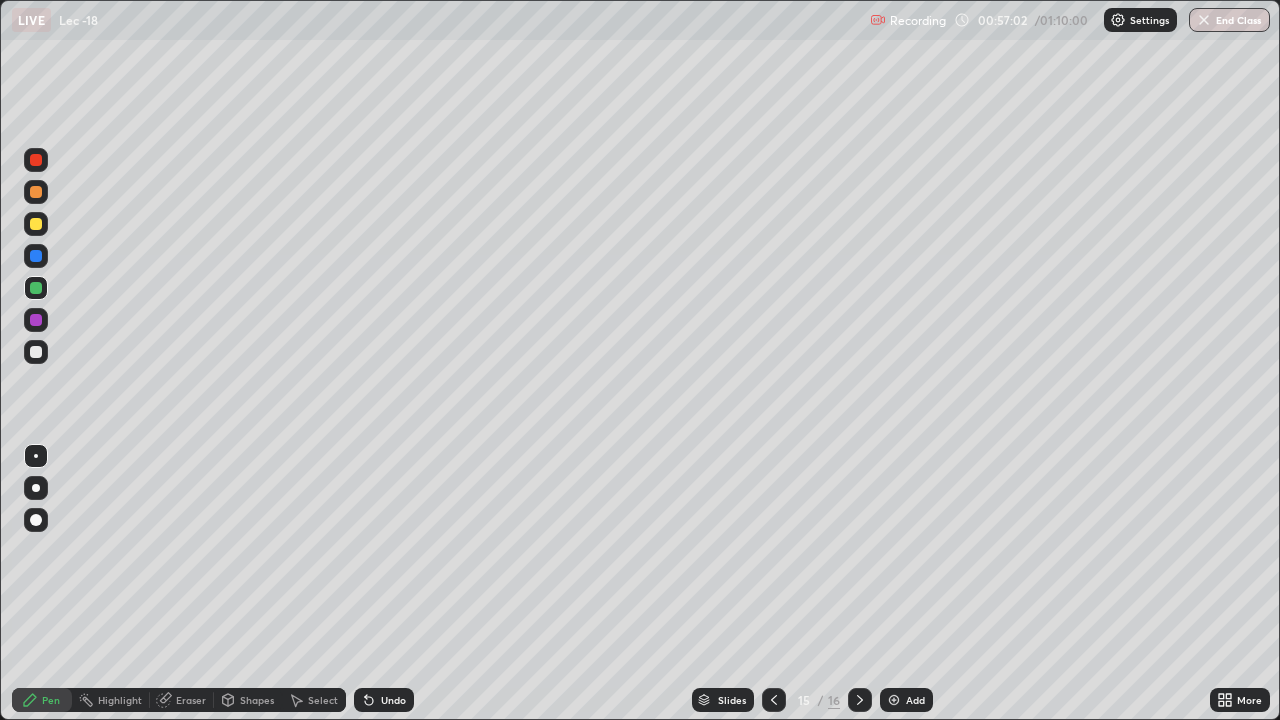 click at bounding box center [36, 160] 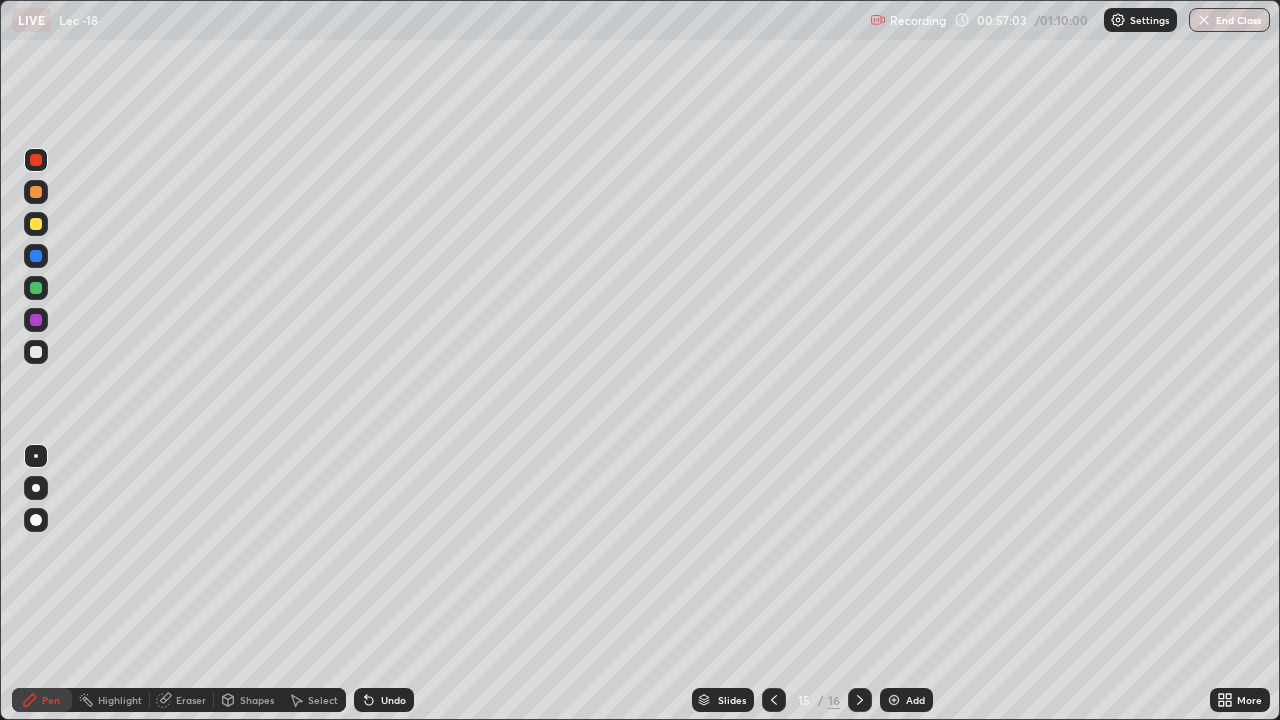 click at bounding box center [36, 520] 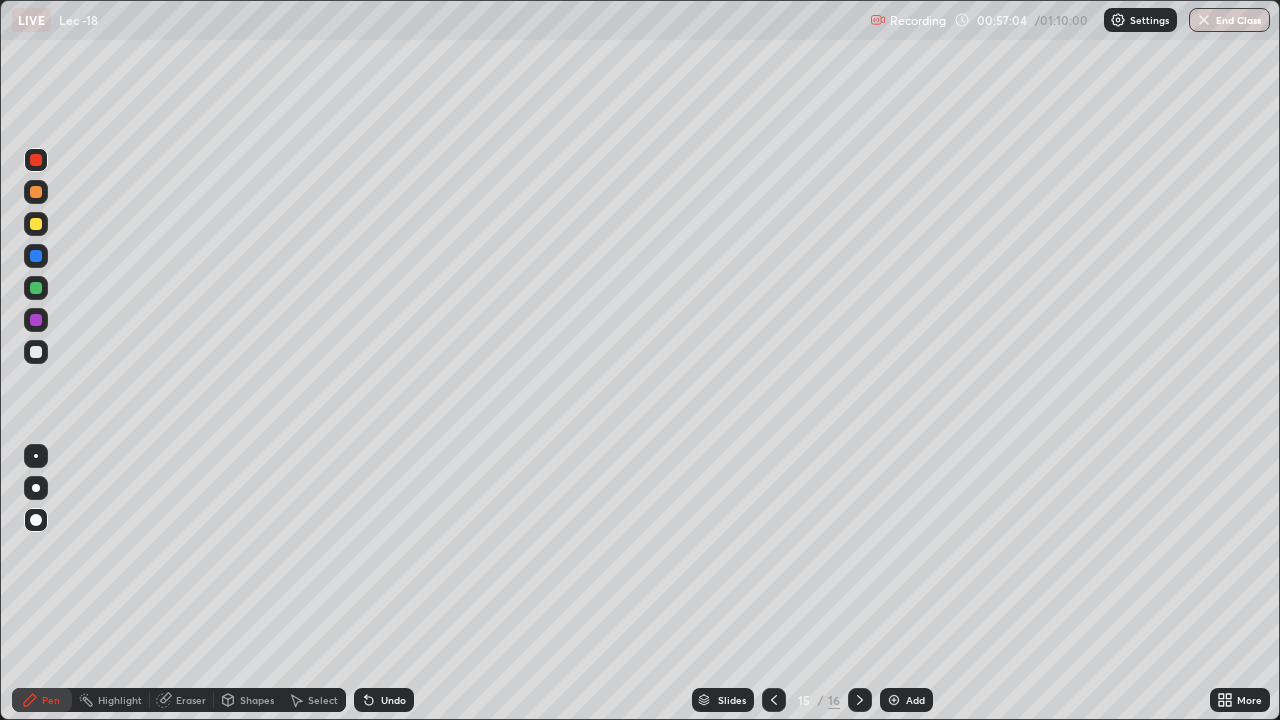 click at bounding box center (36, 456) 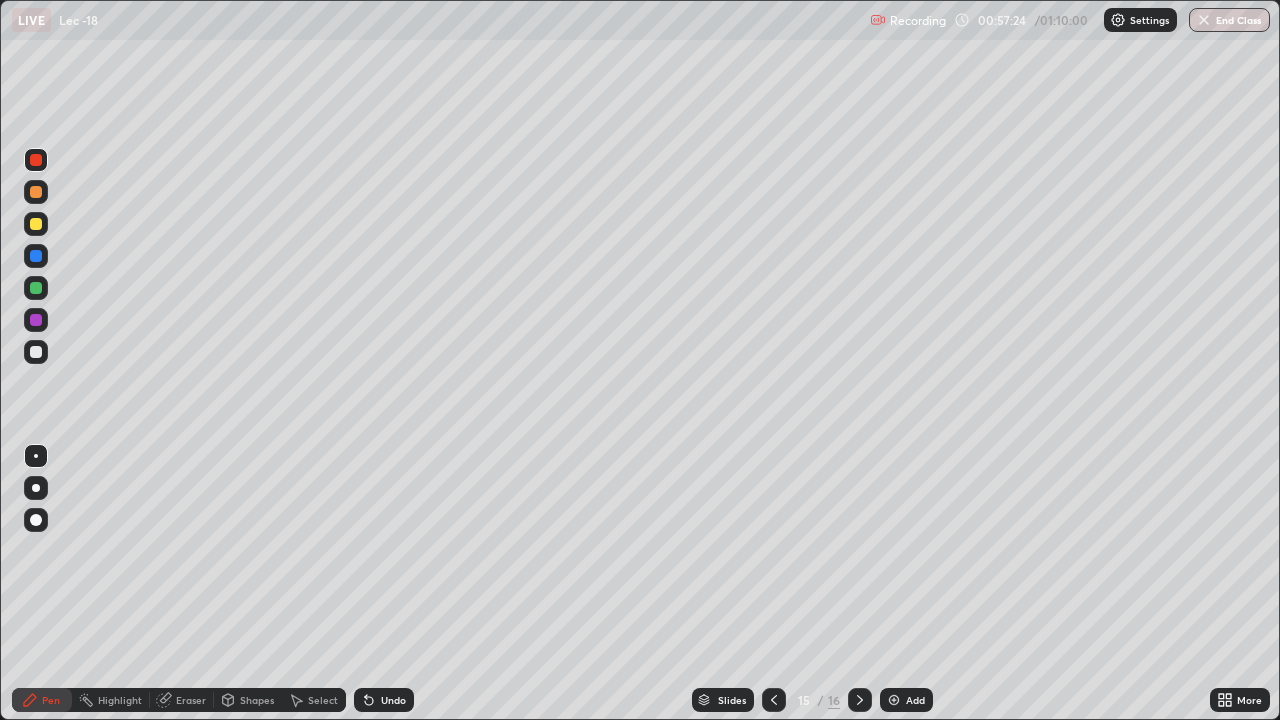 click at bounding box center (36, 256) 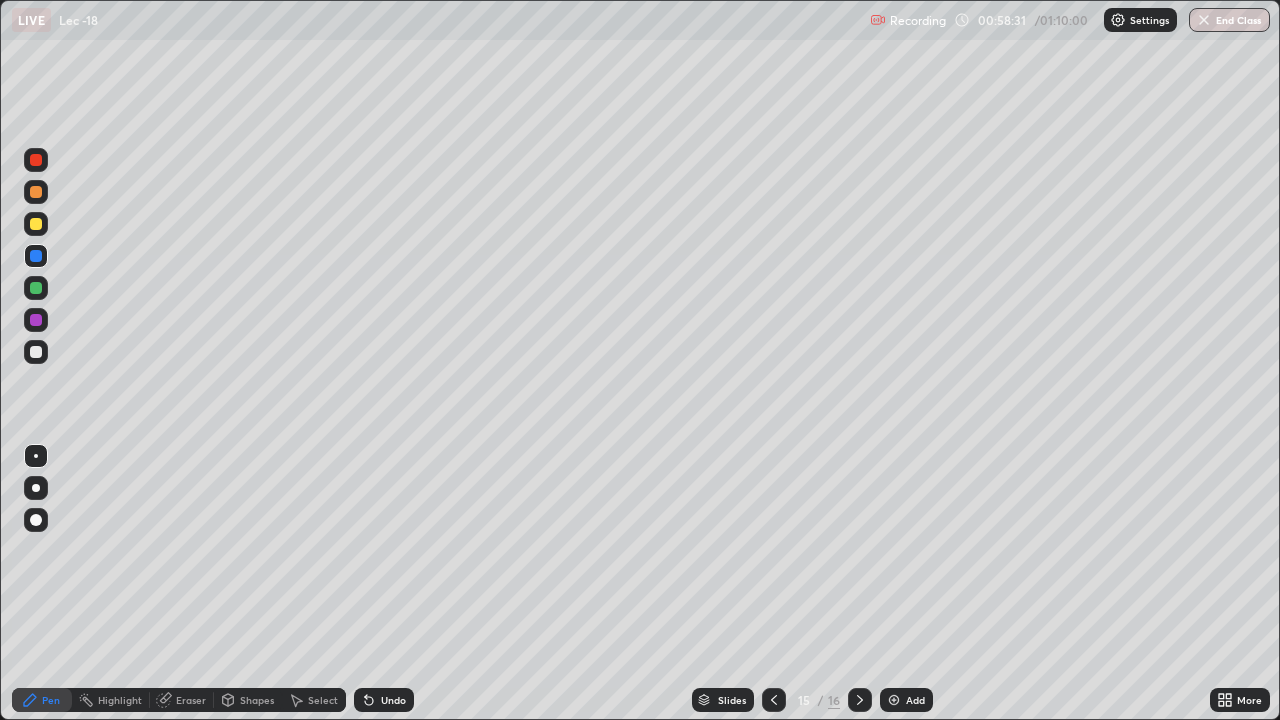 click on "Undo" at bounding box center (393, 700) 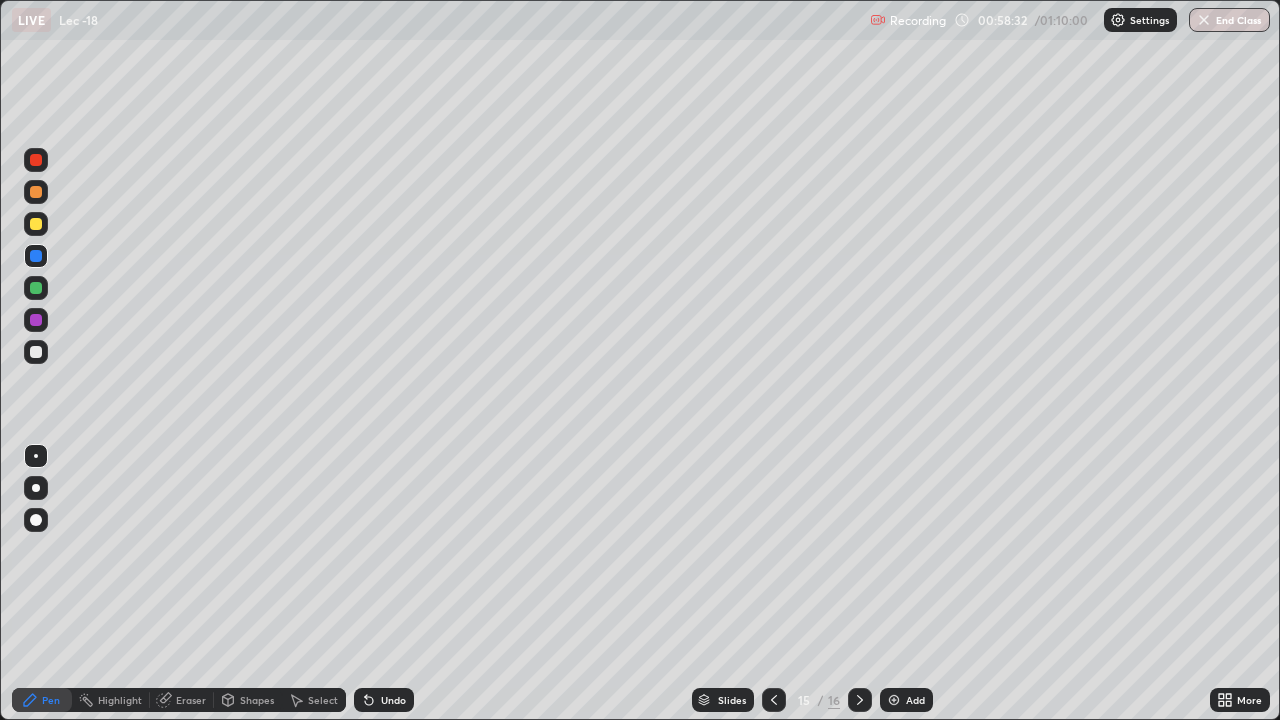 click on "Undo" at bounding box center [393, 700] 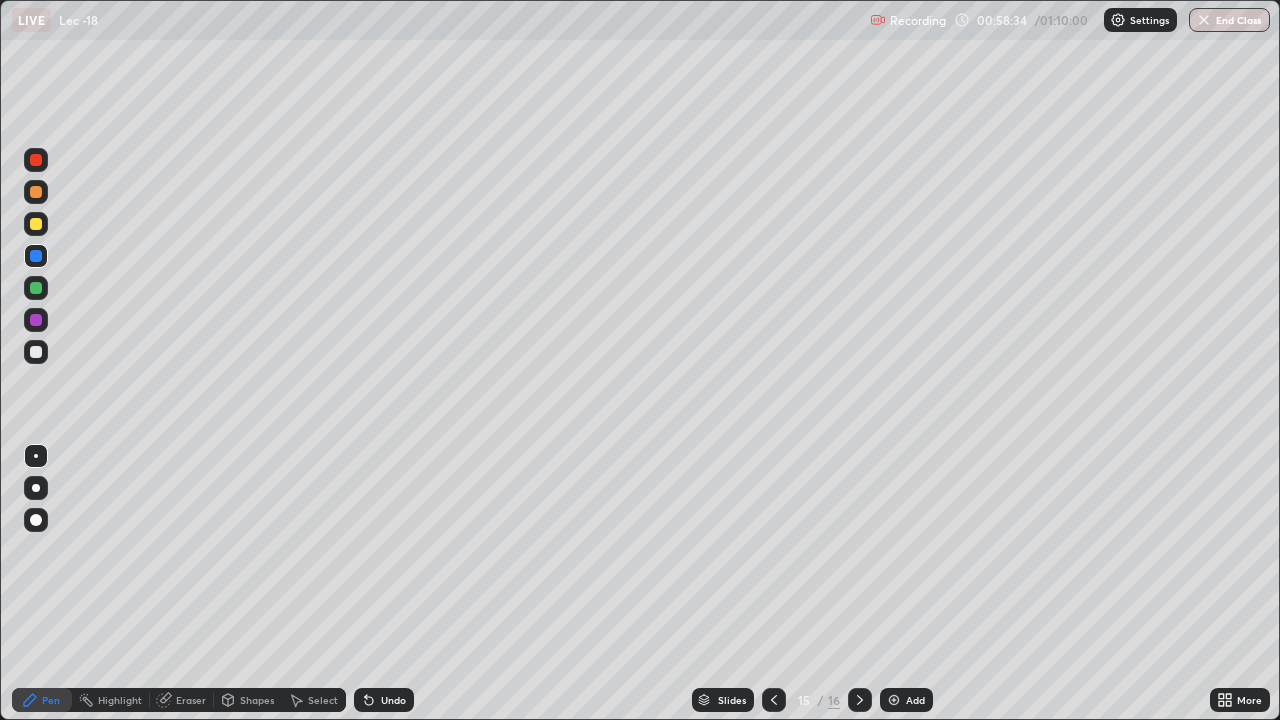 click on "Undo" at bounding box center (384, 700) 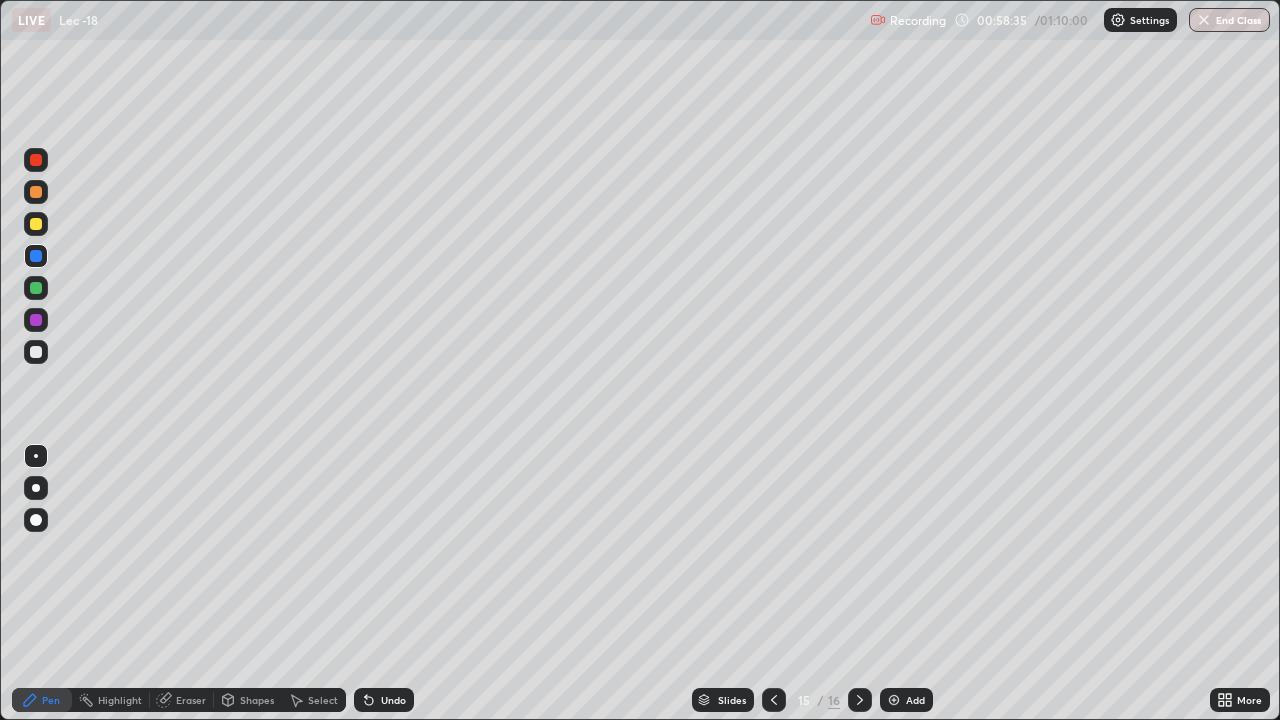 click on "Undo" at bounding box center (393, 700) 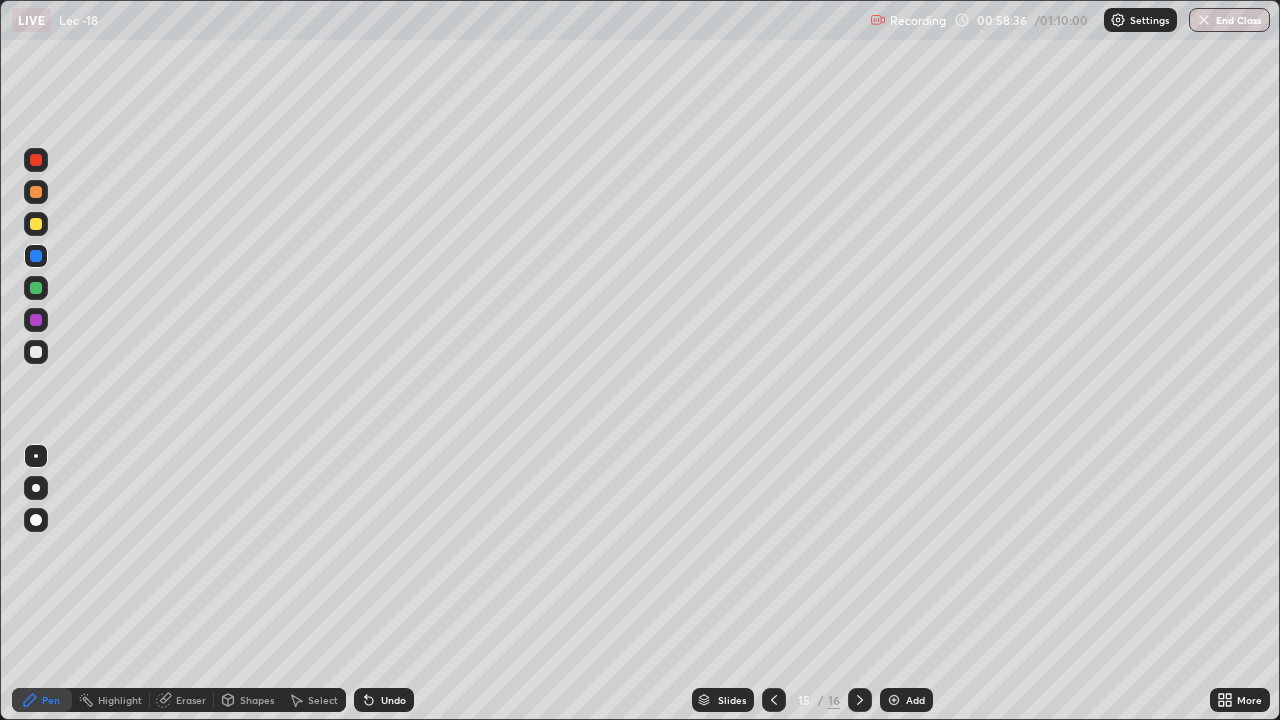 click on "Undo" at bounding box center [384, 700] 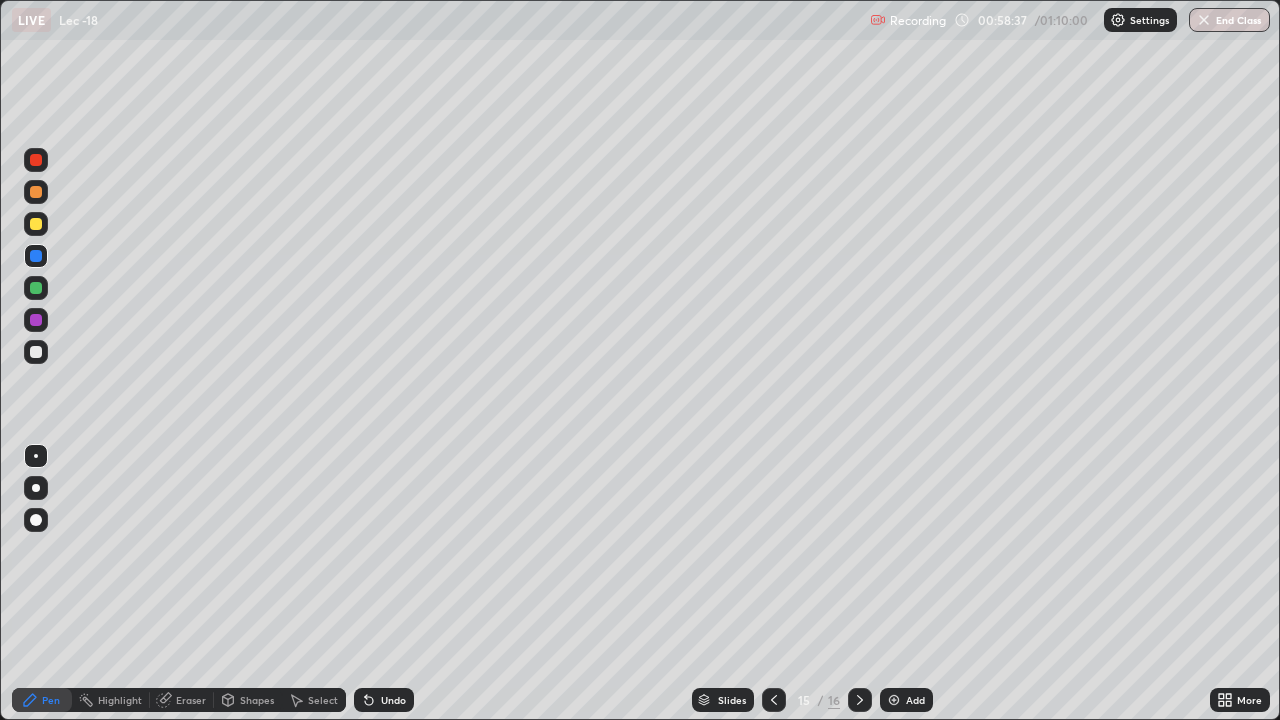 click on "Undo" at bounding box center (393, 700) 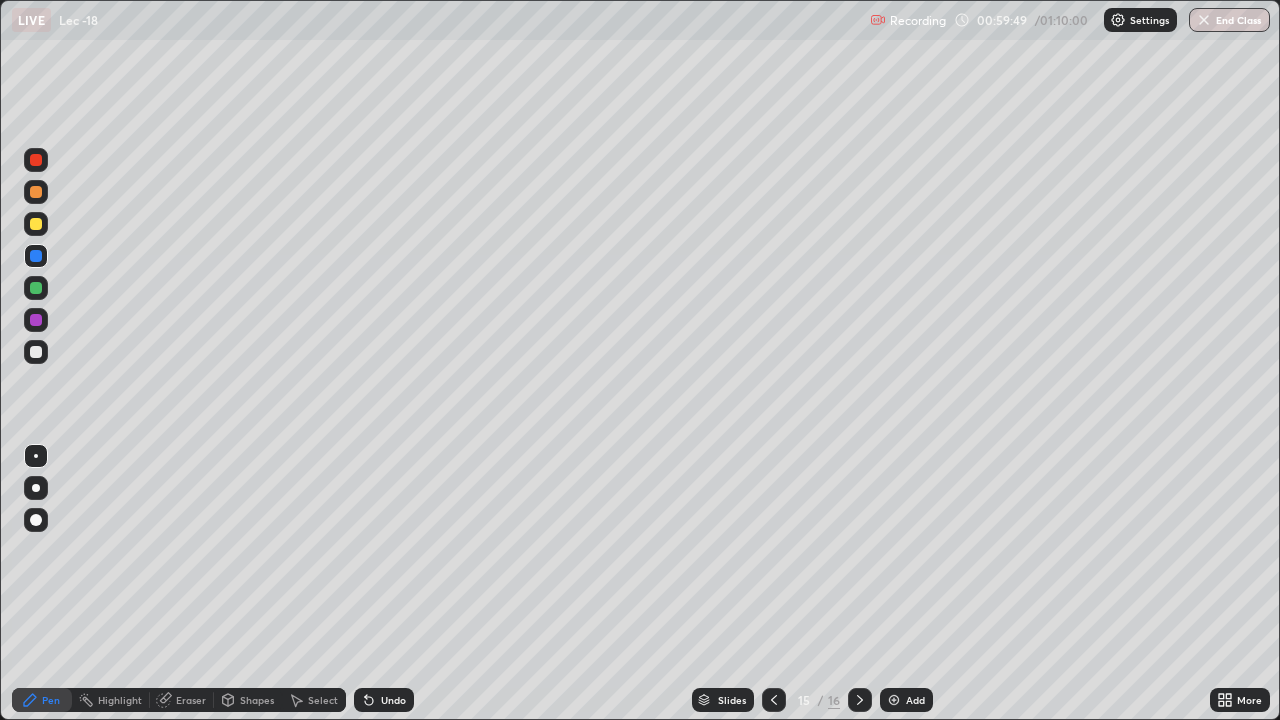 click on "Undo" at bounding box center (393, 700) 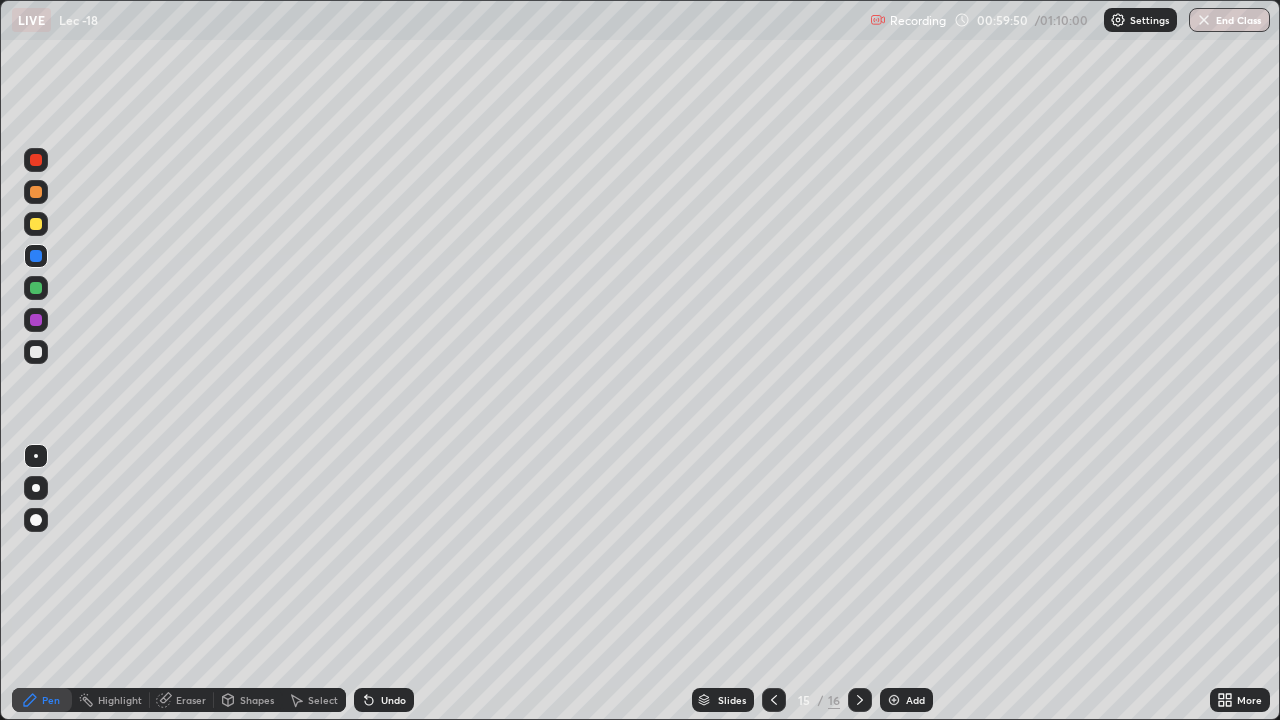 click on "Undo" at bounding box center (384, 700) 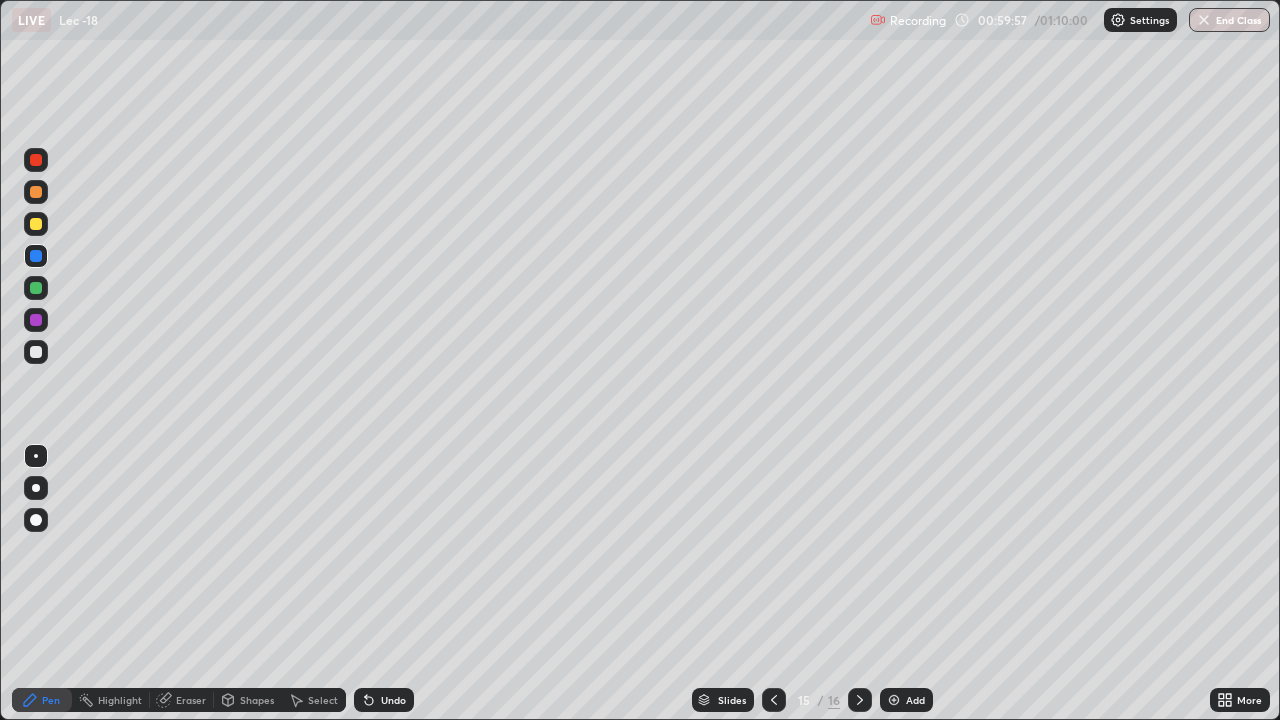 click on "Add" at bounding box center (915, 700) 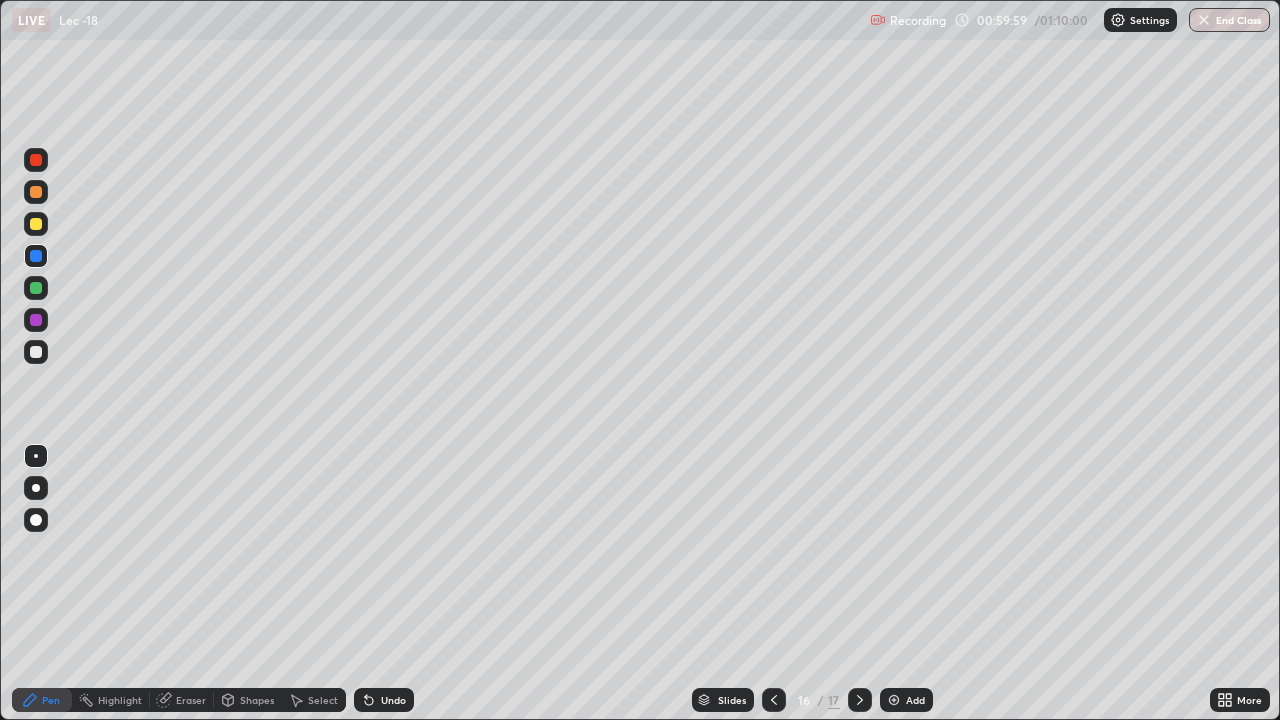 click at bounding box center (36, 352) 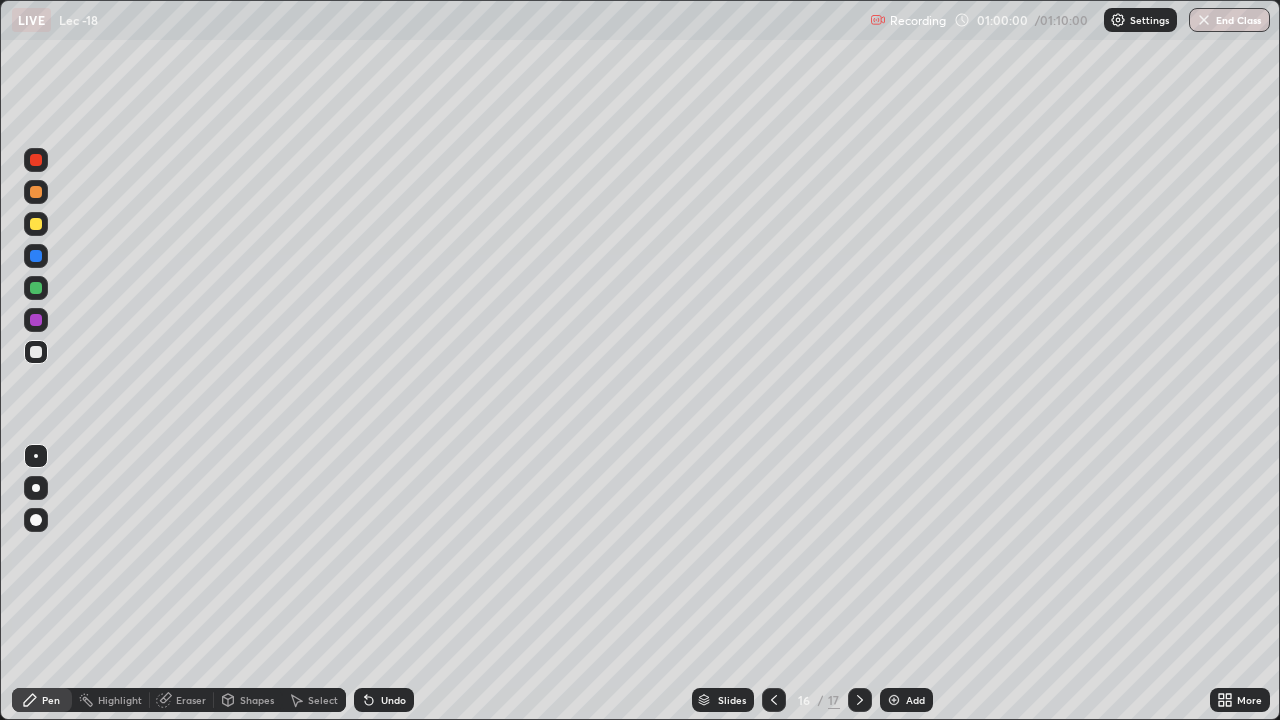 click on "Pen" at bounding box center [51, 700] 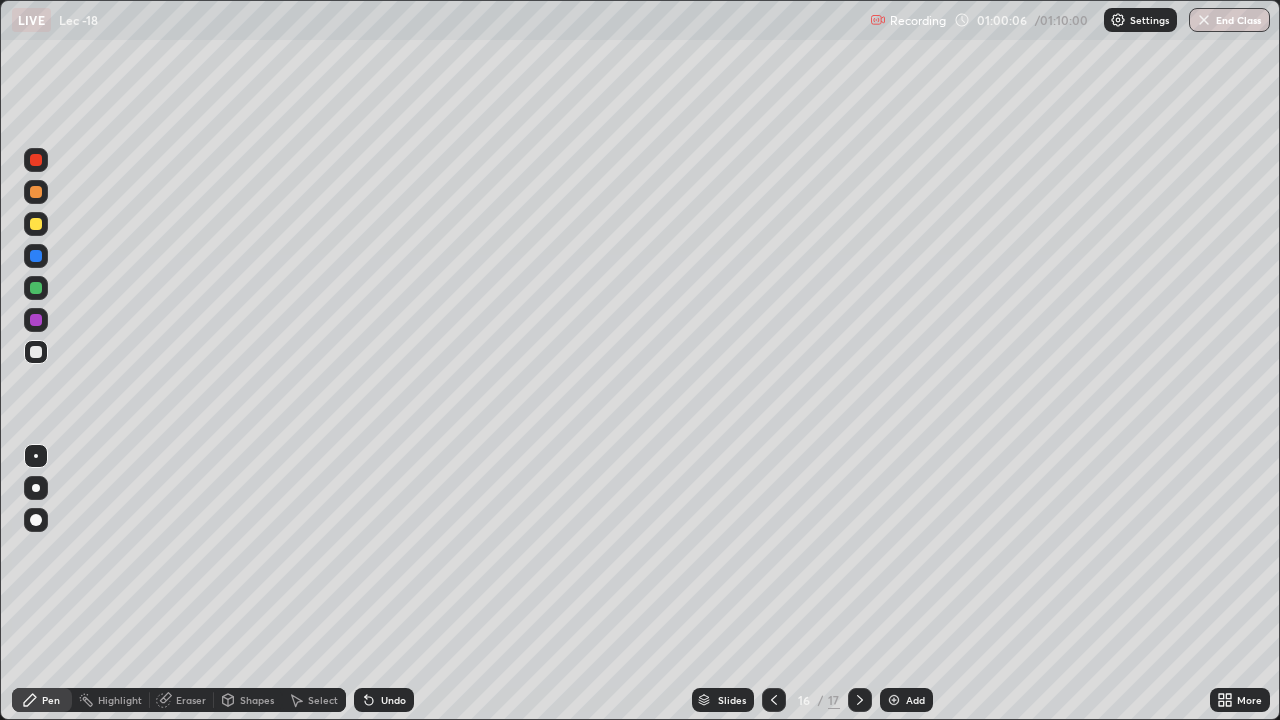 click on "Undo" at bounding box center (393, 700) 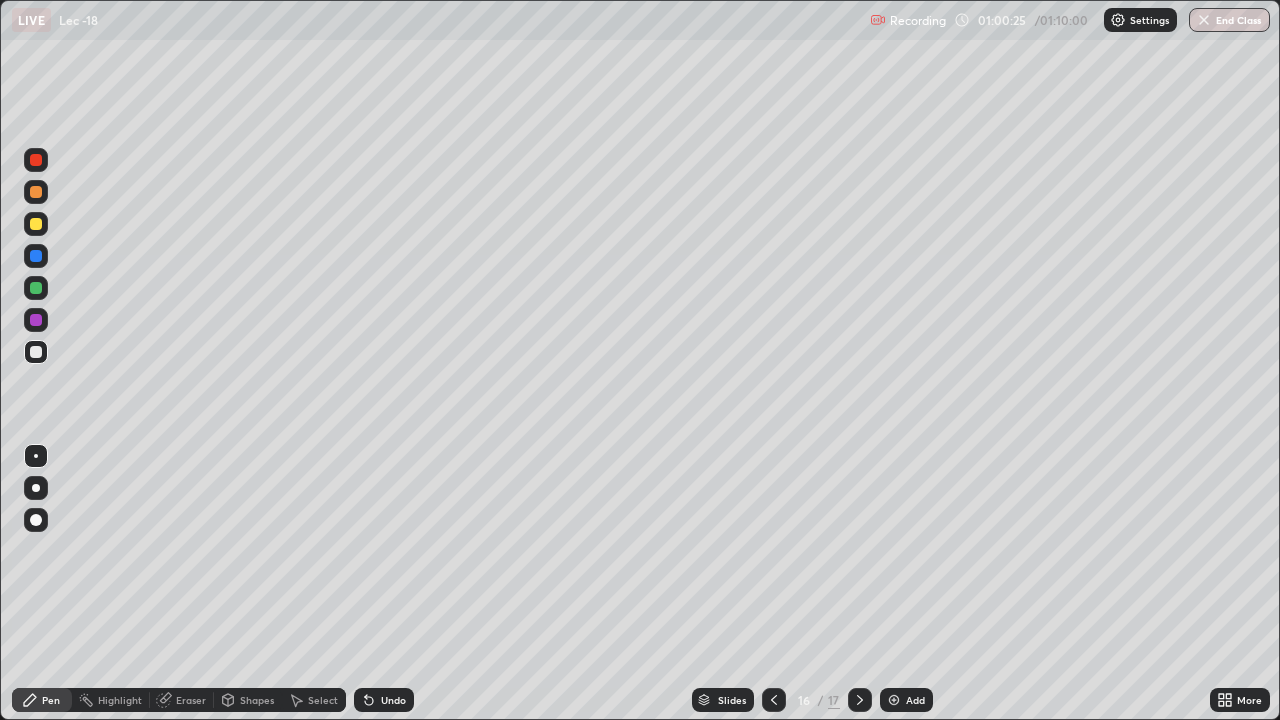click at bounding box center [36, 288] 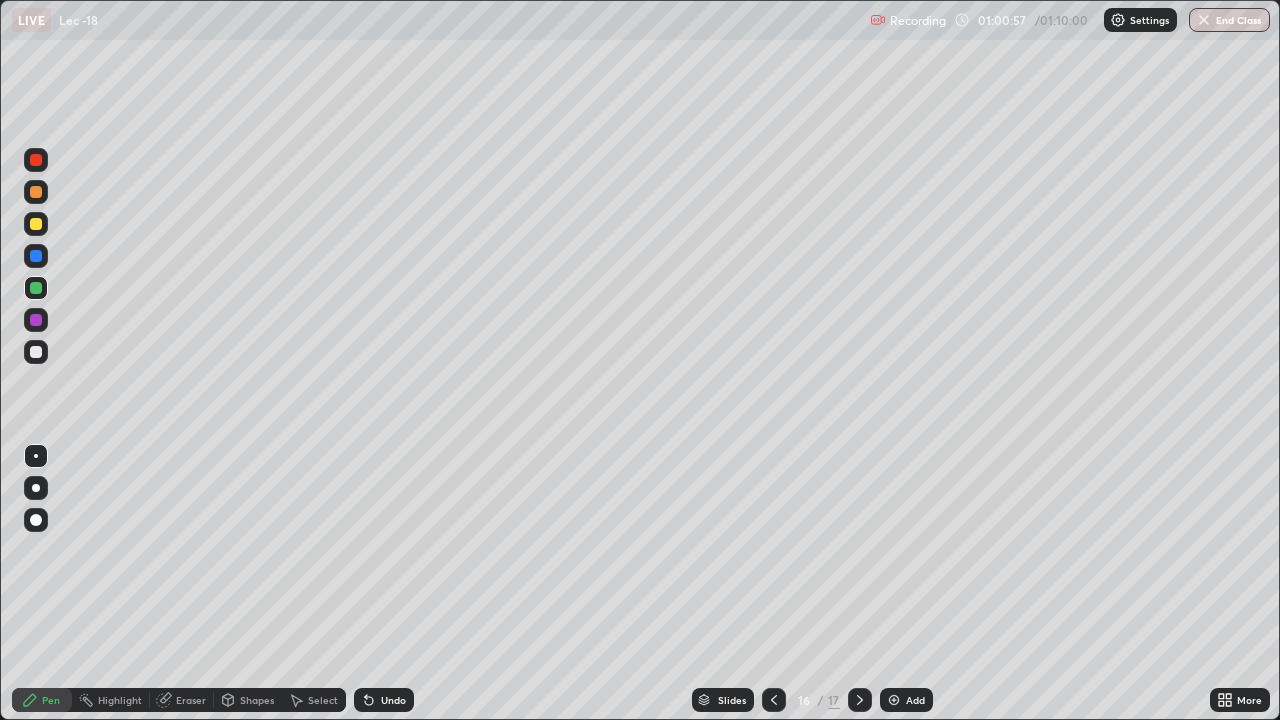click on "Eraser" at bounding box center (191, 700) 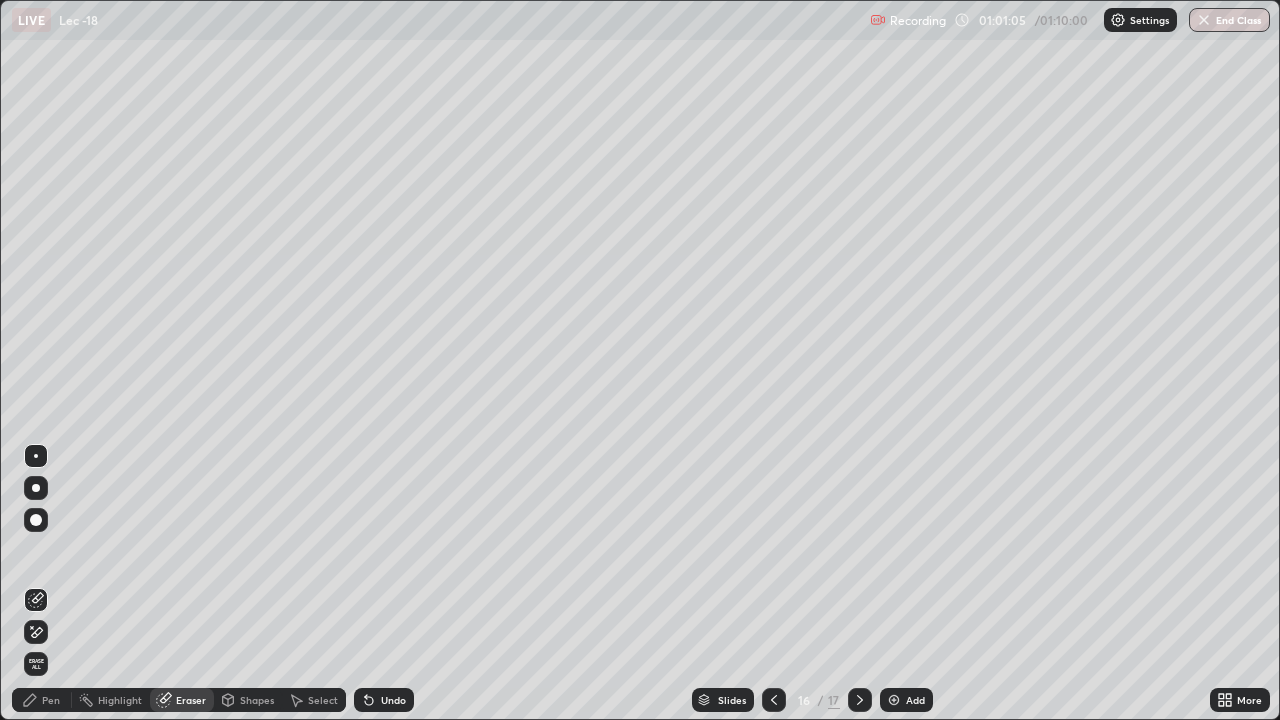 click on "Pen" at bounding box center [51, 700] 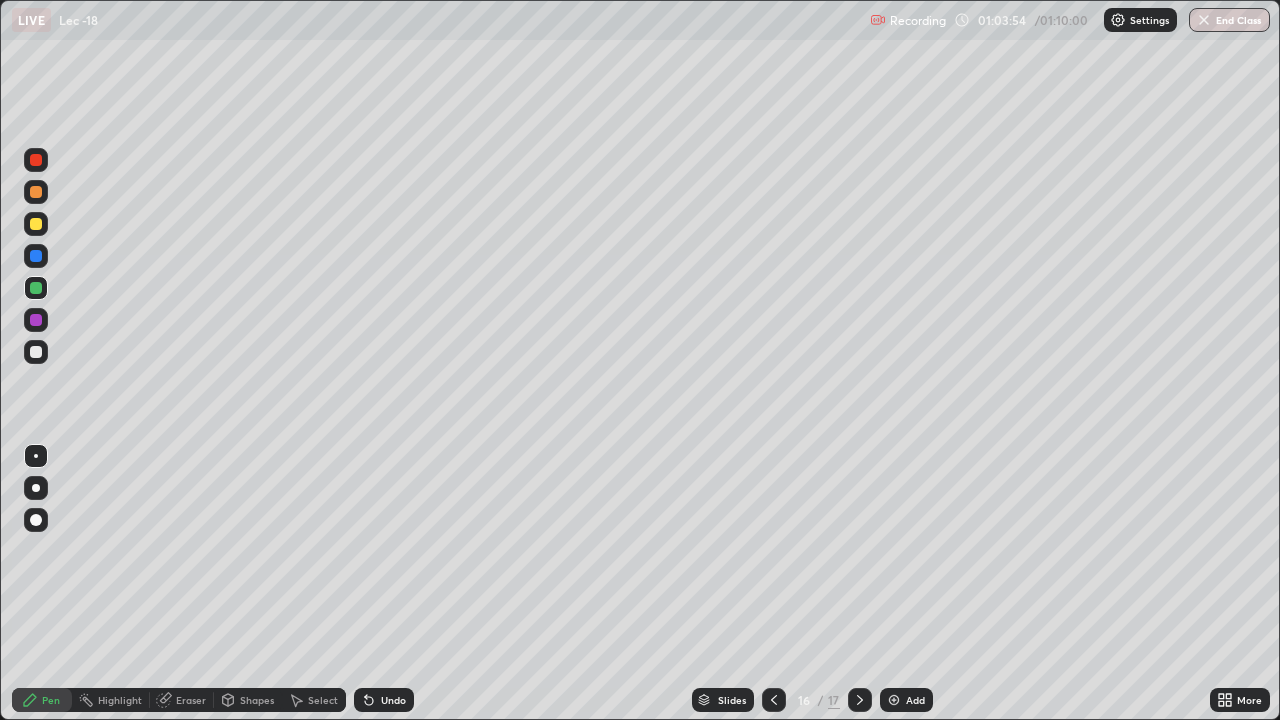 click on "Select" at bounding box center [323, 700] 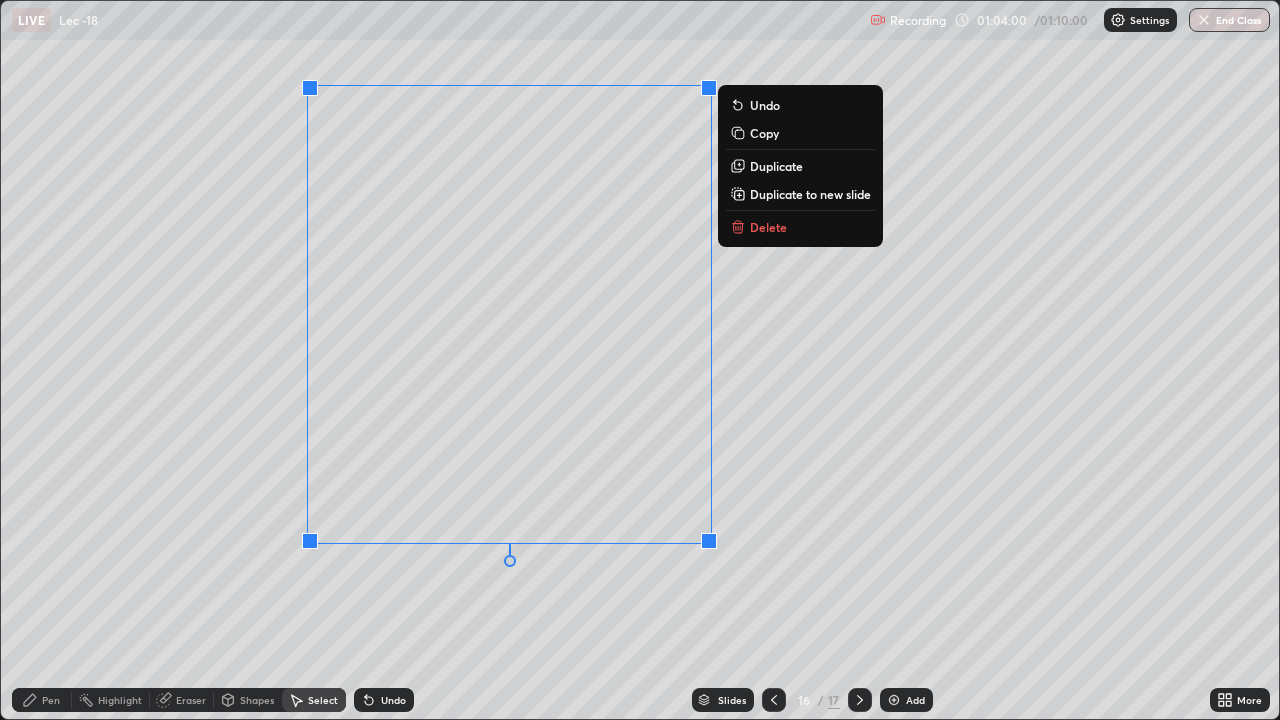 click on "Duplicate to new slide" at bounding box center [810, 194] 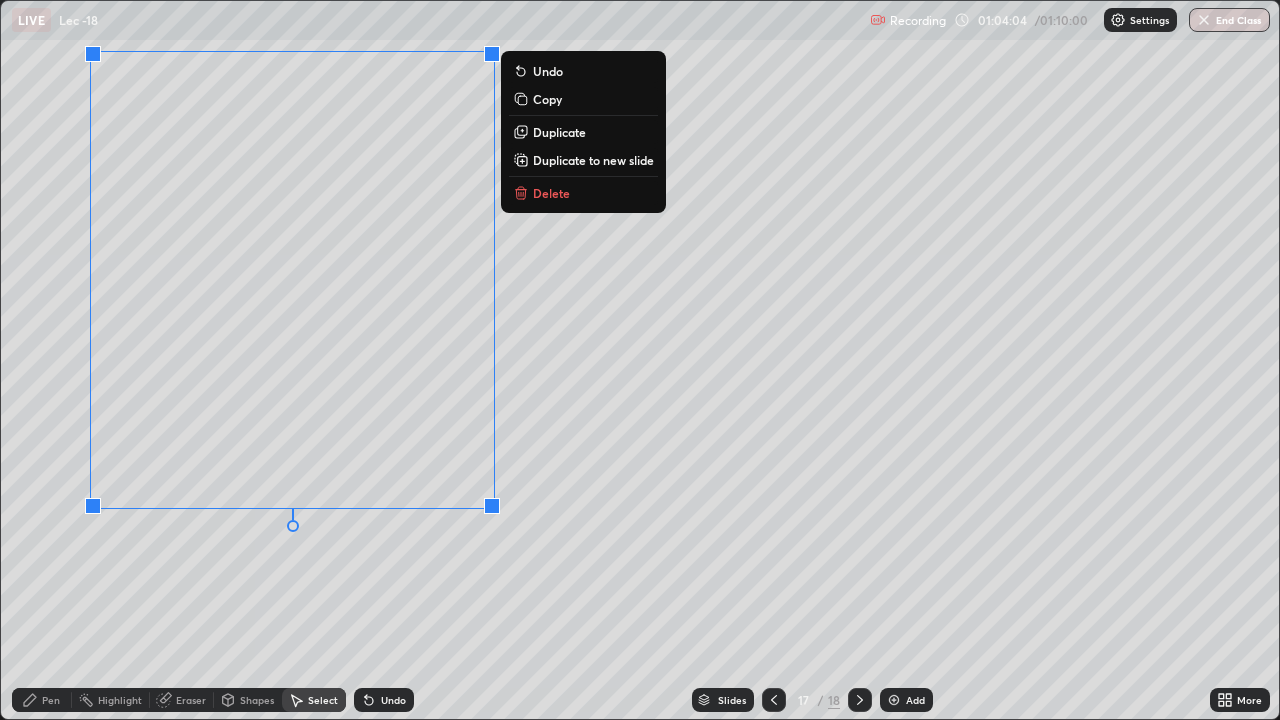 click on "0 ° Undo Copy Duplicate Duplicate to new slide Delete" at bounding box center (640, 360) 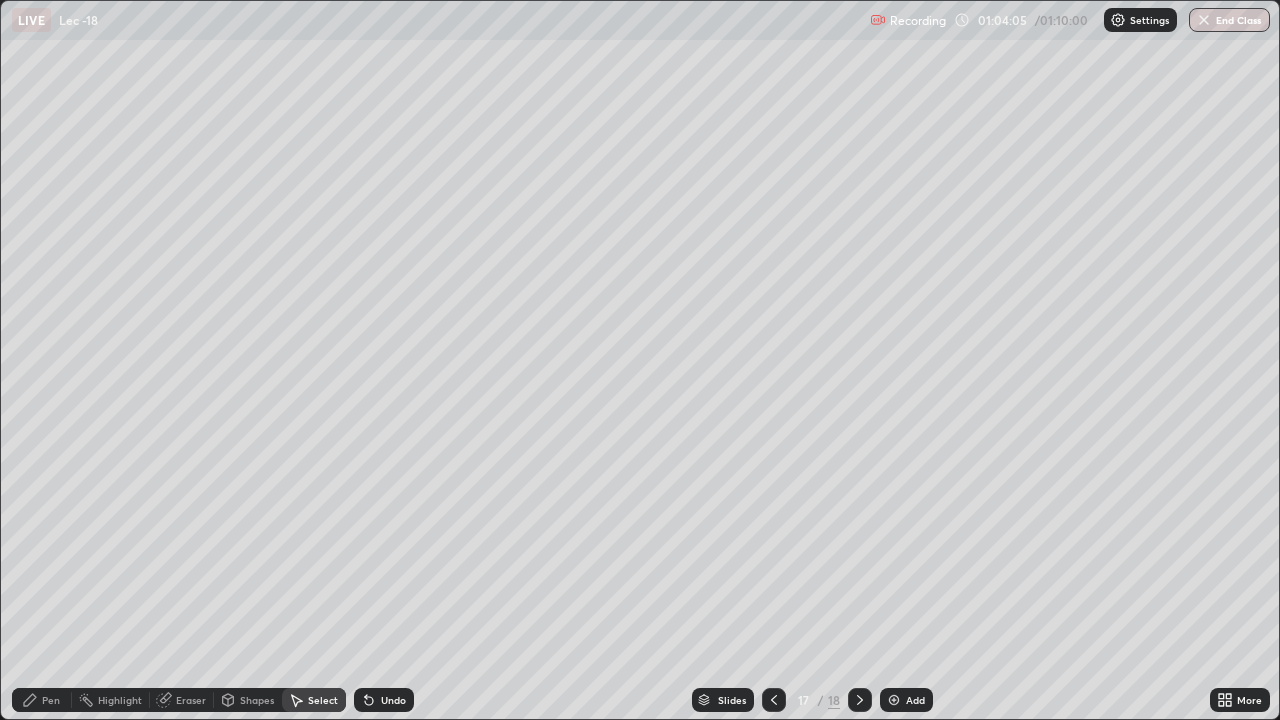 click on "Pen" at bounding box center [42, 700] 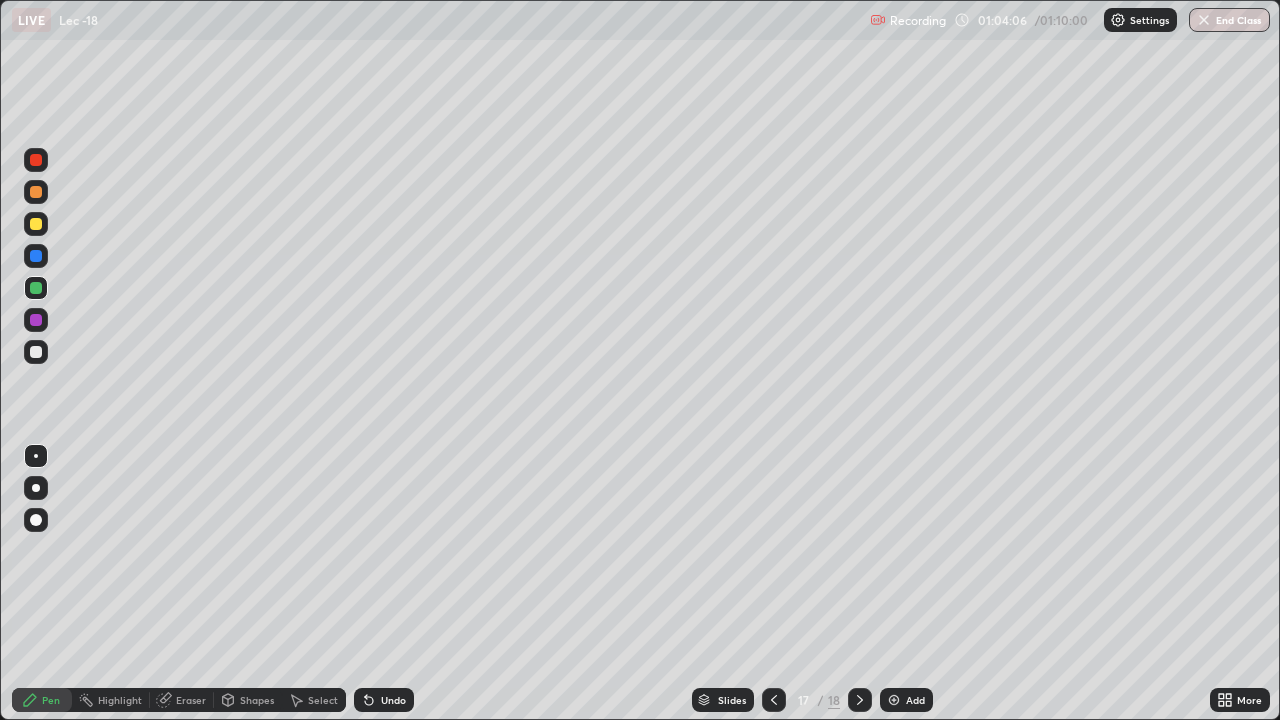click at bounding box center [36, 456] 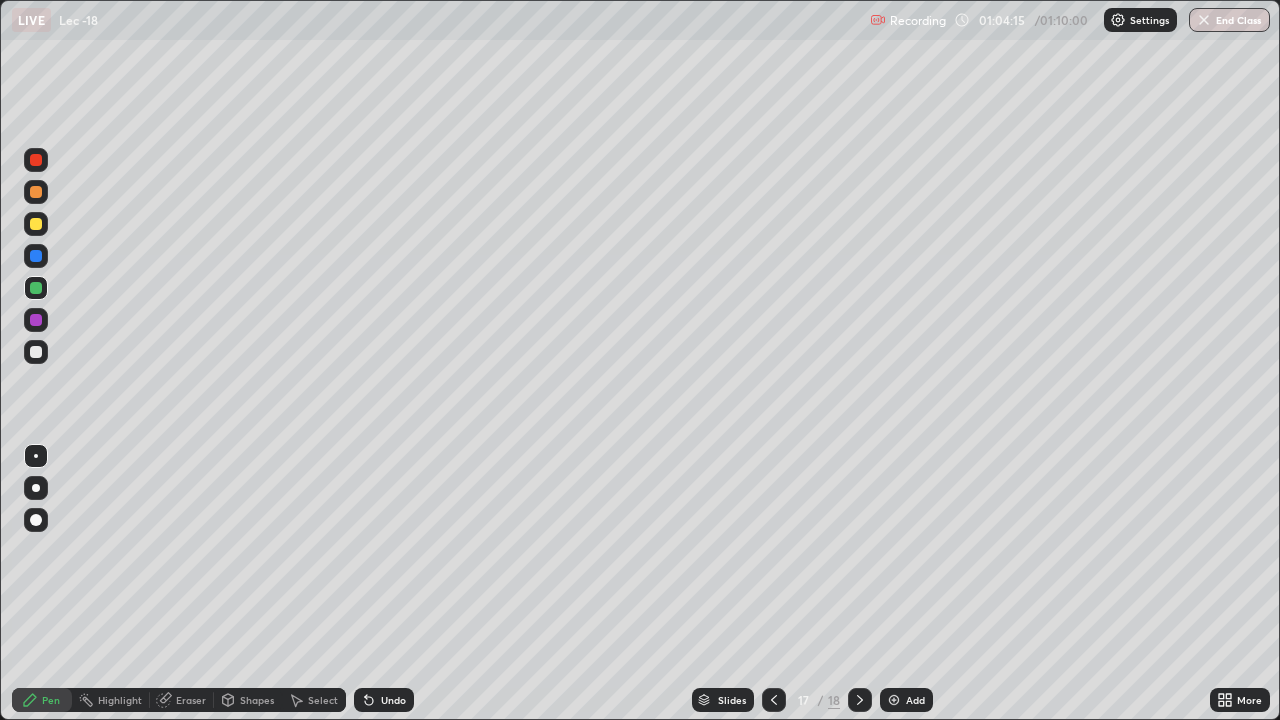 click at bounding box center (36, 352) 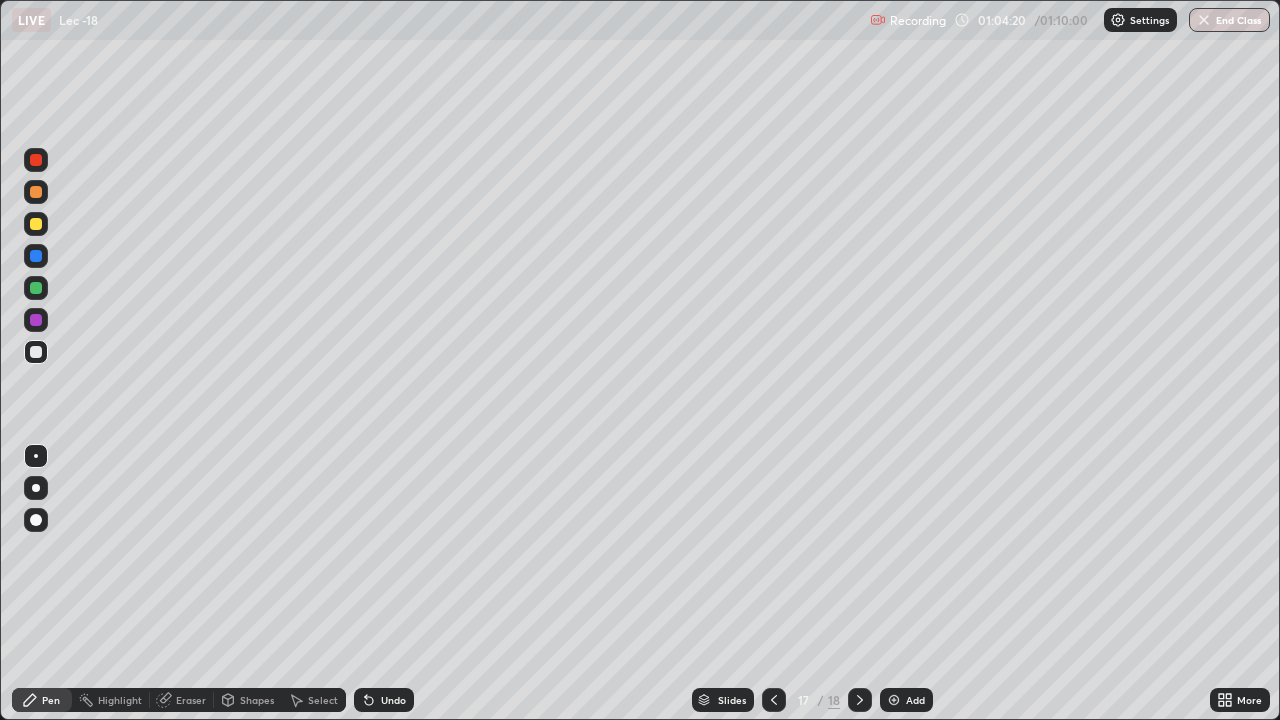 click on "Undo" at bounding box center (393, 700) 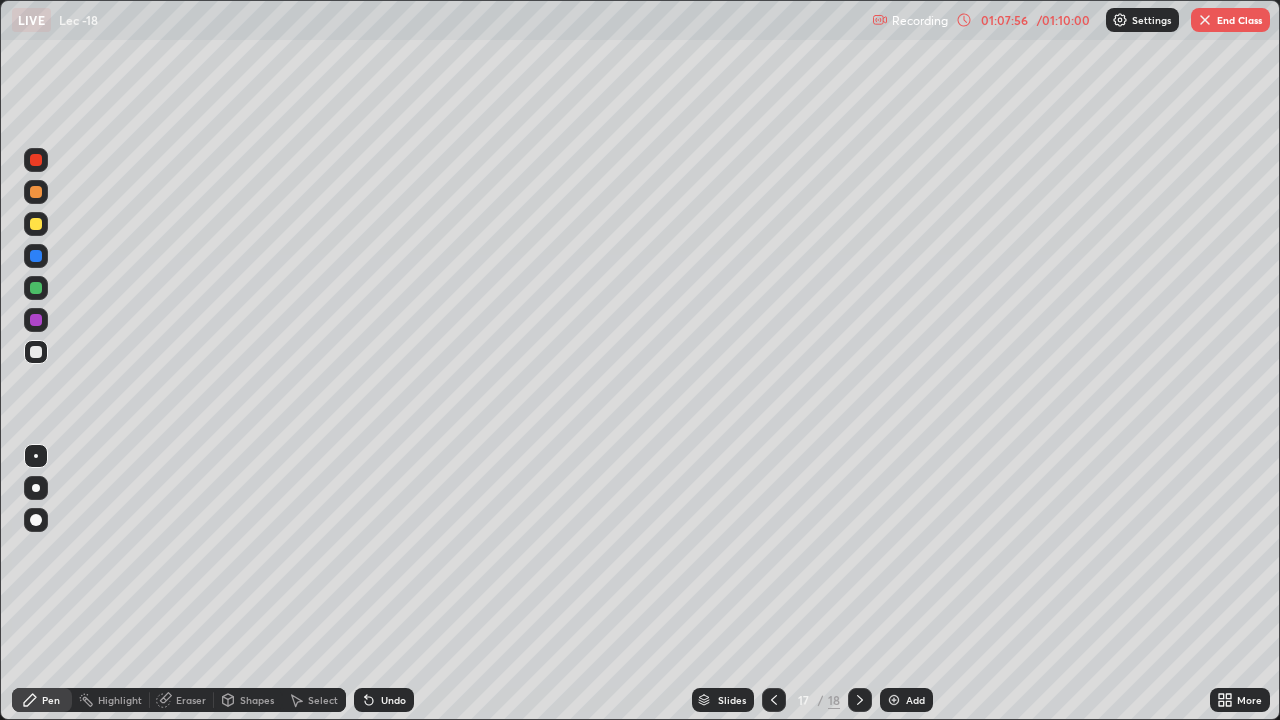 click on "End Class" at bounding box center [1230, 20] 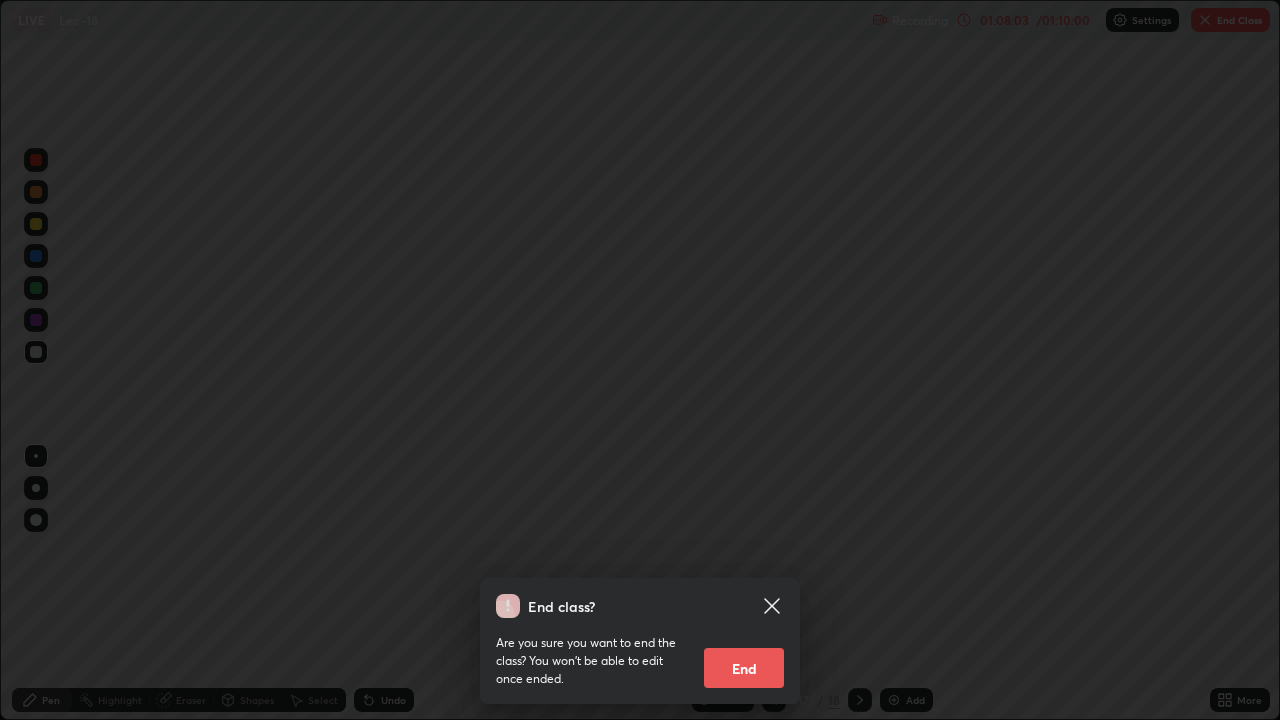 click 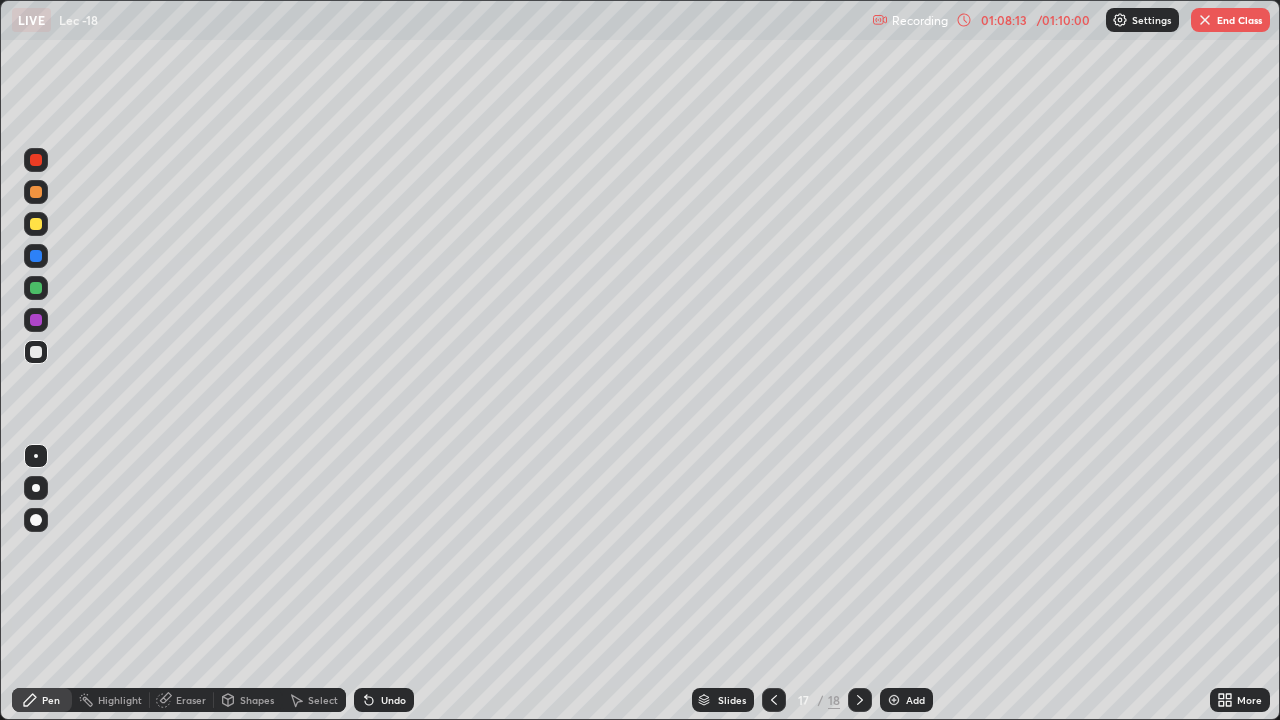 click on "End Class" at bounding box center [1230, 20] 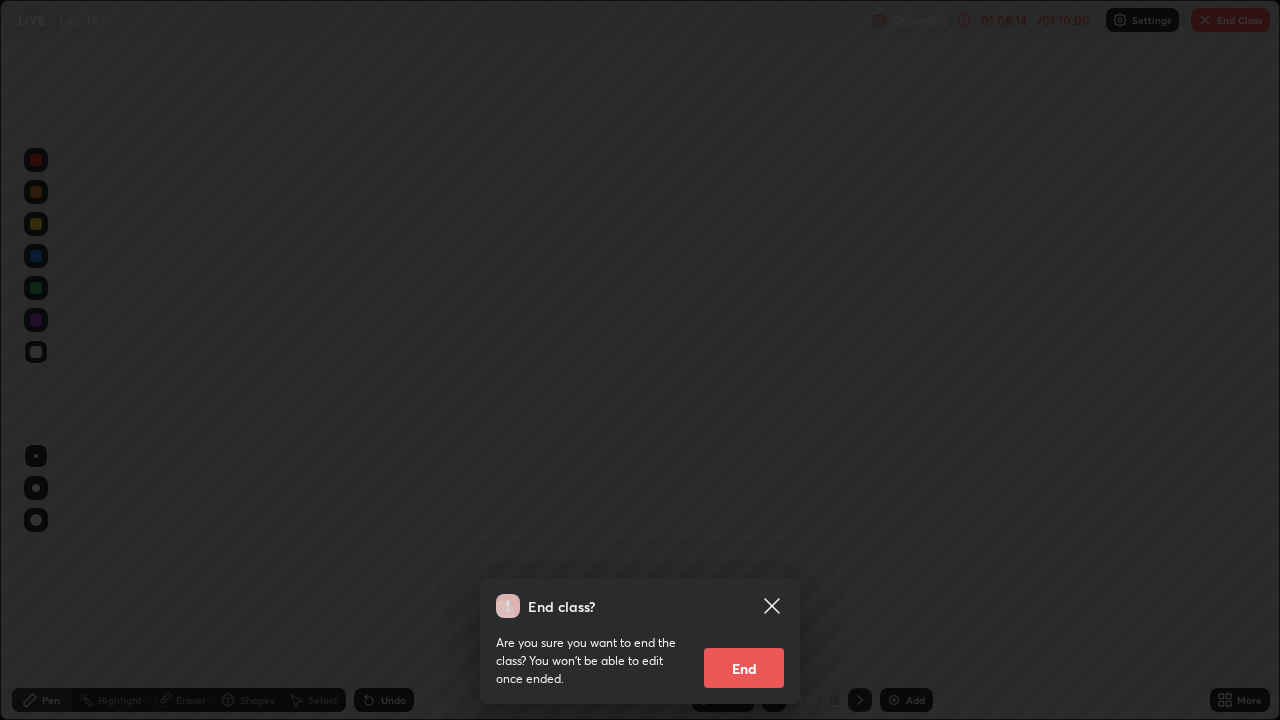 click on "End" at bounding box center [744, 668] 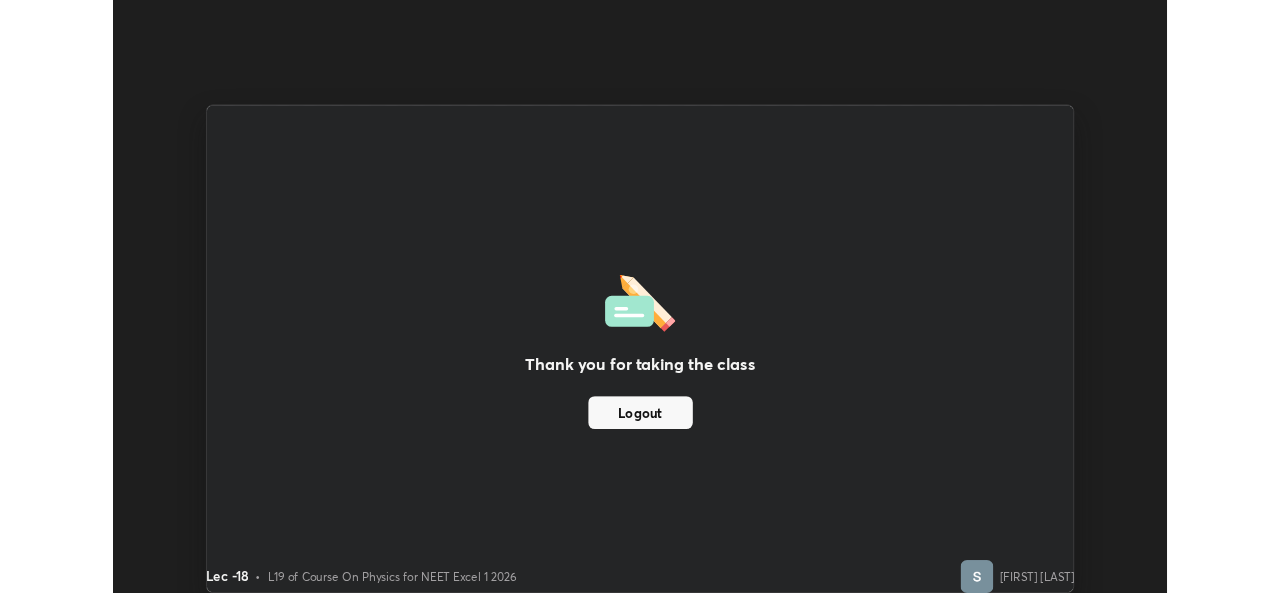 scroll, scrollTop: 593, scrollLeft: 1280, axis: both 